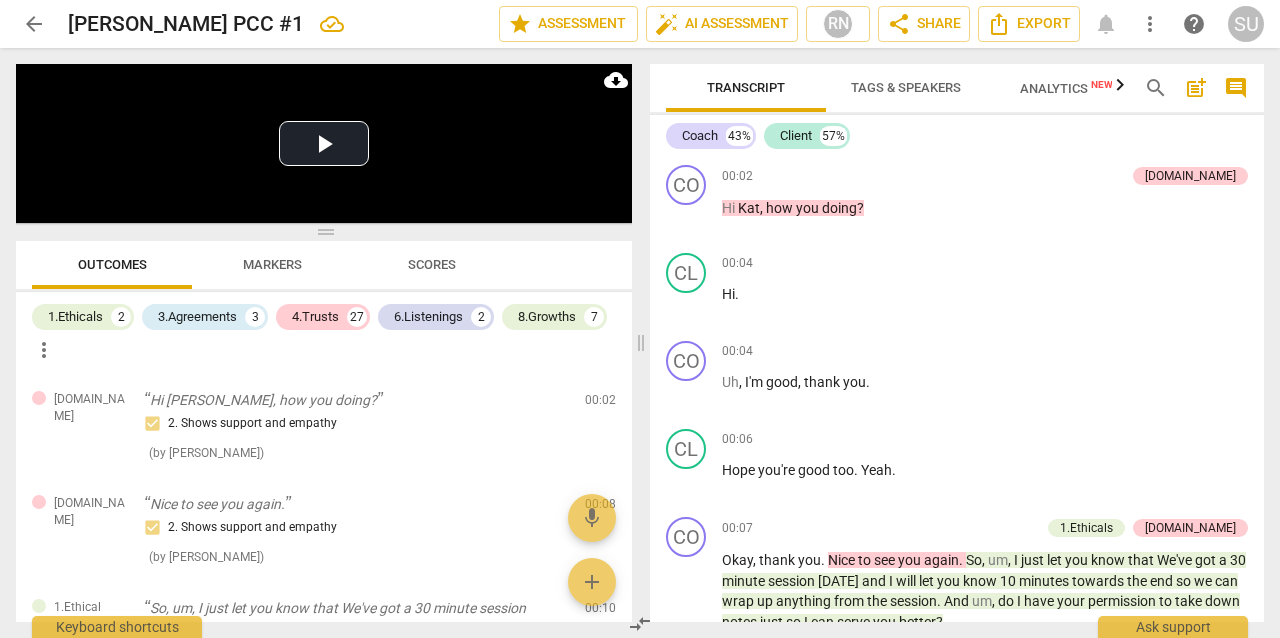 scroll, scrollTop: 0, scrollLeft: 0, axis: both 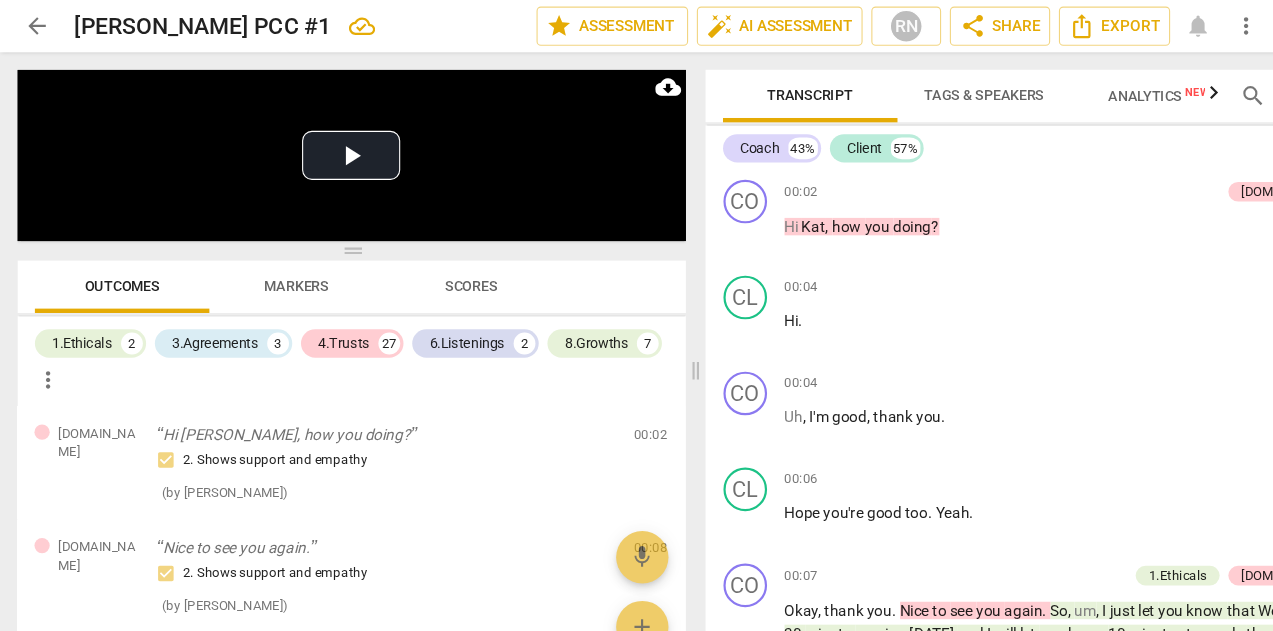 click on "Markers" at bounding box center [272, 262] 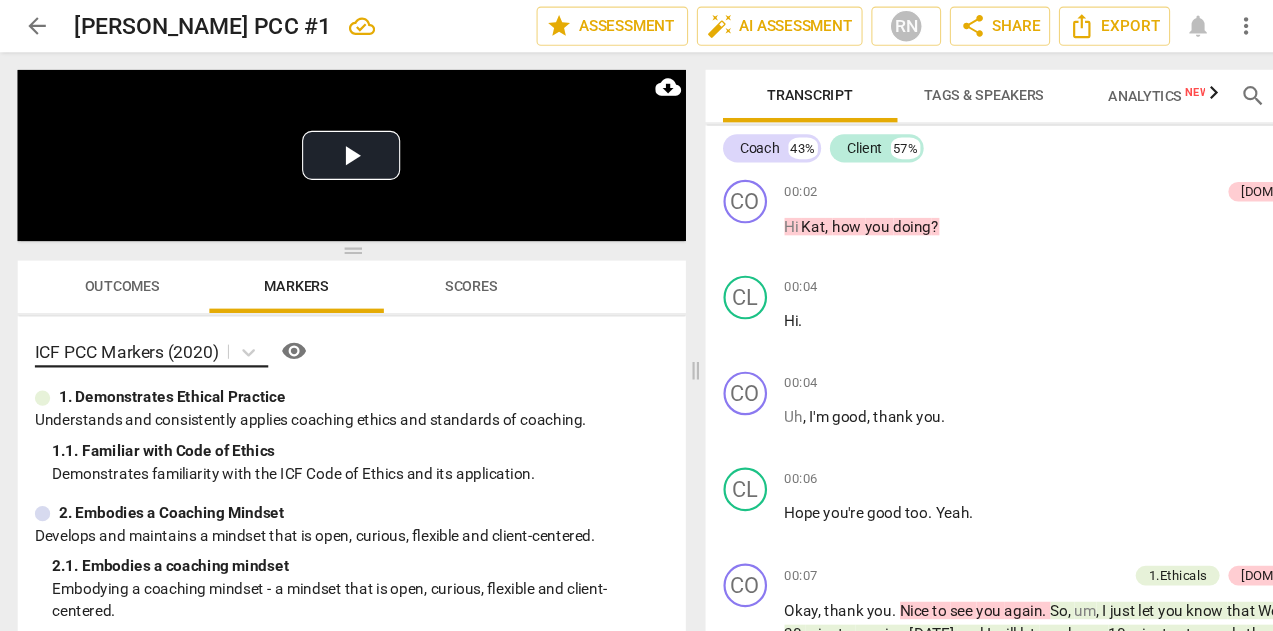 scroll, scrollTop: 0, scrollLeft: 0, axis: both 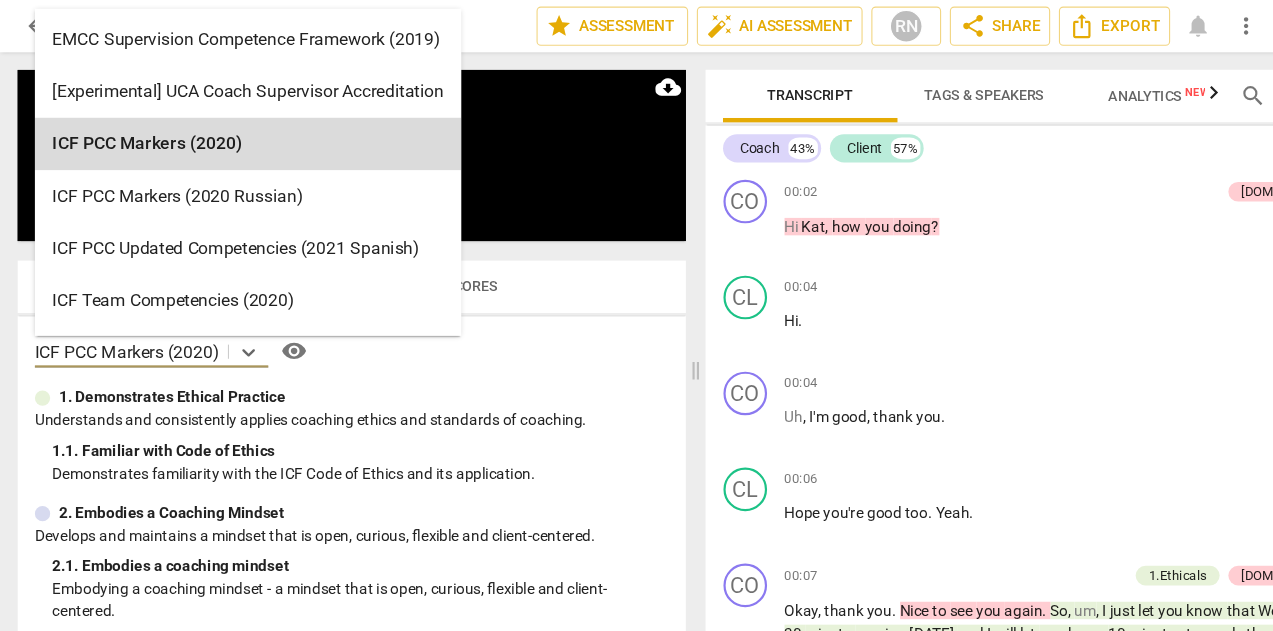 drag, startPoint x: 64, startPoint y: 319, endPoint x: 180, endPoint y: 320, distance: 116.00431 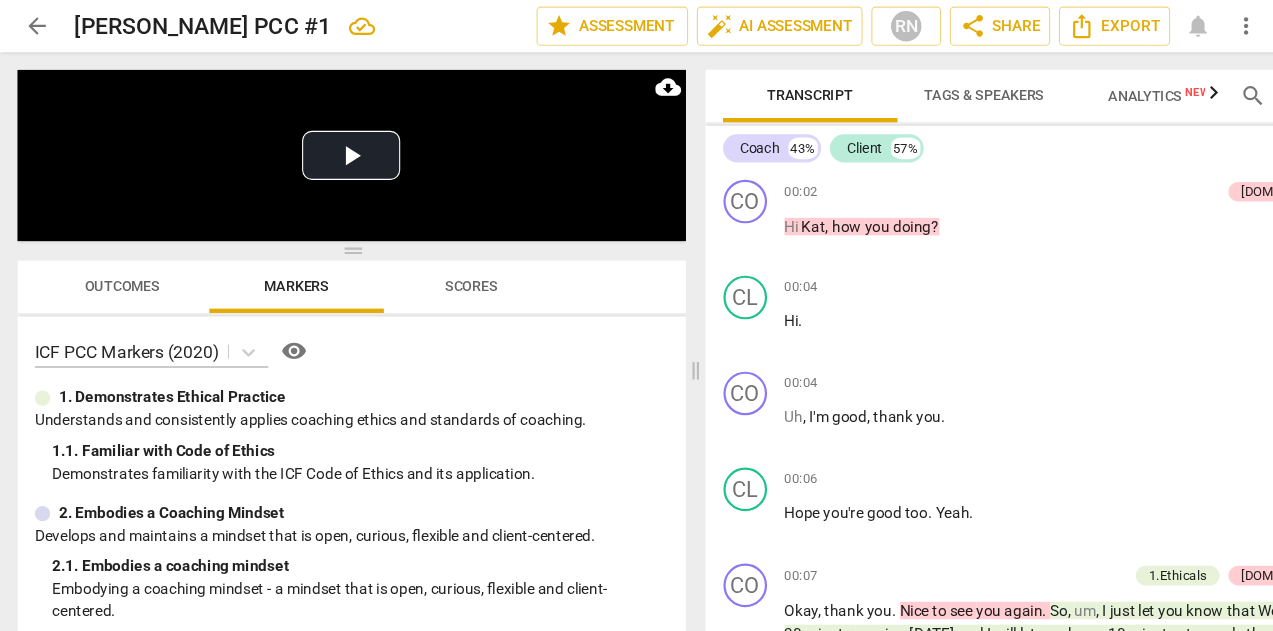 click on "Outcomes Markers Scores" at bounding box center [322, 263] 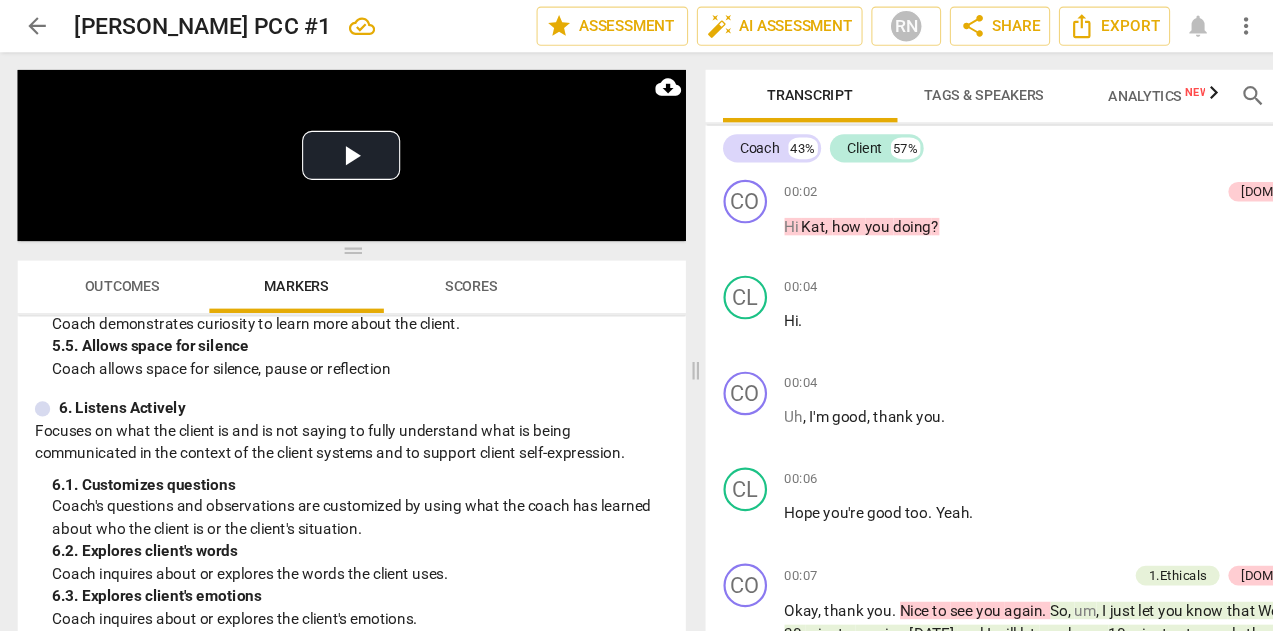 scroll, scrollTop: 1224, scrollLeft: 0, axis: vertical 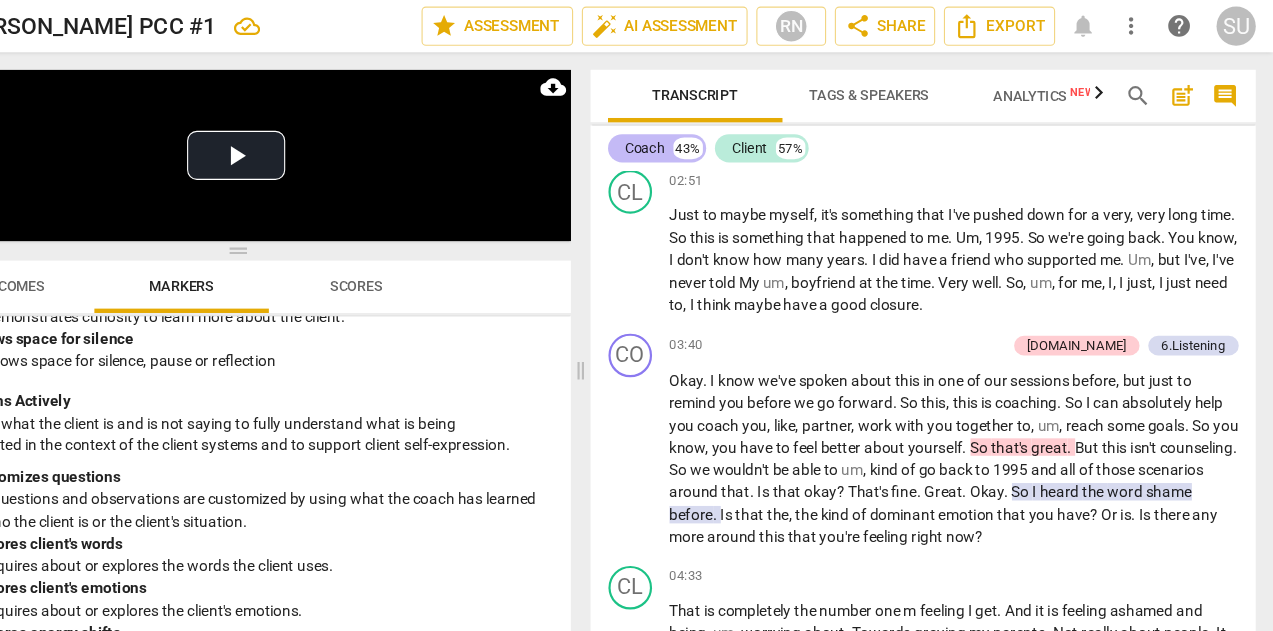 click on "Coach 43%" at bounding box center [708, 136] 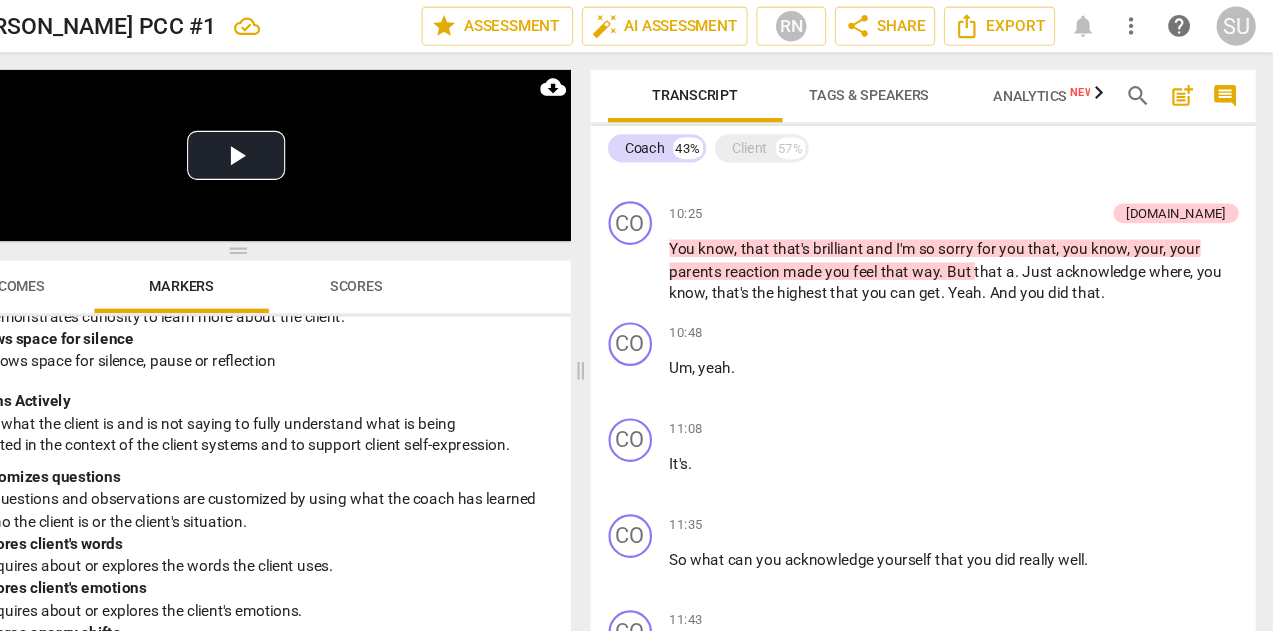 scroll, scrollTop: 2253, scrollLeft: 0, axis: vertical 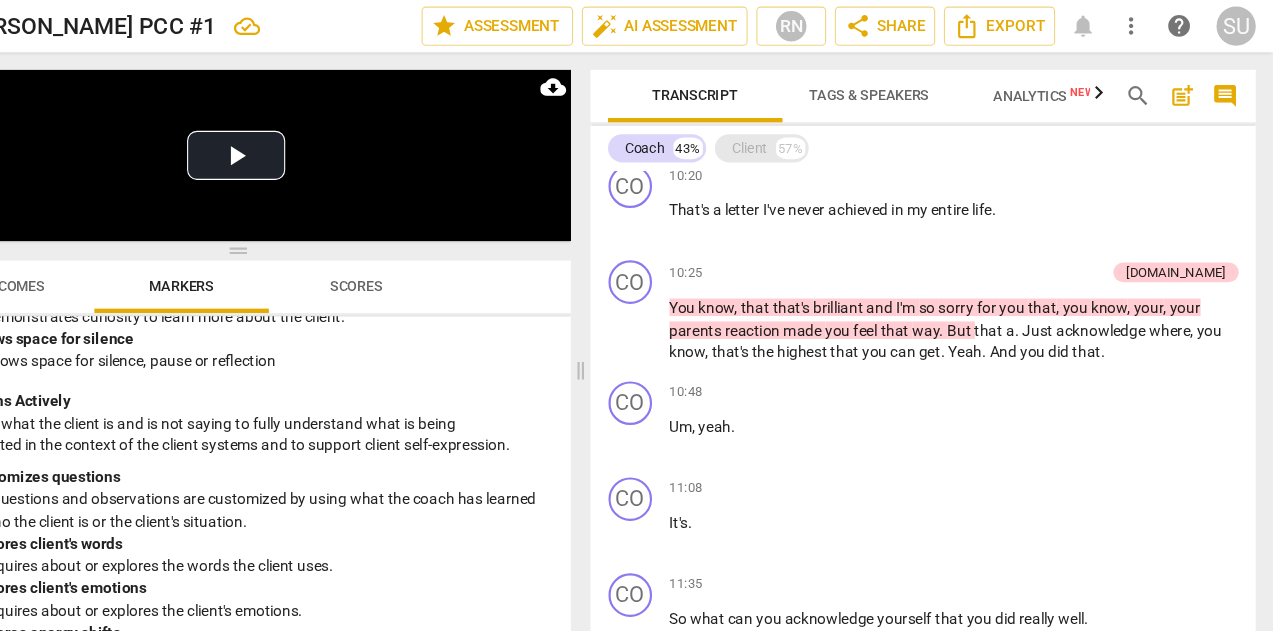click on "Client" at bounding box center [793, 136] 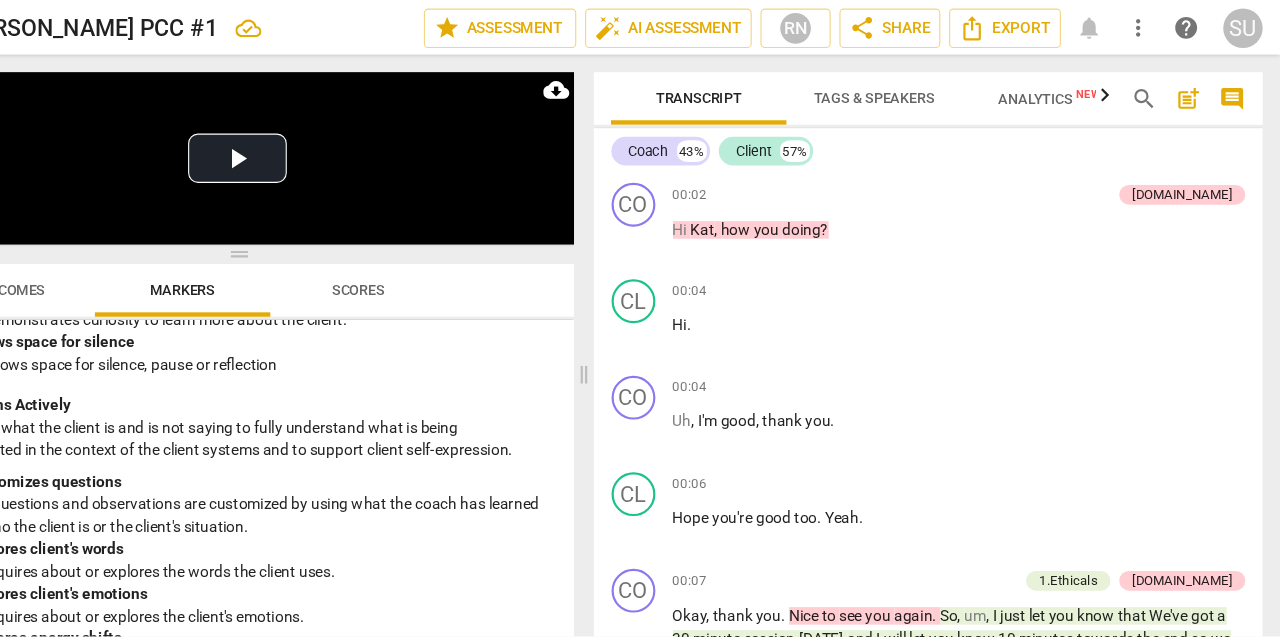 scroll, scrollTop: 0, scrollLeft: 0, axis: both 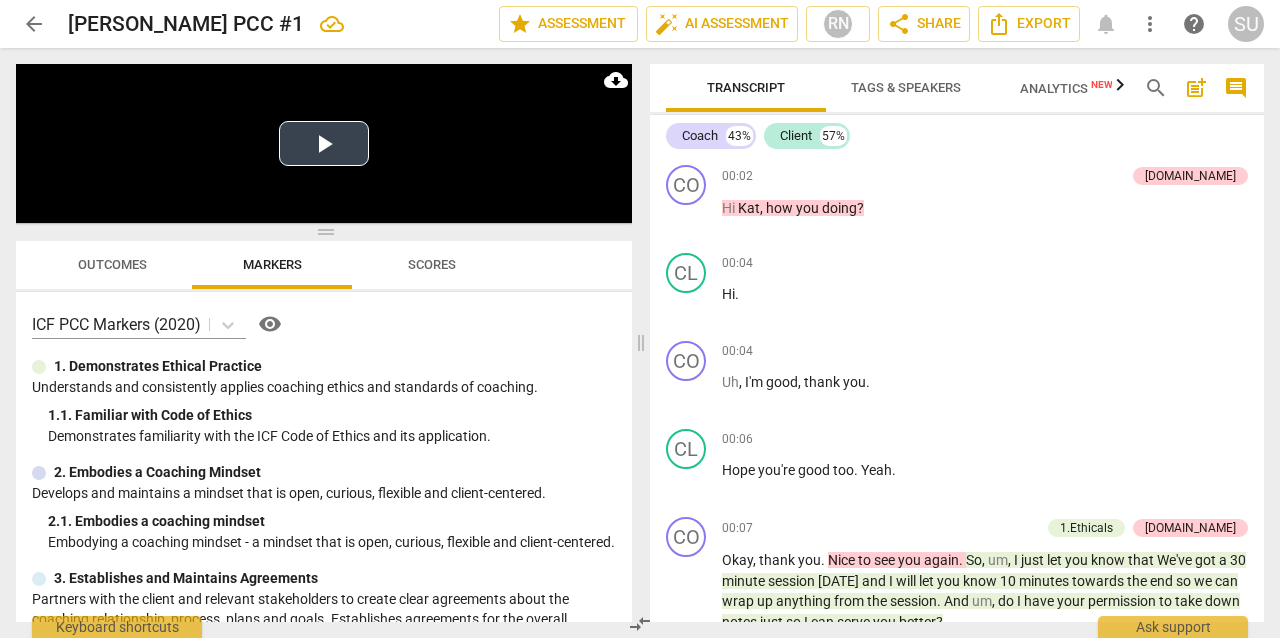 click on "Play Video" at bounding box center [324, 143] 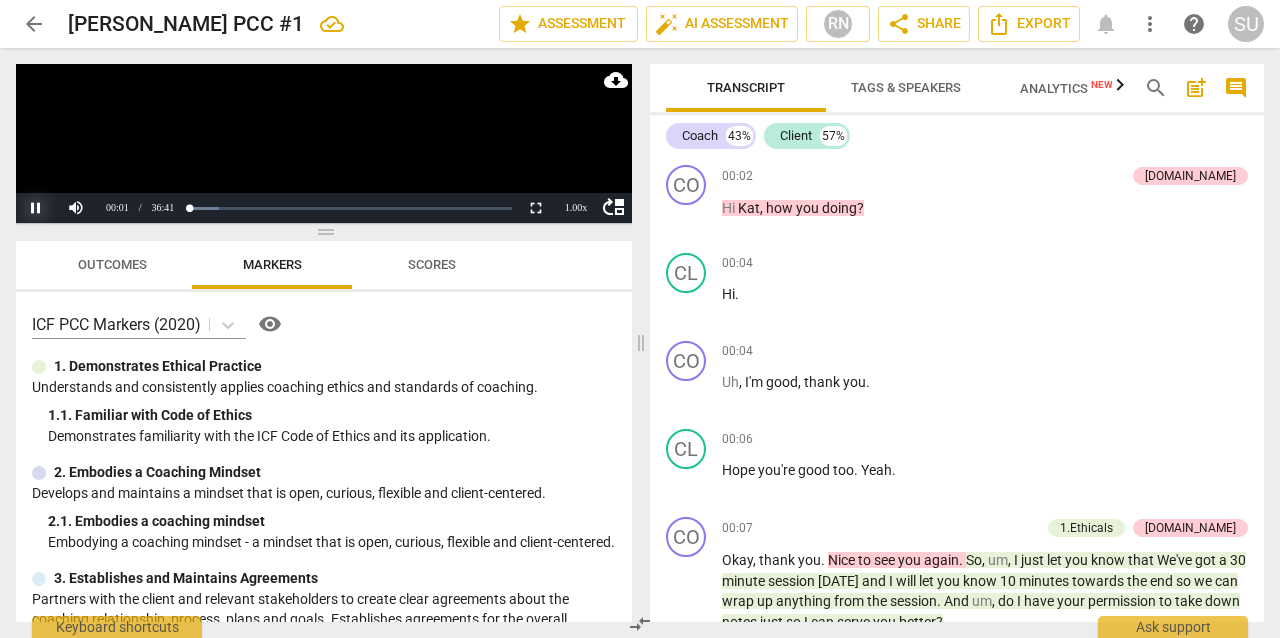 click on "Pause" at bounding box center [36, 208] 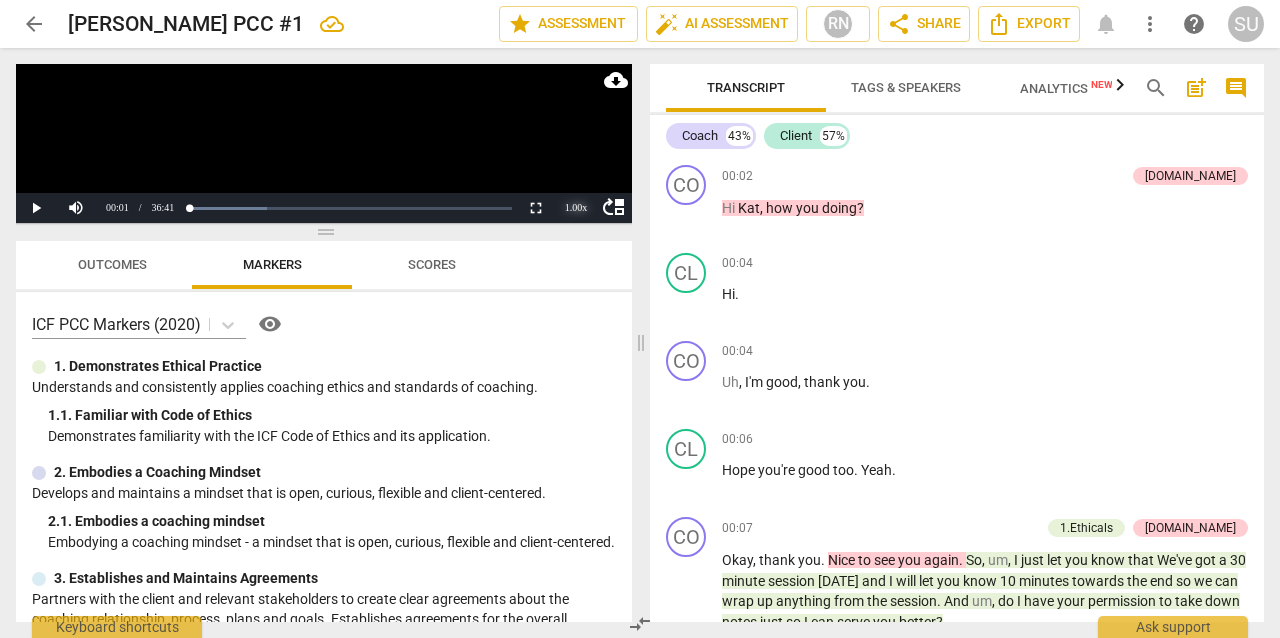 click on "1.00 x" at bounding box center [576, 208] 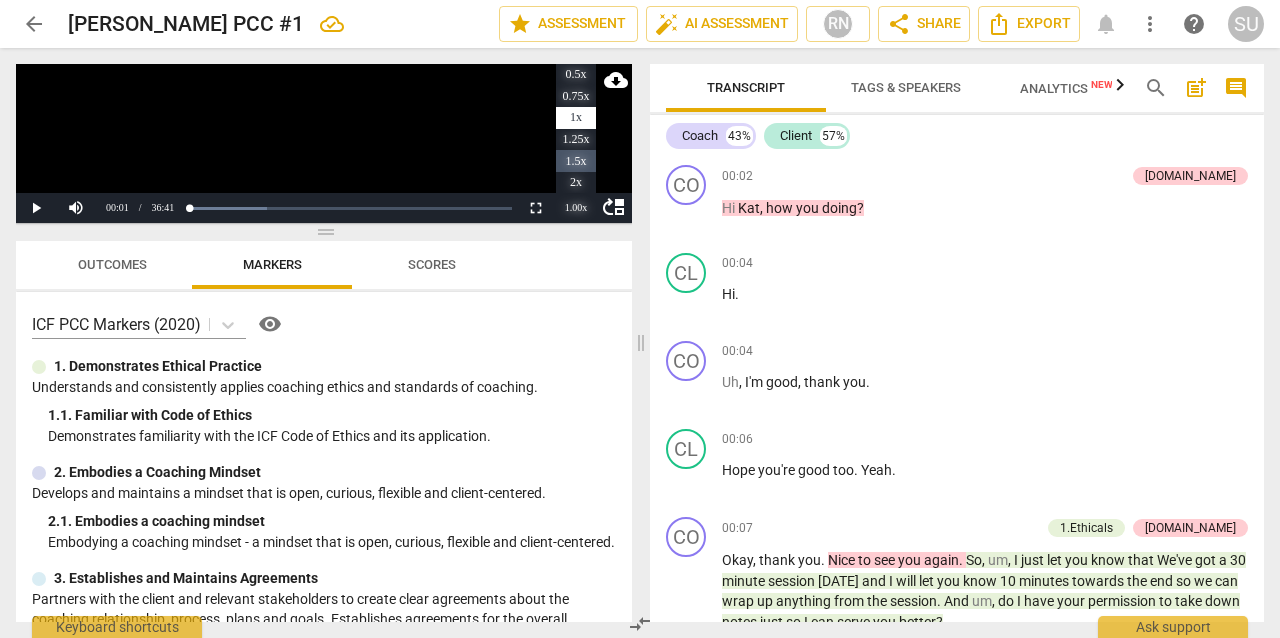 click on "1.5x" at bounding box center [576, 161] 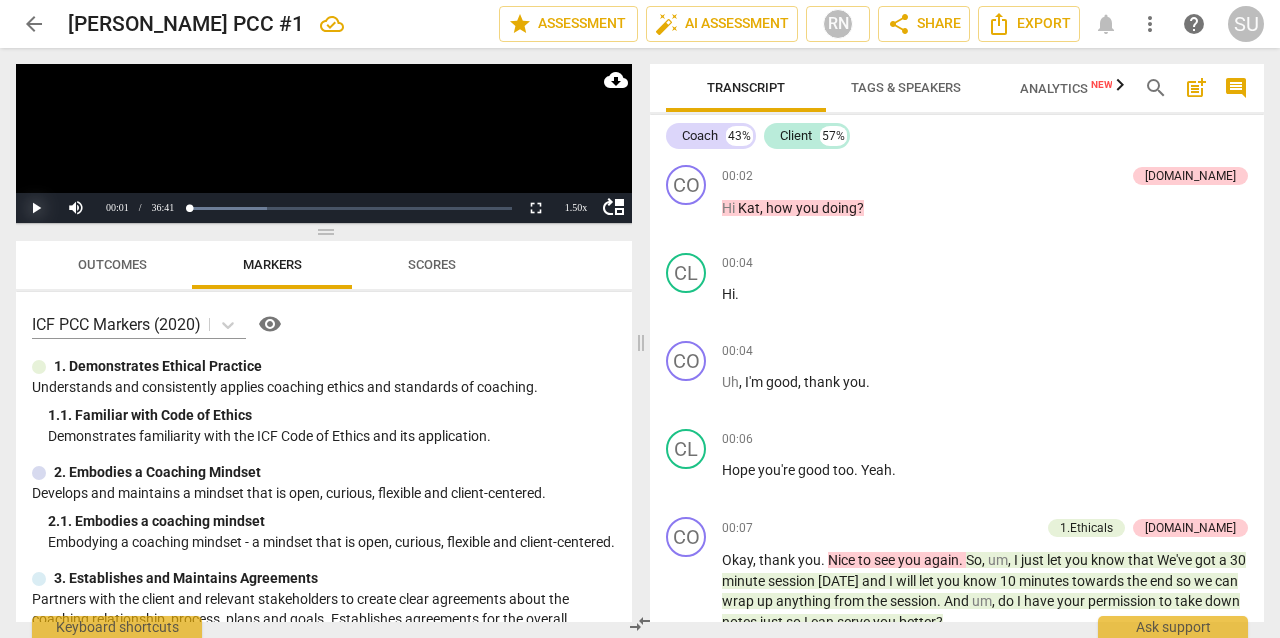 click on "Play" at bounding box center [36, 208] 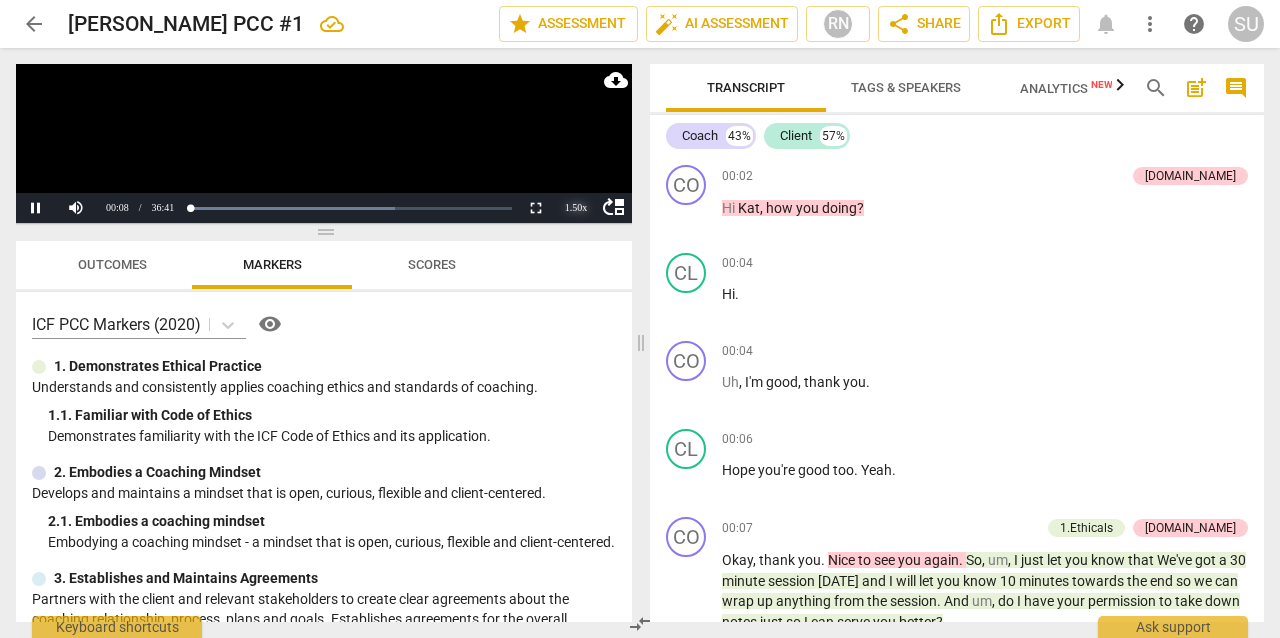 click on "1.50 x" at bounding box center [576, 208] 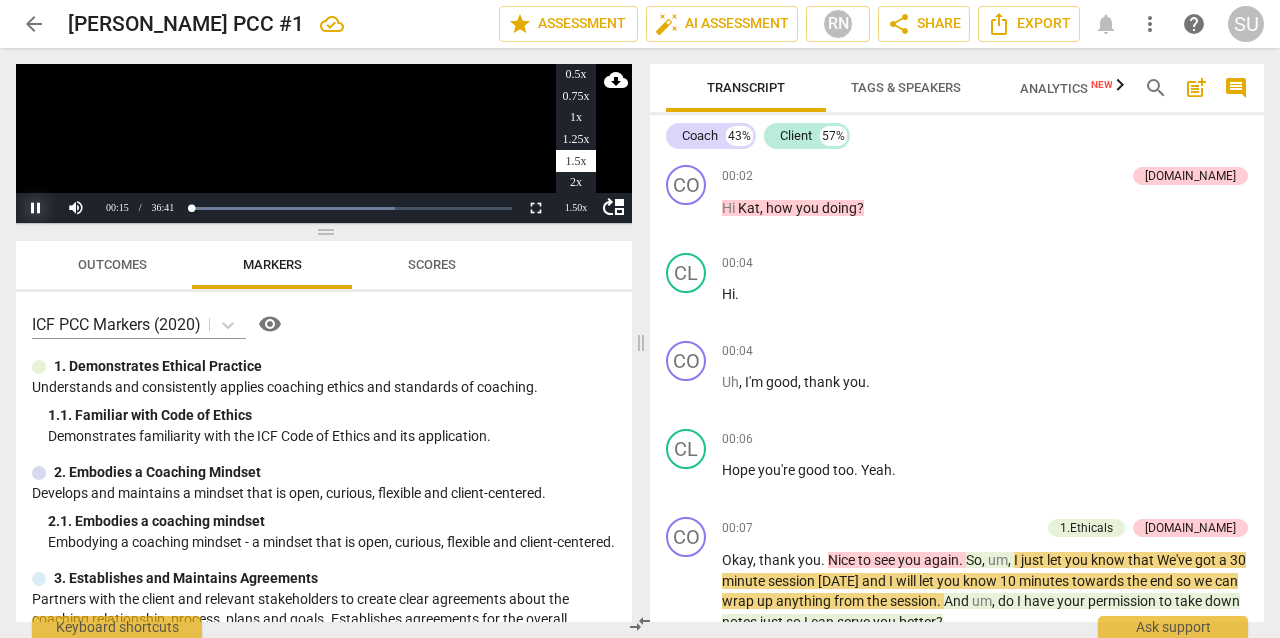 click on "Pause" at bounding box center [36, 208] 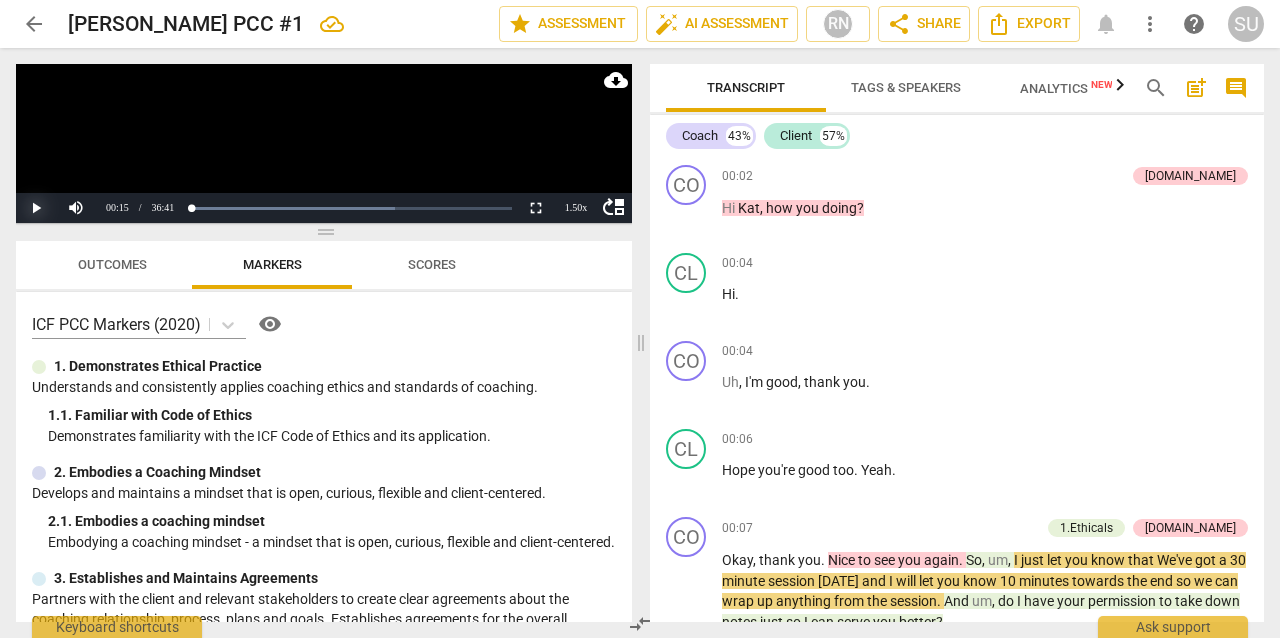 click on "Play" at bounding box center (36, 208) 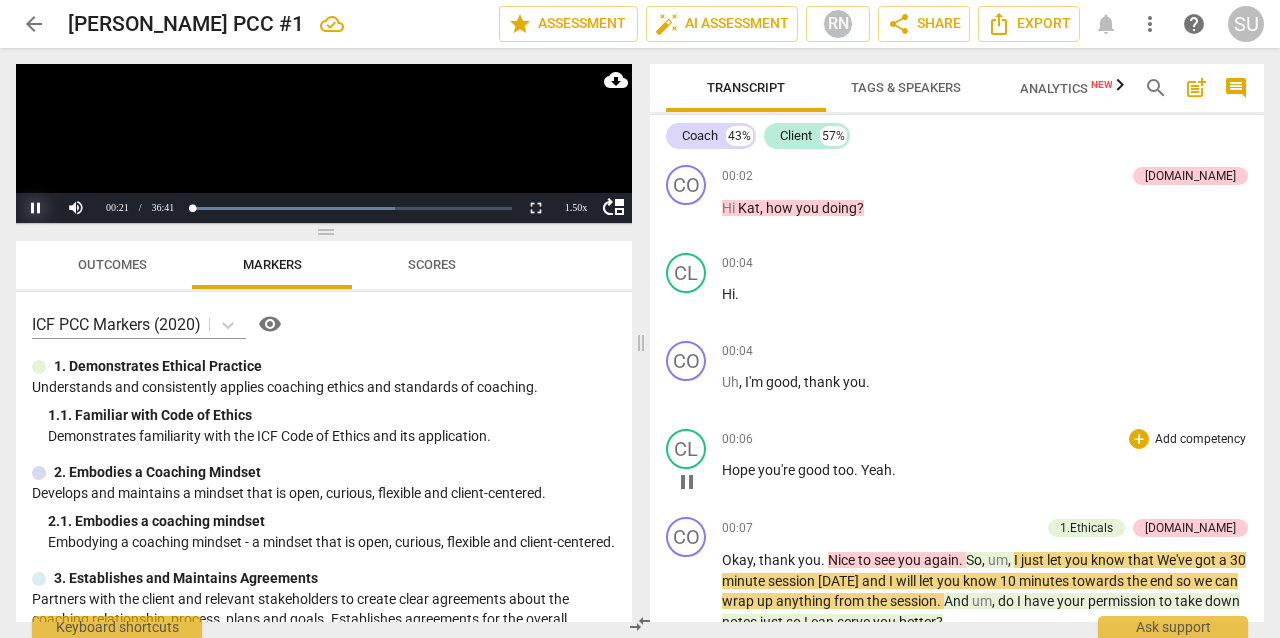 scroll, scrollTop: 0, scrollLeft: 0, axis: both 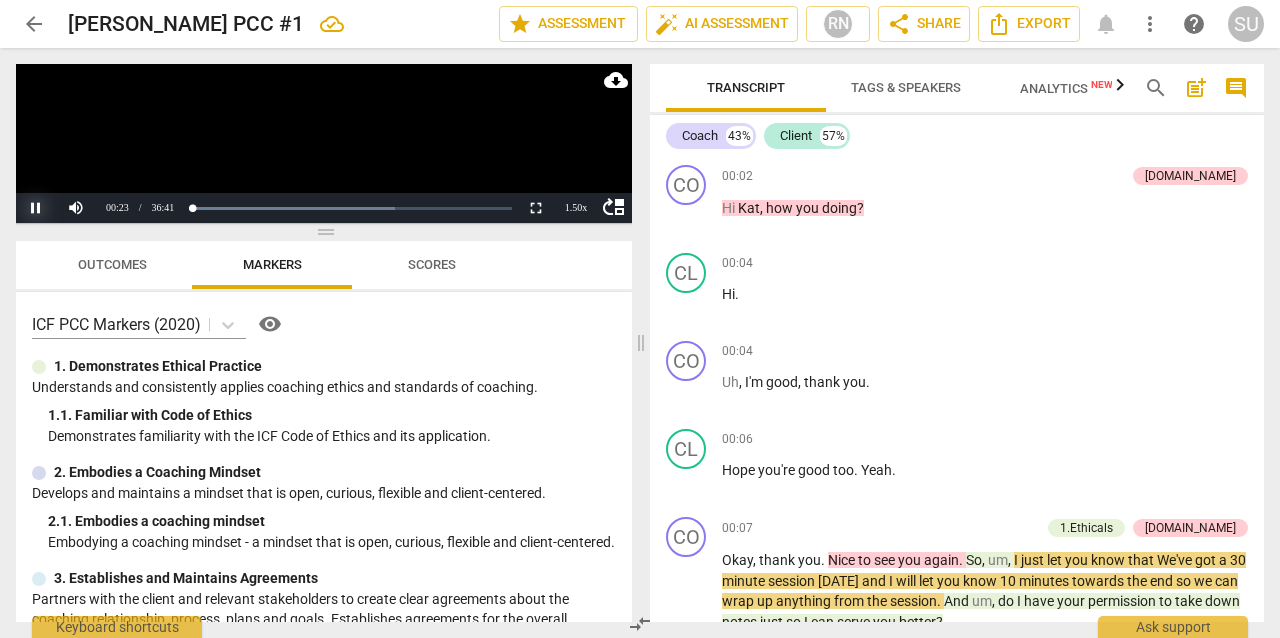 click on "Pause" at bounding box center (36, 208) 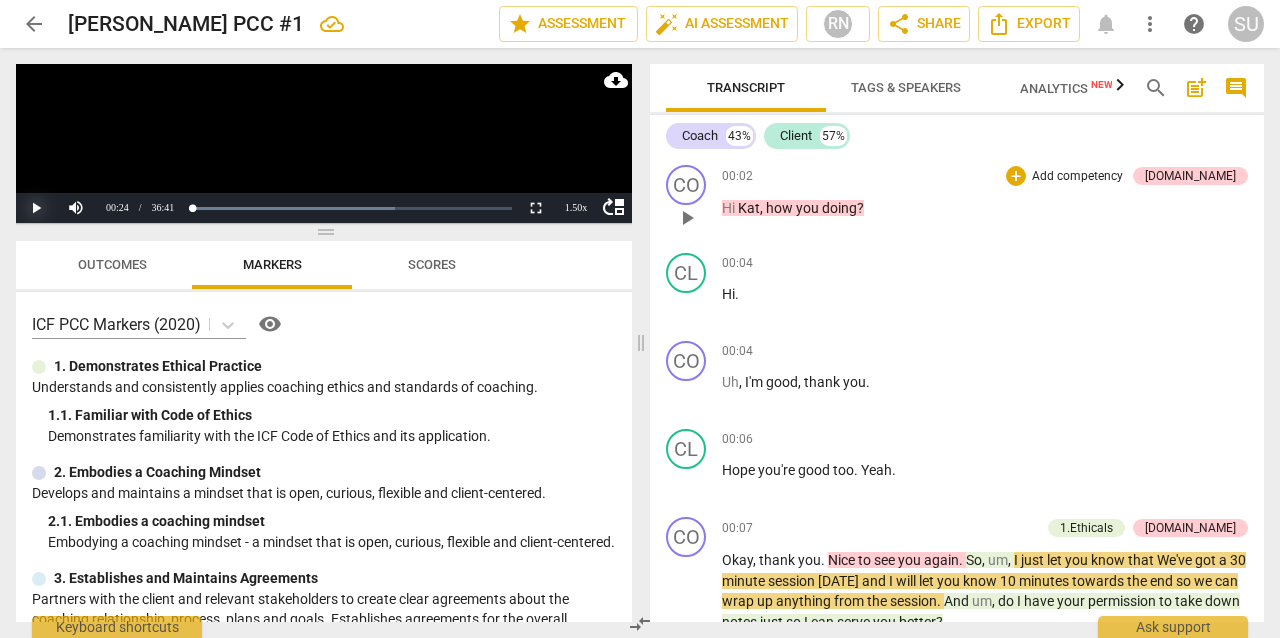 scroll, scrollTop: 0, scrollLeft: 0, axis: both 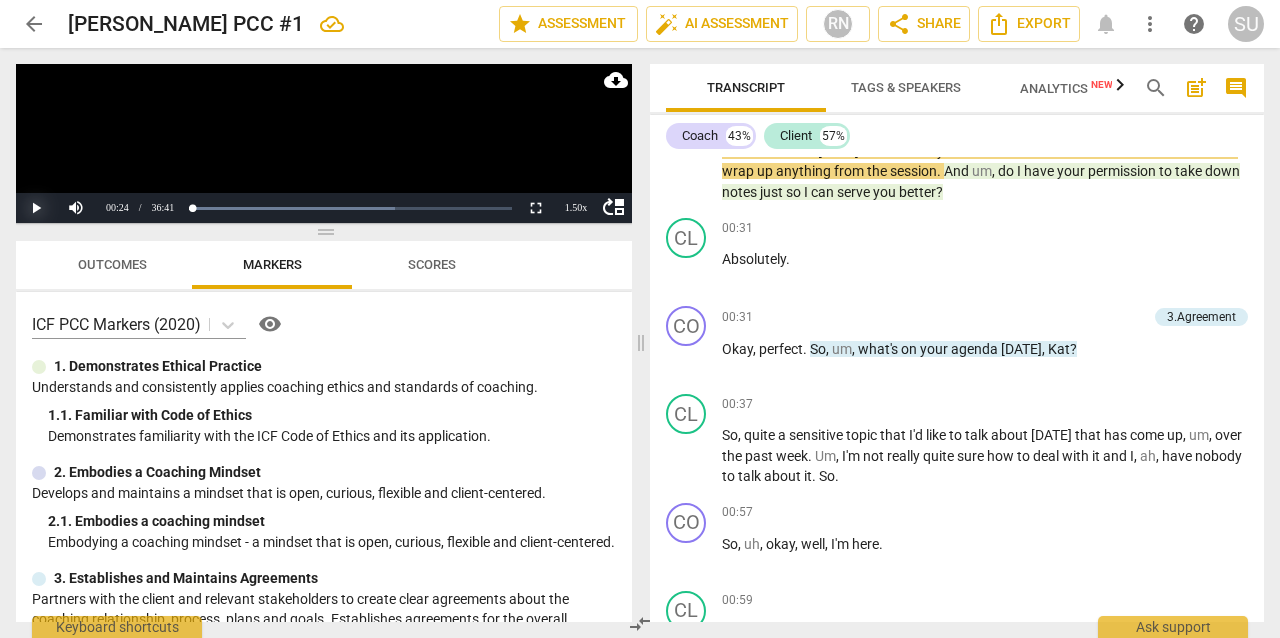 click on "Play" at bounding box center (36, 208) 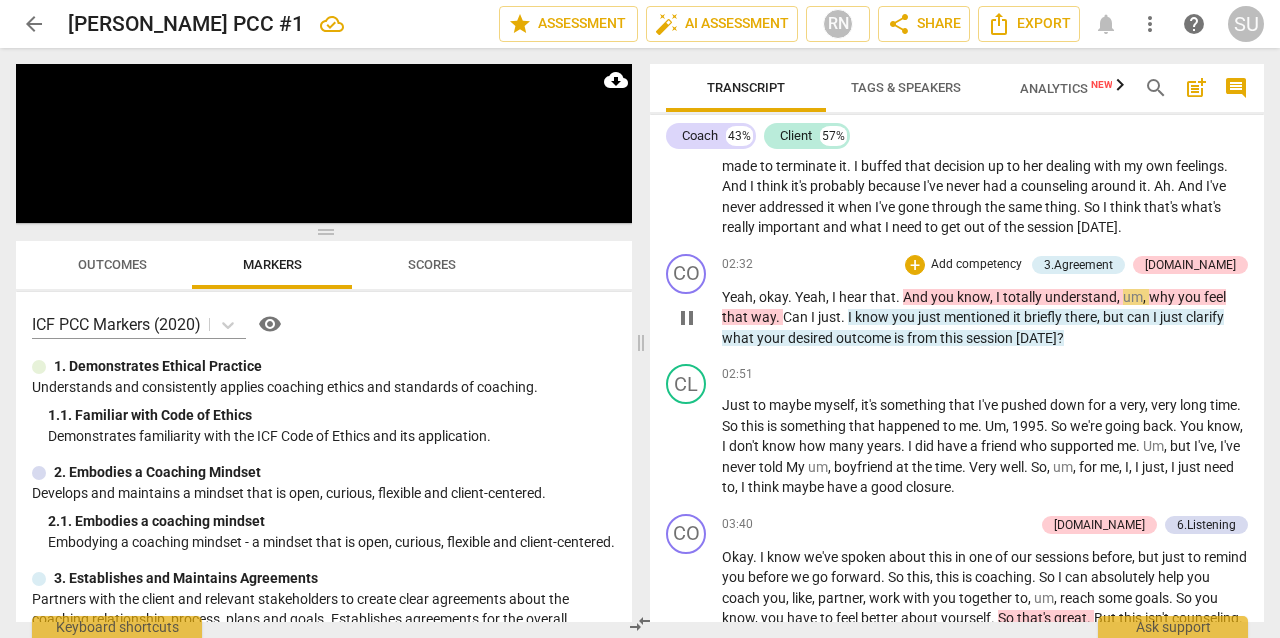 scroll, scrollTop: 1500, scrollLeft: 0, axis: vertical 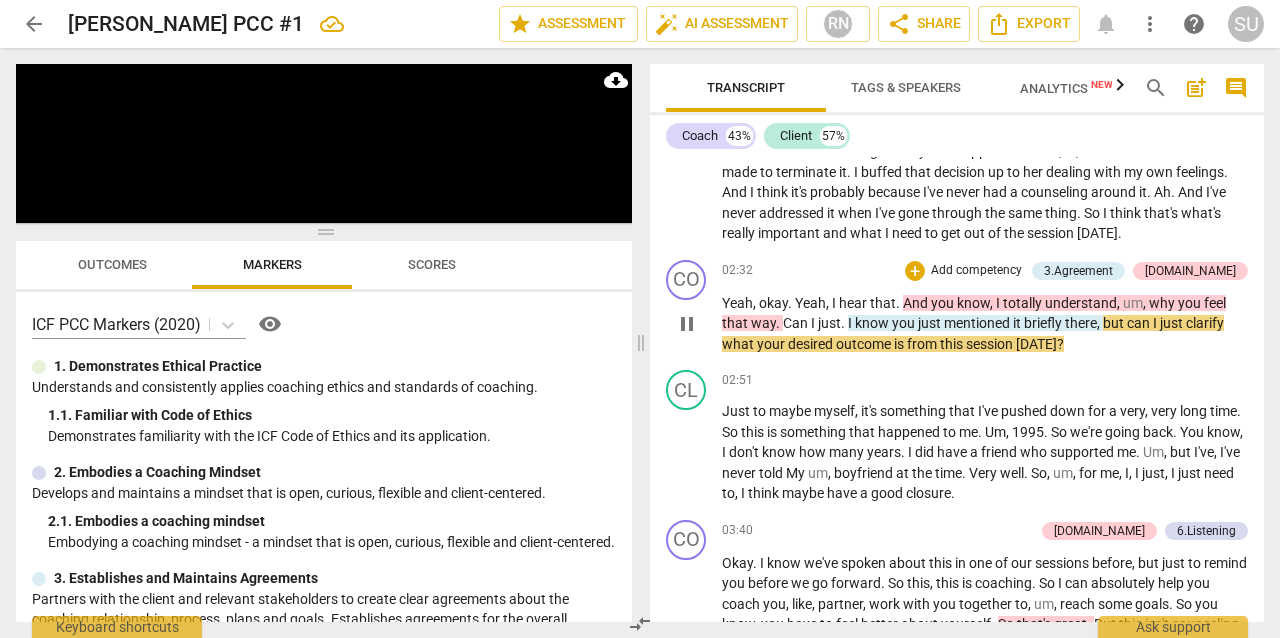 click on "pause" at bounding box center [687, 324] 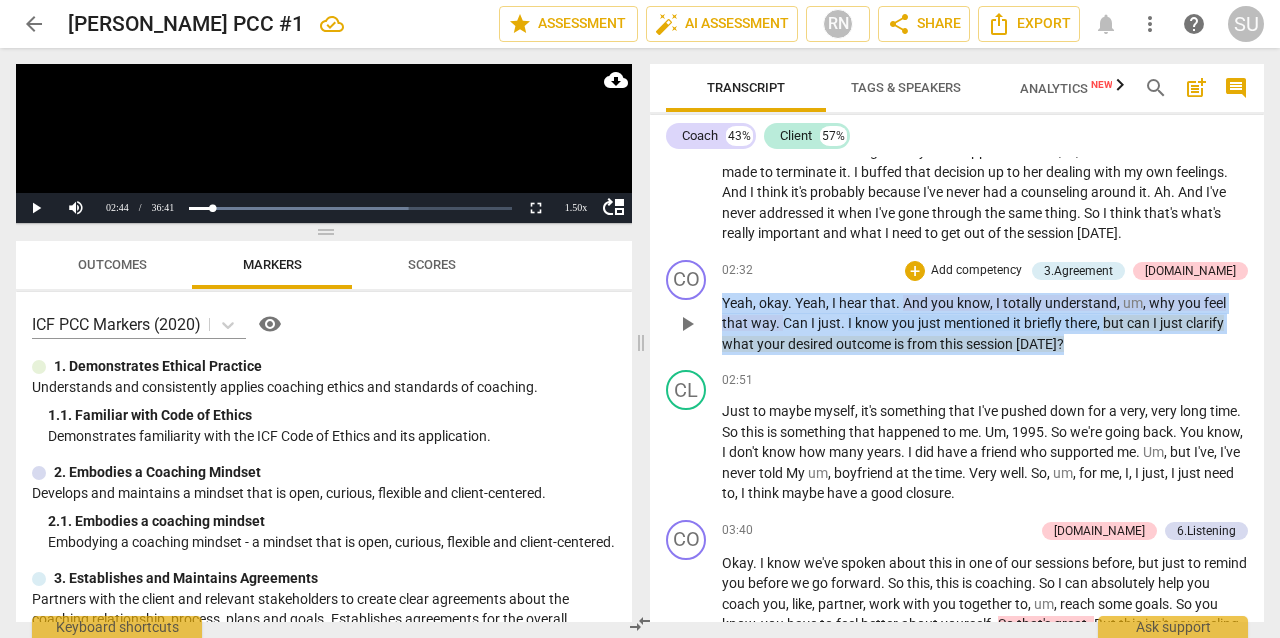 drag, startPoint x: 1076, startPoint y: 335, endPoint x: 720, endPoint y: 295, distance: 358.24014 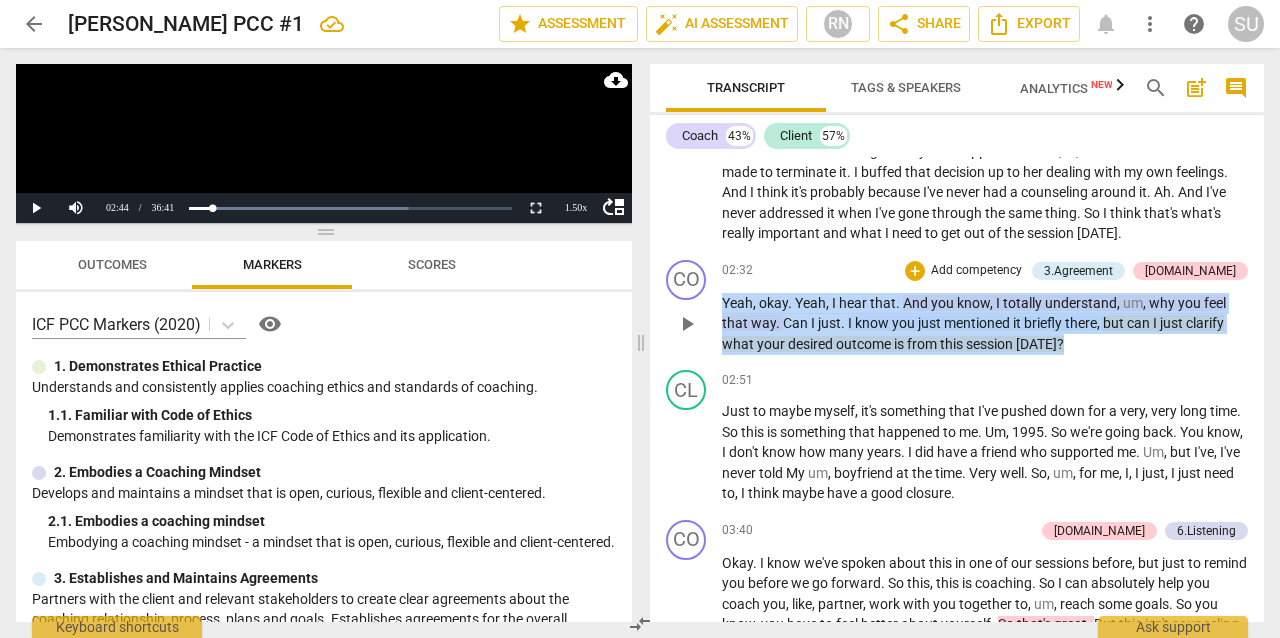 click on "CO play_arrow pause 02:32 + Add competency 3.Agreement [DOMAIN_NAME] keyboard_arrow_right Yeah ,   okay .   Yeah ,   I   hear   that .   And   you   know ,   I   totally   understand ,   um ,   why   you   feel   that   way .   Can   I   just .   I   know   you   just   mentioned   it   briefly   there ,   but   can   I   just   clarify   what   your   desired   outcome   is   from   this   session   [DATE] ? 3.Agreement auto_awesome AI check delete 00:32 [DATE] 1. Identifies what to accomplish" at bounding box center [957, 307] 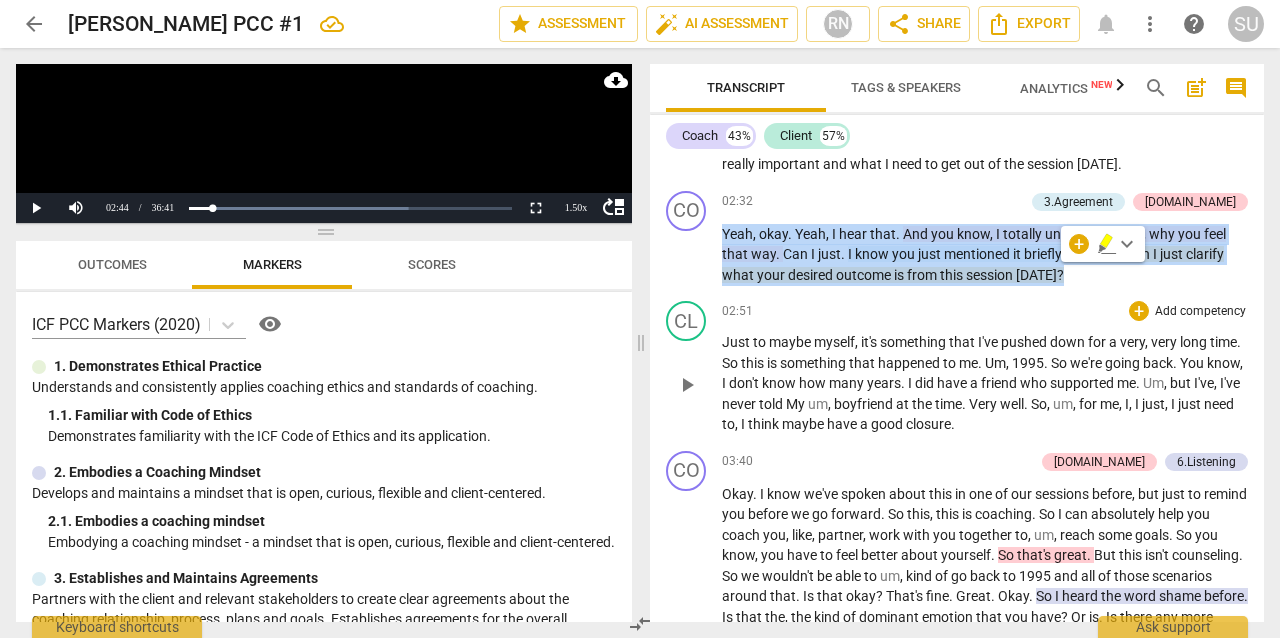 scroll, scrollTop: 1564, scrollLeft: 0, axis: vertical 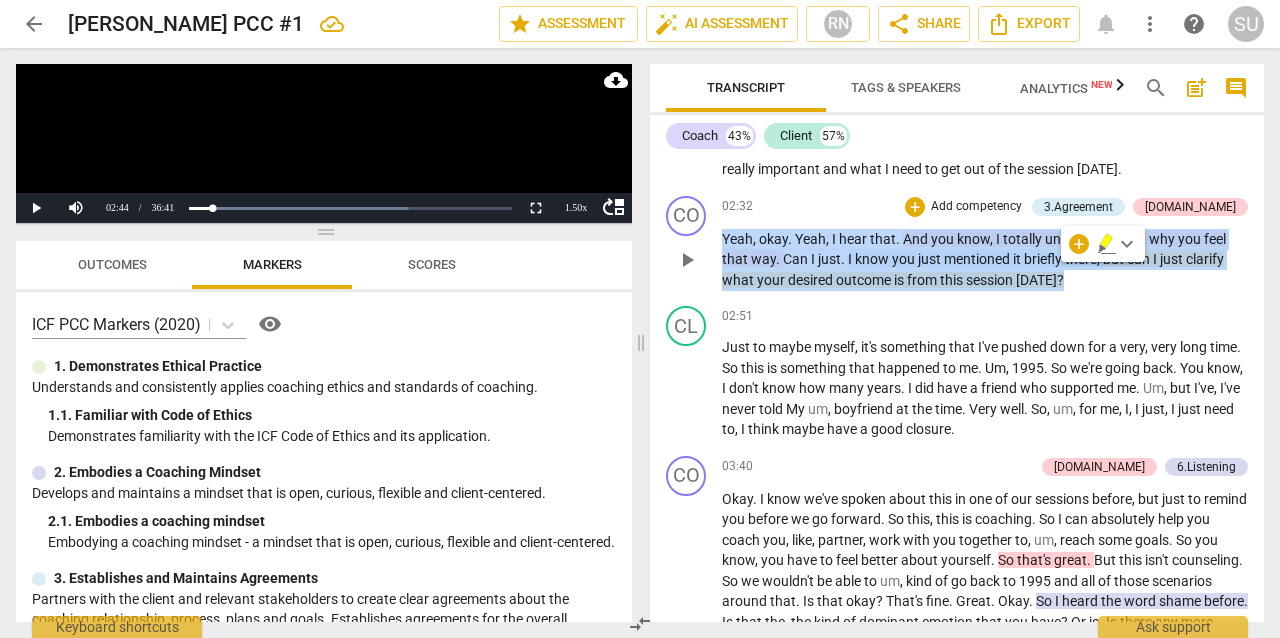 click on "play_arrow" at bounding box center [687, 260] 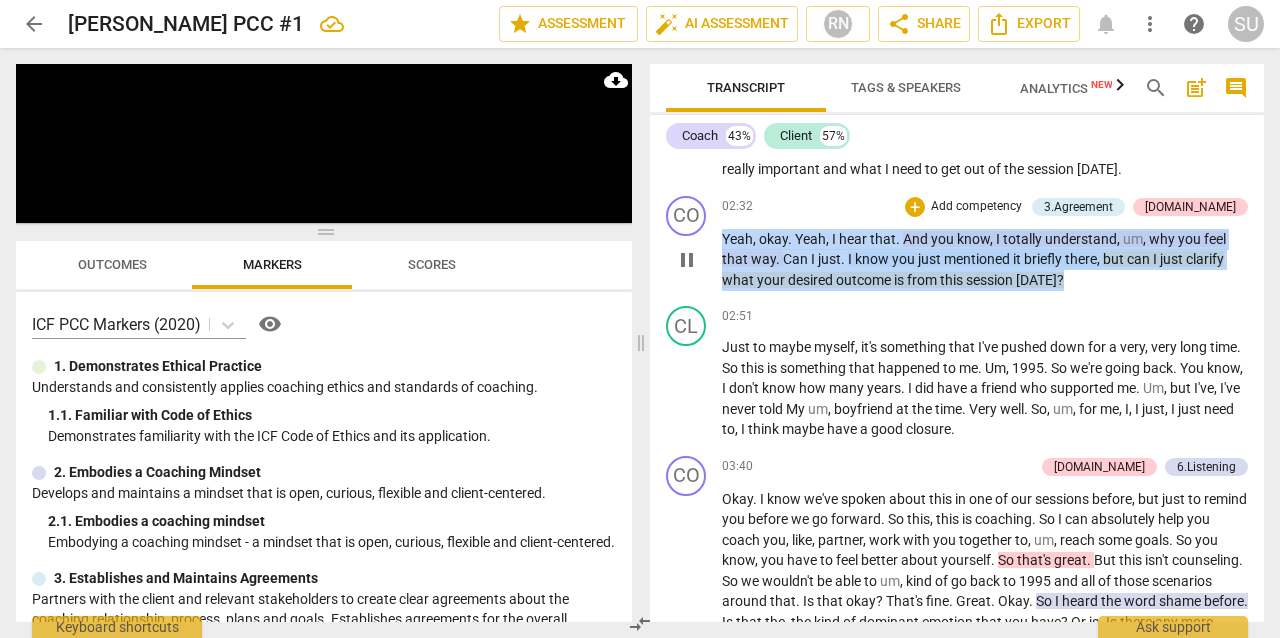 click on "Yeah ,   okay .   Yeah ,   I   hear   that .   And   you   know ,   I   totally   understand ,   um ,   why   you   feel   that   way .   Can   I   just .   I   know   you   just   mentioned   it   briefly   there ,   but   can   I   just   clarify   what   your   desired   outcome   is   from   this   session   [DATE] ?" at bounding box center (985, 260) 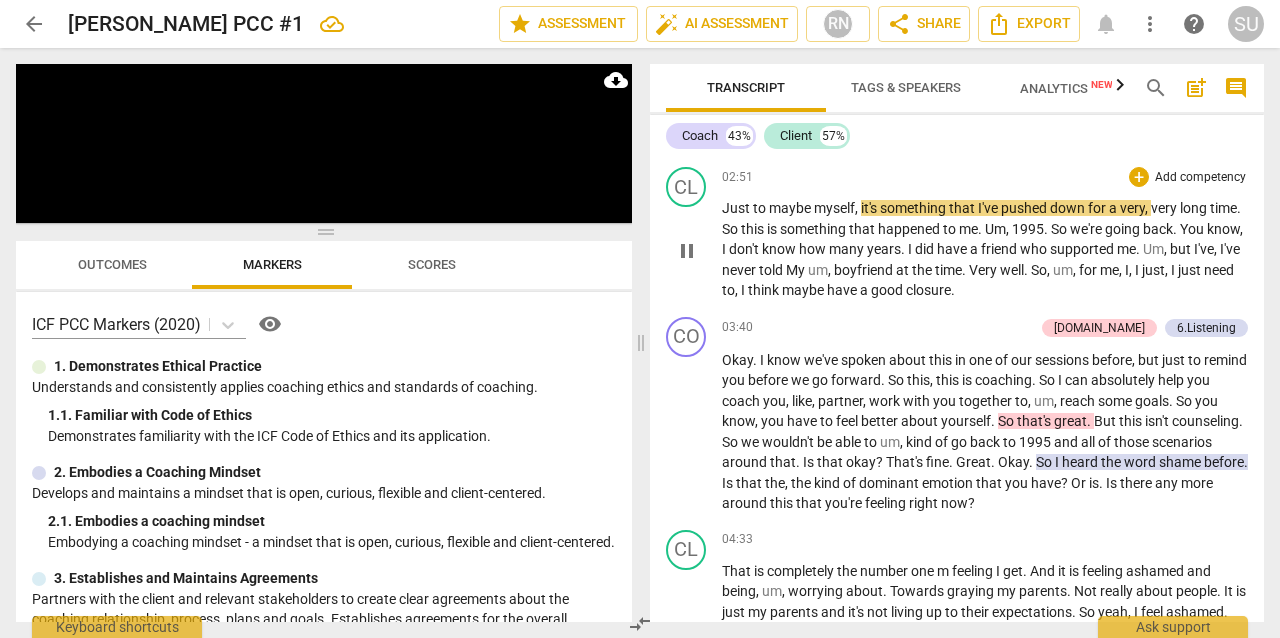 scroll, scrollTop: 1705, scrollLeft: 0, axis: vertical 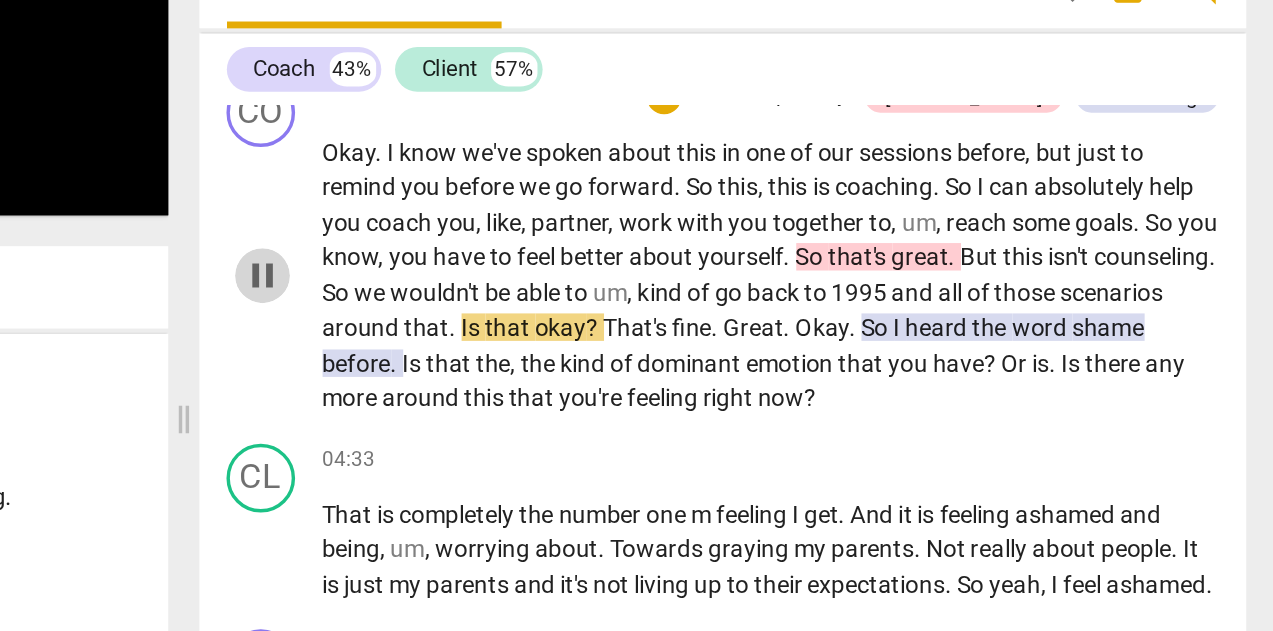 click on "pause" at bounding box center (684, 256) 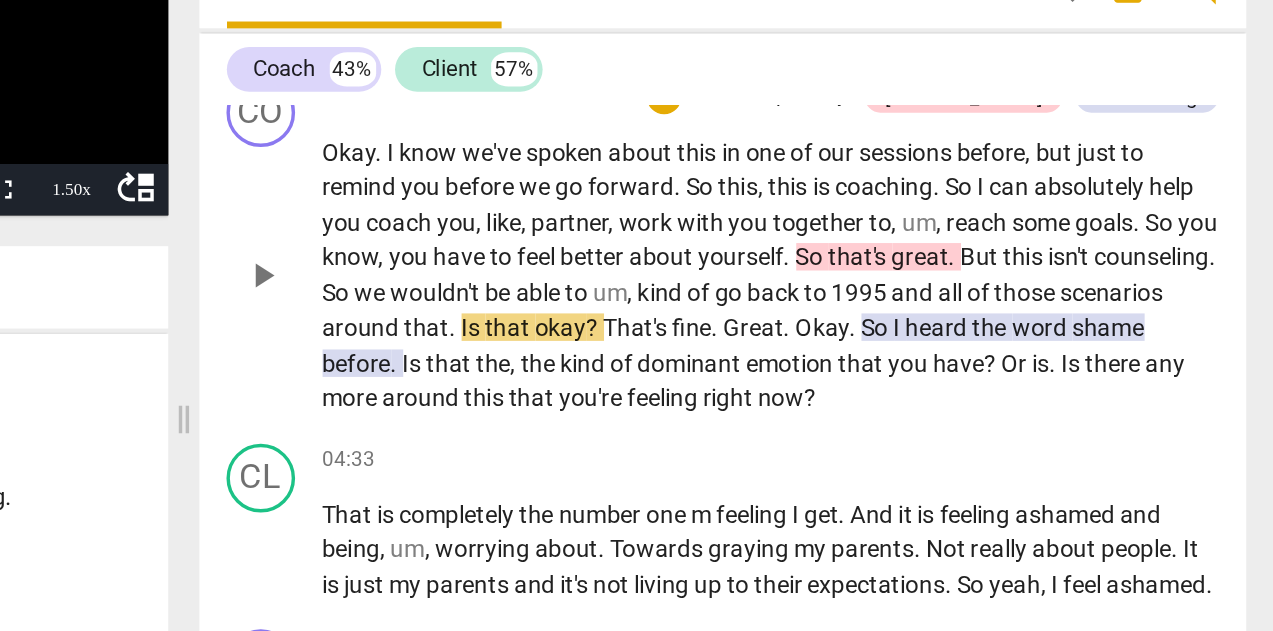 click on "play_arrow" at bounding box center [684, 256] 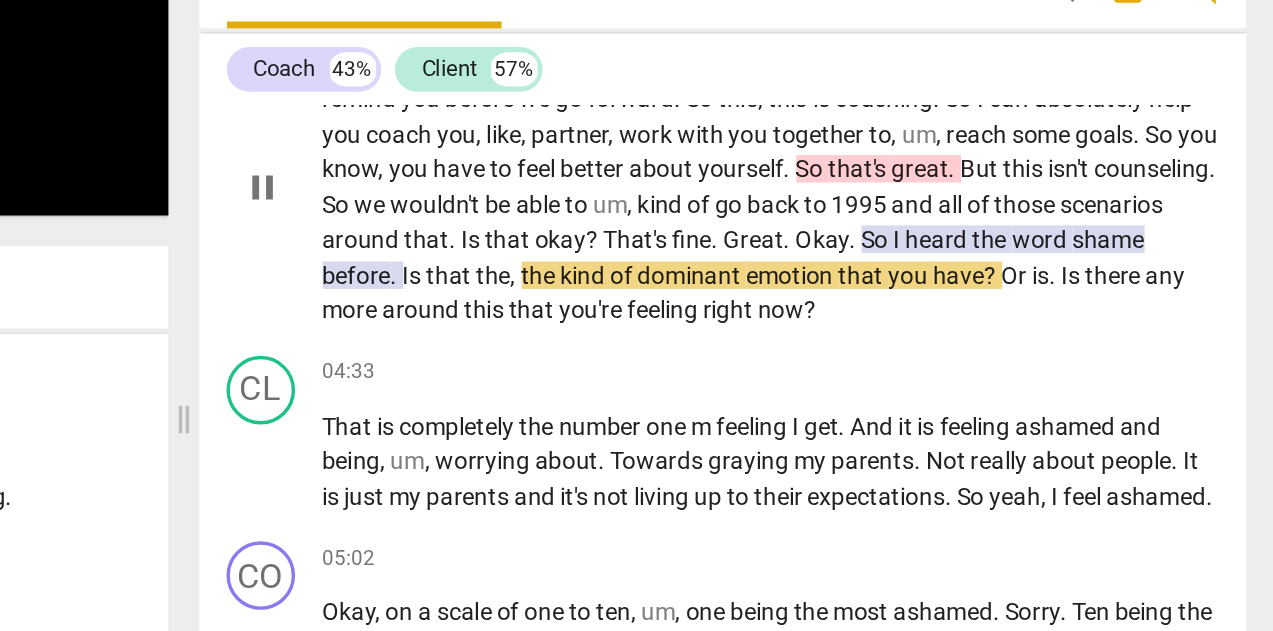 scroll, scrollTop: 1930, scrollLeft: 0, axis: vertical 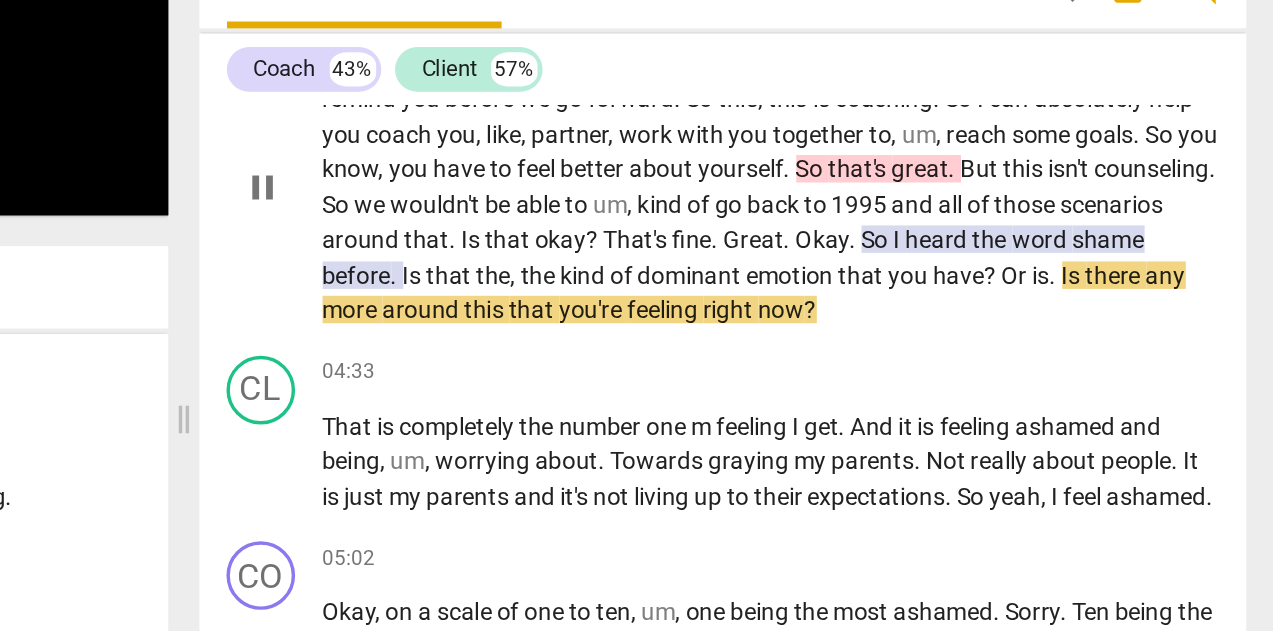 click on "pause" at bounding box center [684, 205] 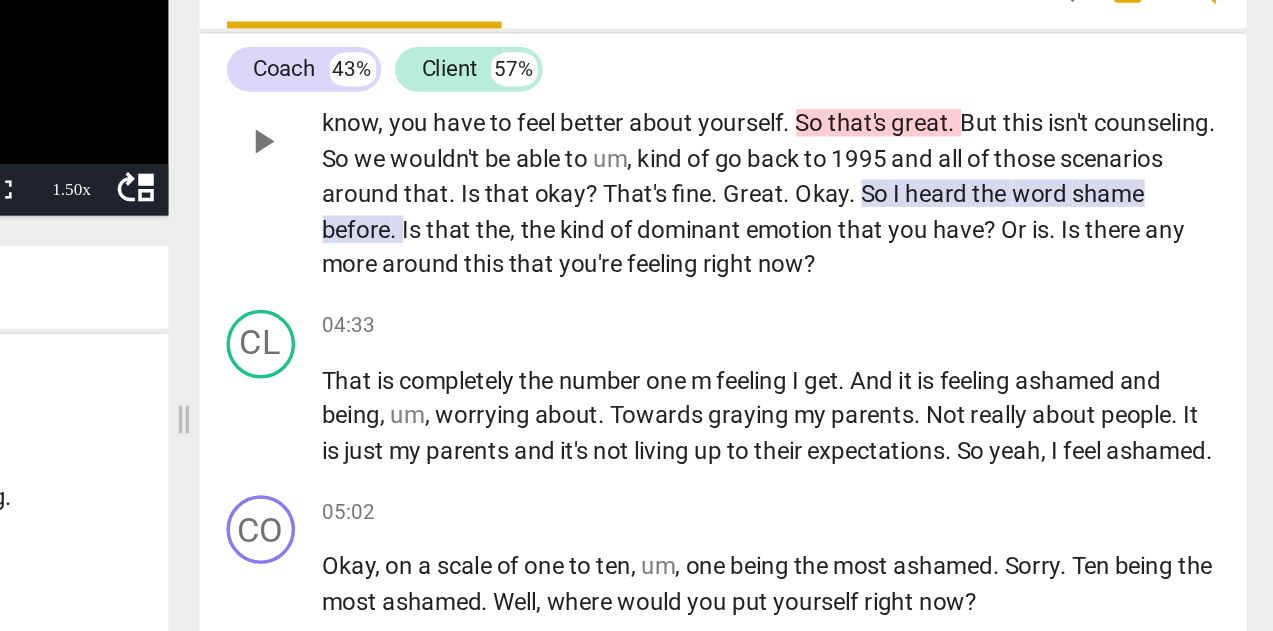 scroll, scrollTop: 1959, scrollLeft: 0, axis: vertical 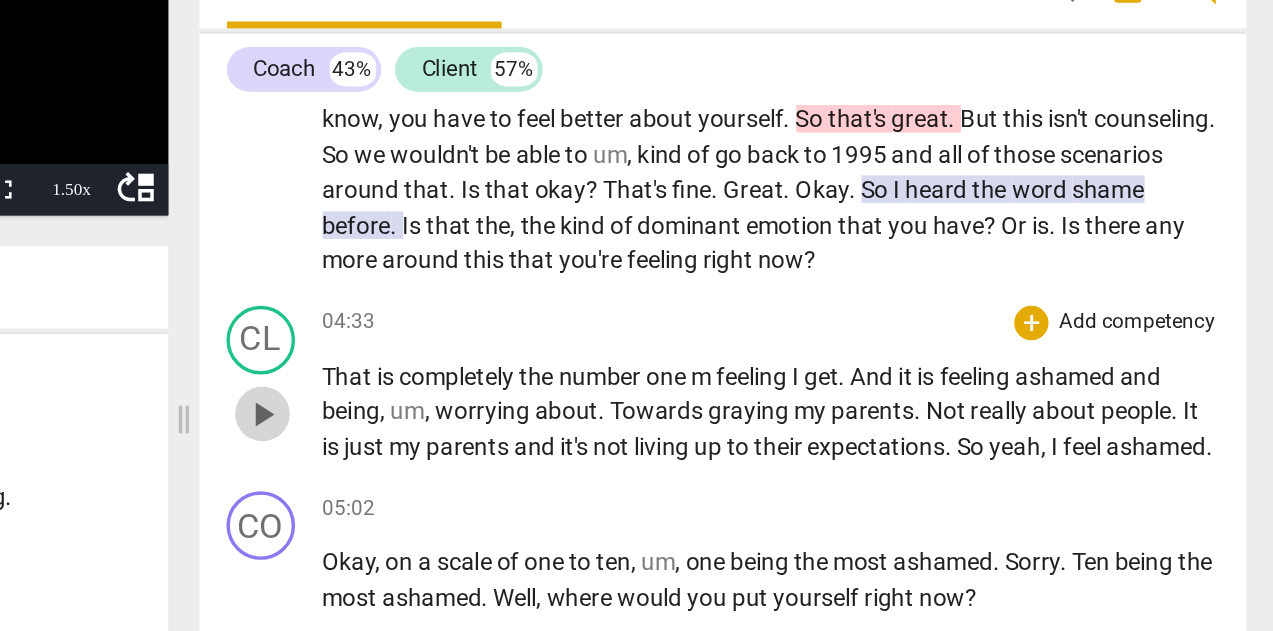 click on "play_arrow" at bounding box center (684, 337) 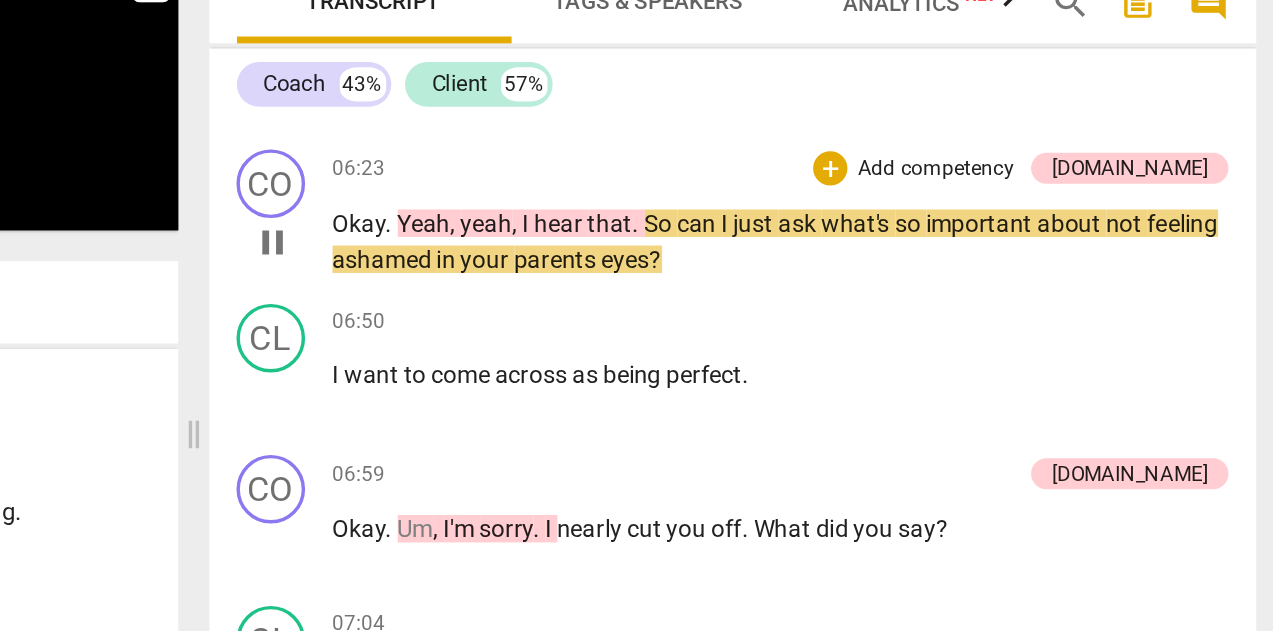 scroll, scrollTop: 2884, scrollLeft: 0, axis: vertical 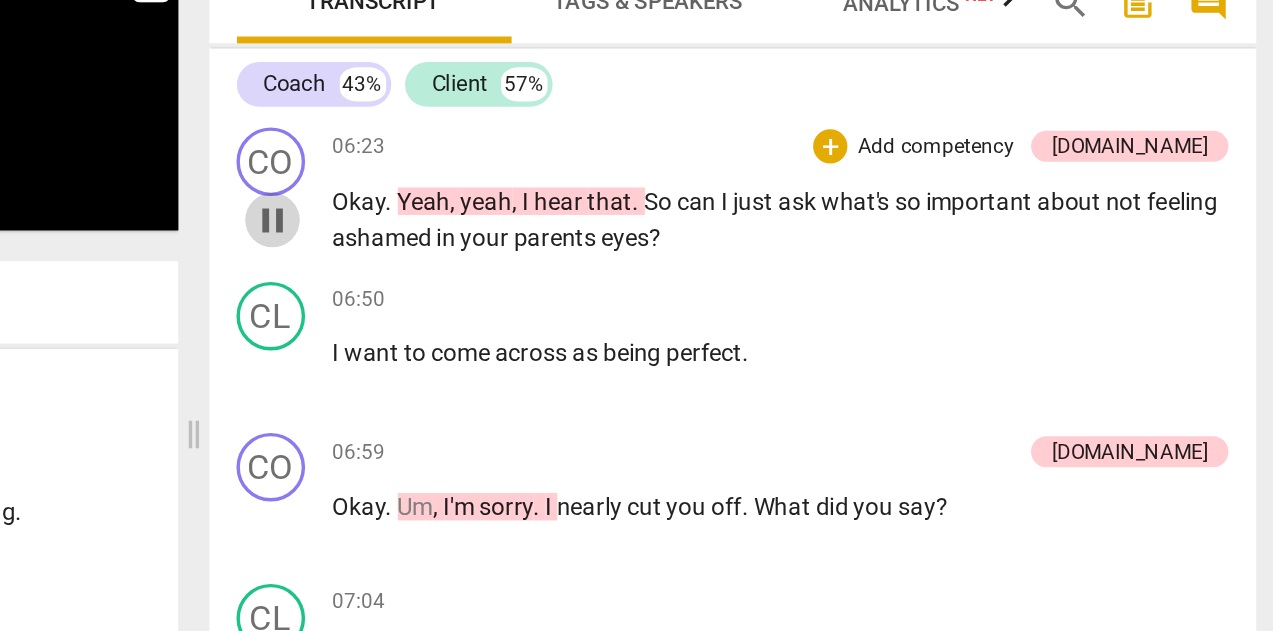 click on "pause" at bounding box center [684, 215] 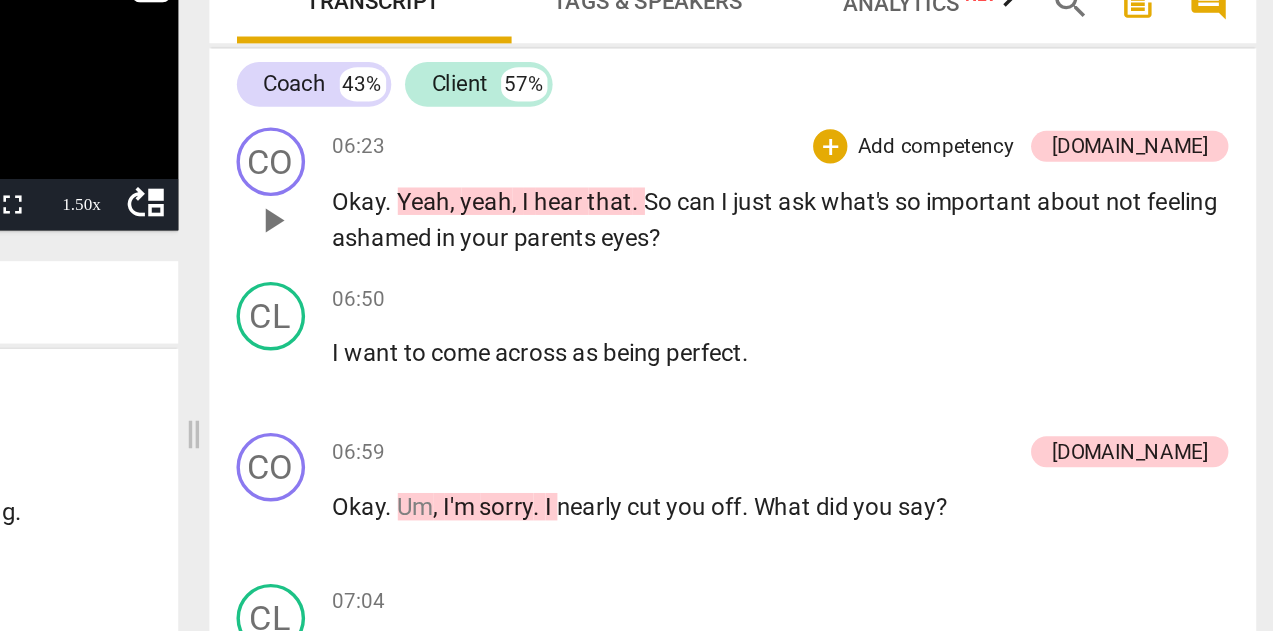 click on "play_arrow" at bounding box center (684, 215) 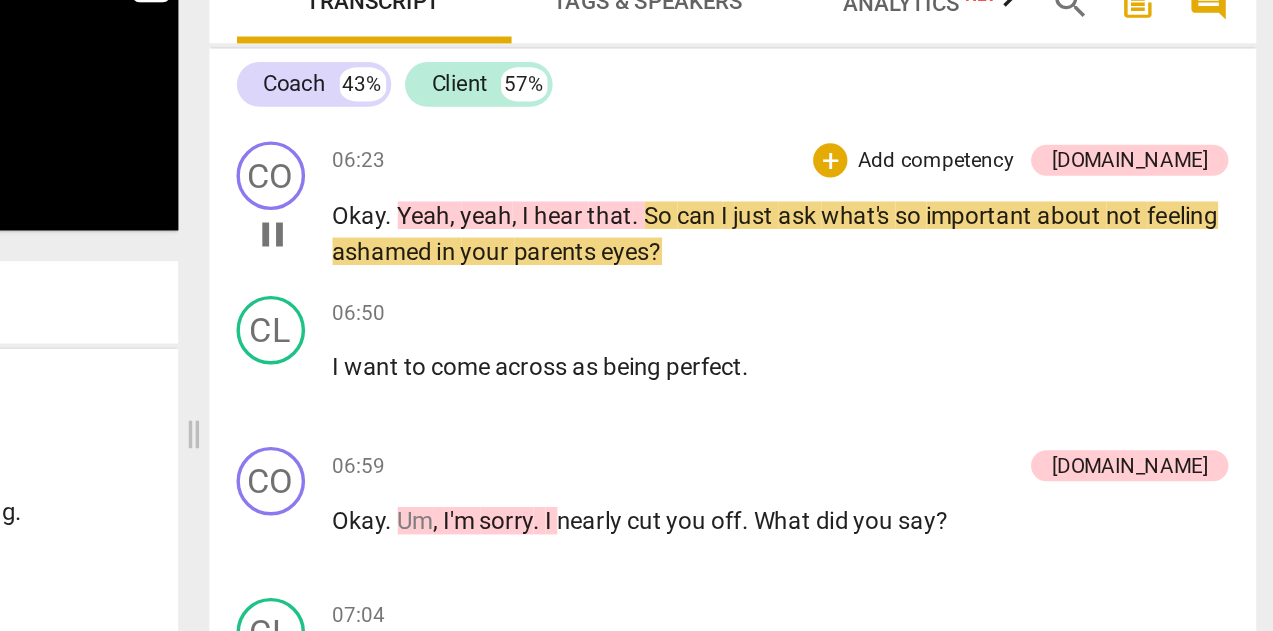 scroll, scrollTop: 2883, scrollLeft: 0, axis: vertical 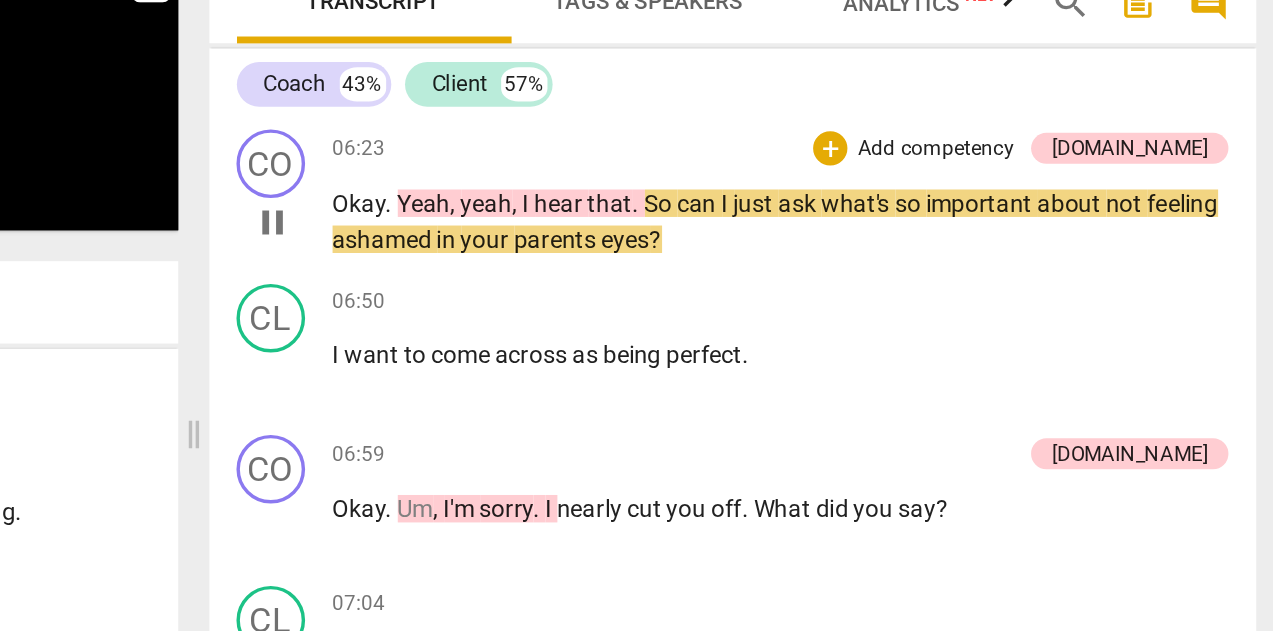 click on "pause" at bounding box center [684, 216] 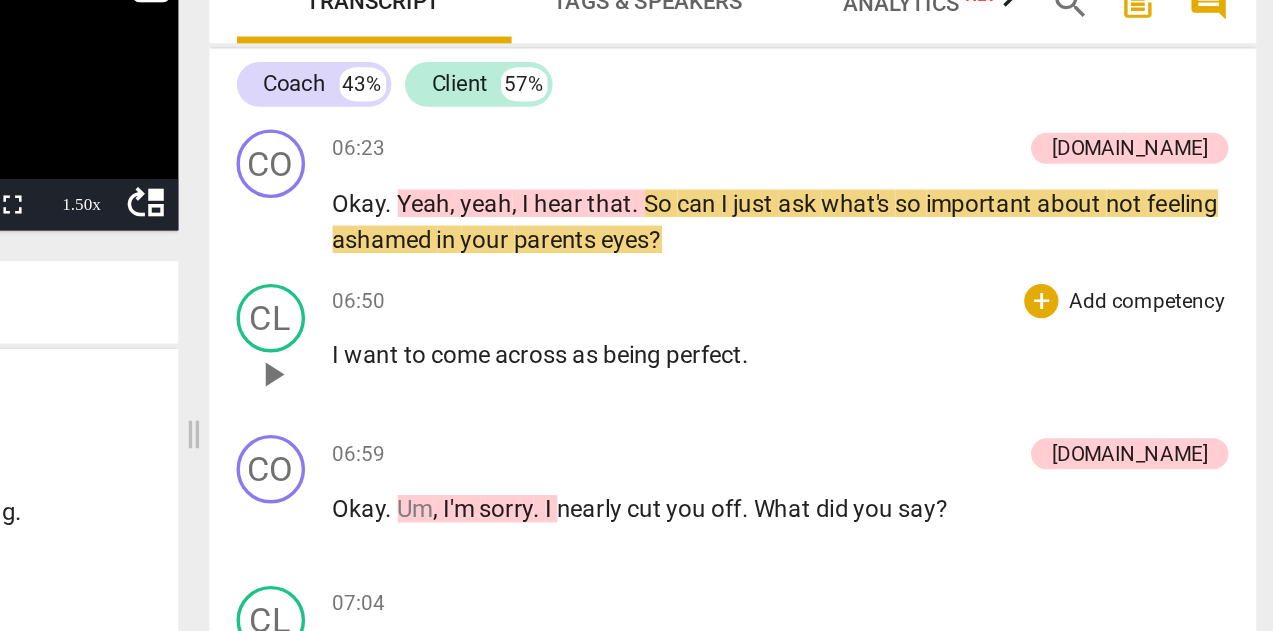 click on "play_arrow" at bounding box center (684, 305) 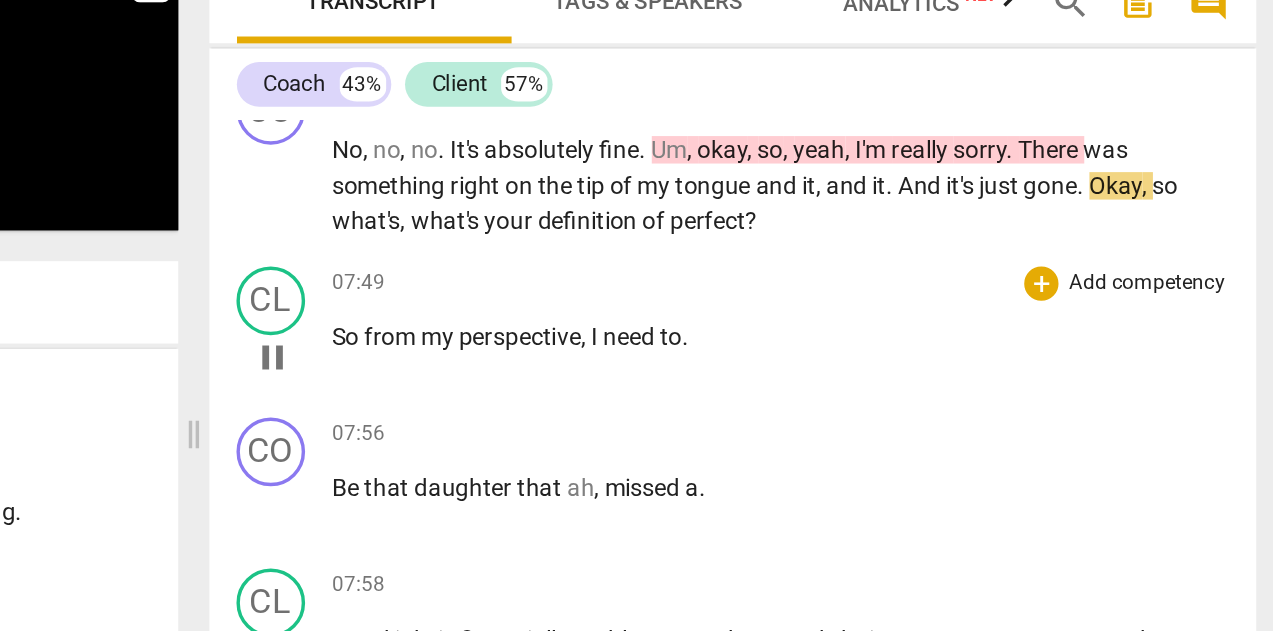 scroll, scrollTop: 3442, scrollLeft: 0, axis: vertical 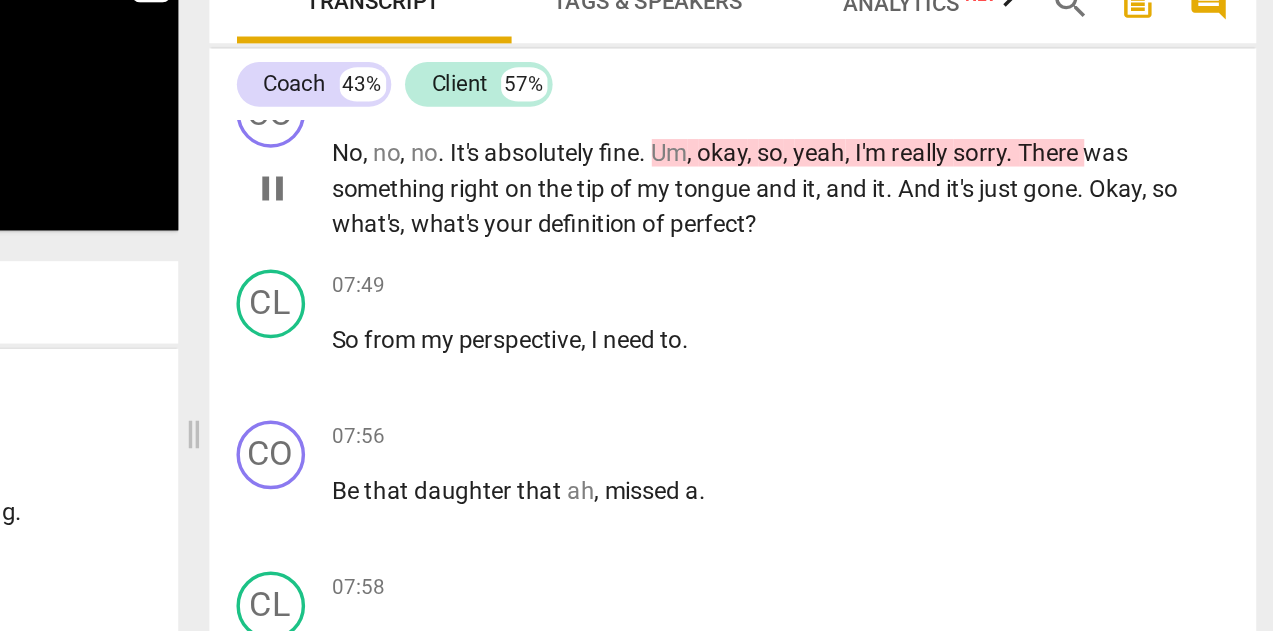 click on "pause" at bounding box center [684, 197] 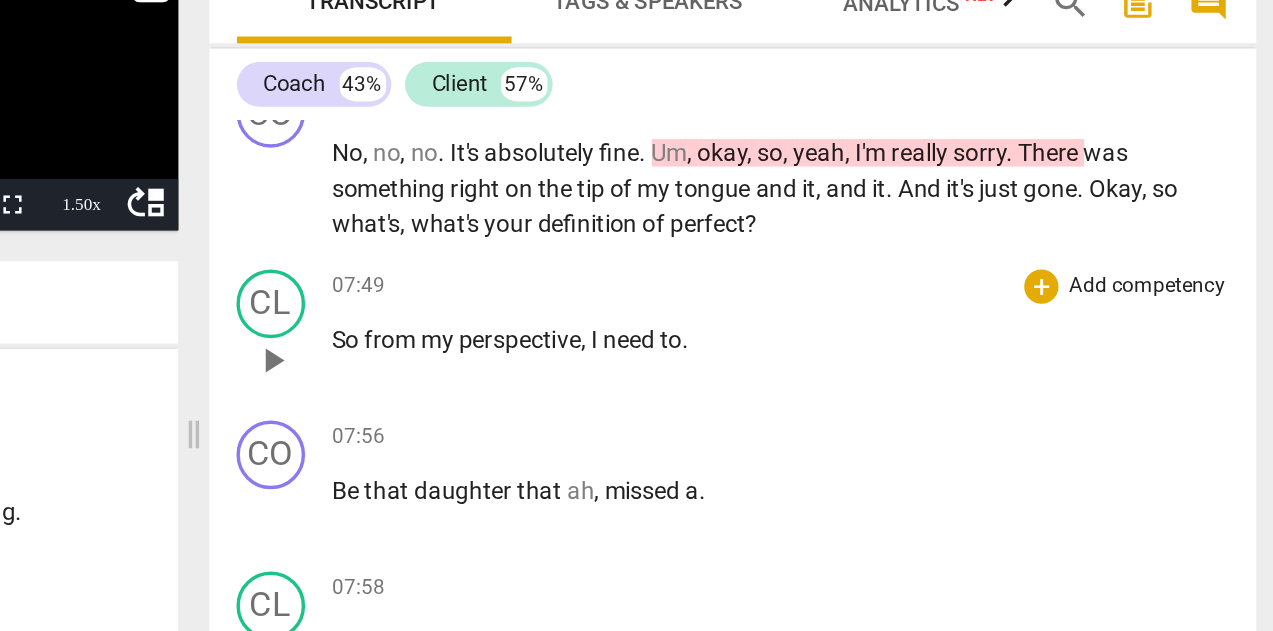 click on "play_arrow" at bounding box center (684, 297) 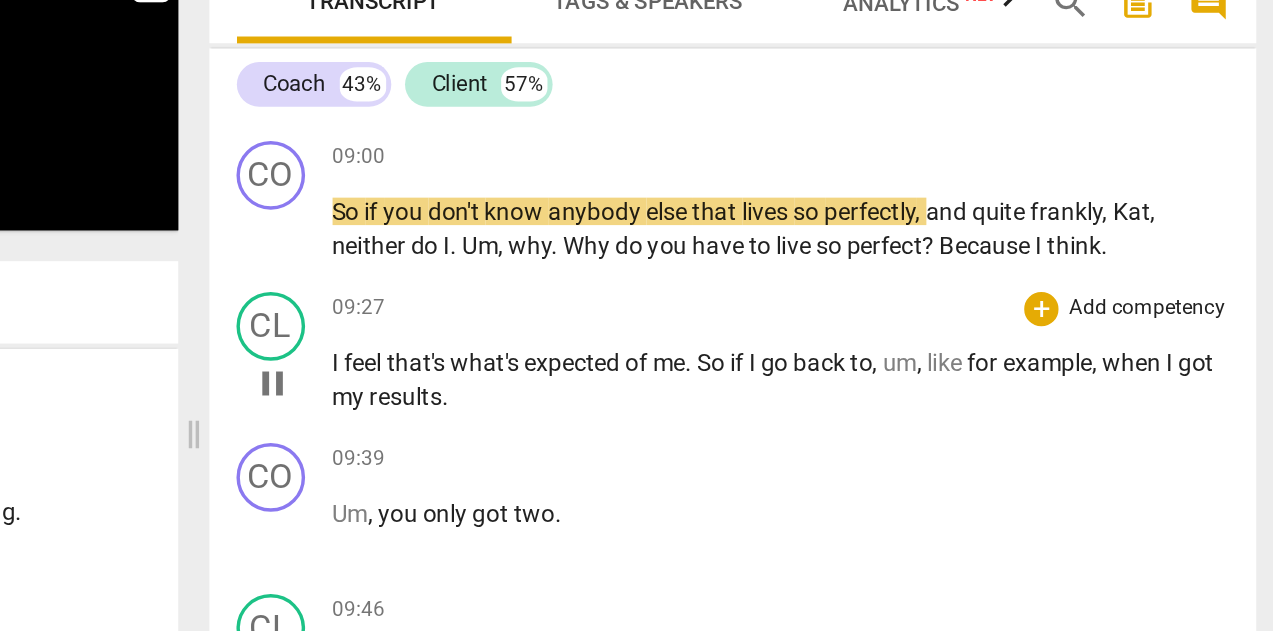 scroll, scrollTop: 3999, scrollLeft: 0, axis: vertical 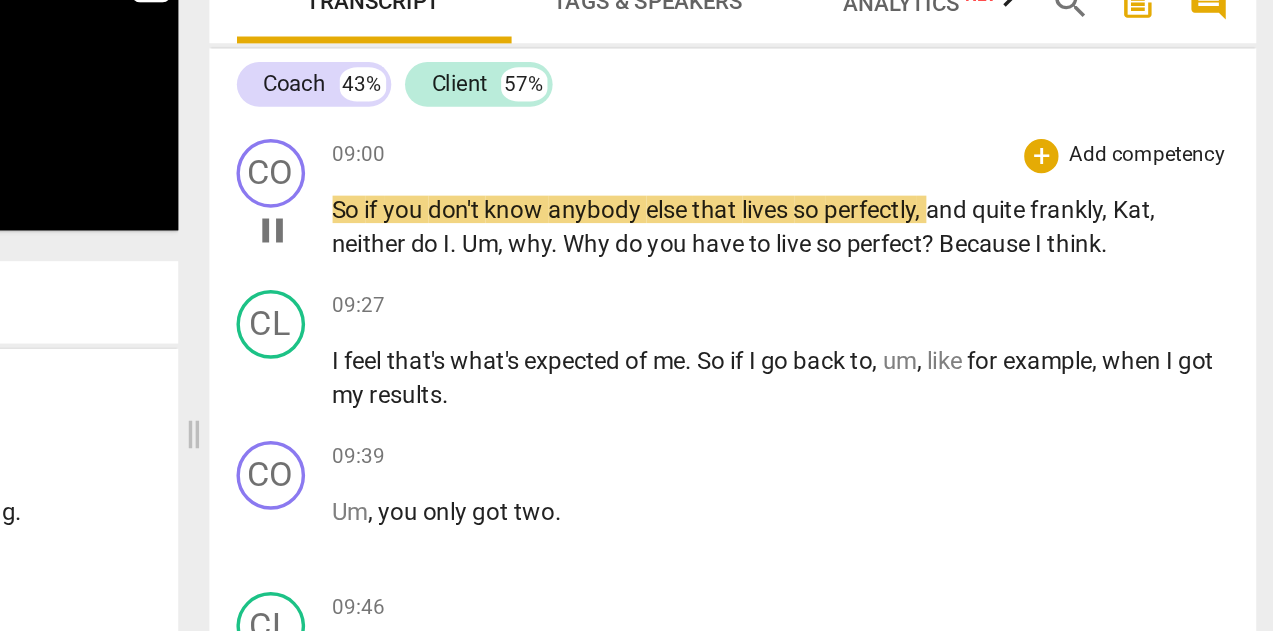 click on "pause" at bounding box center [684, 221] 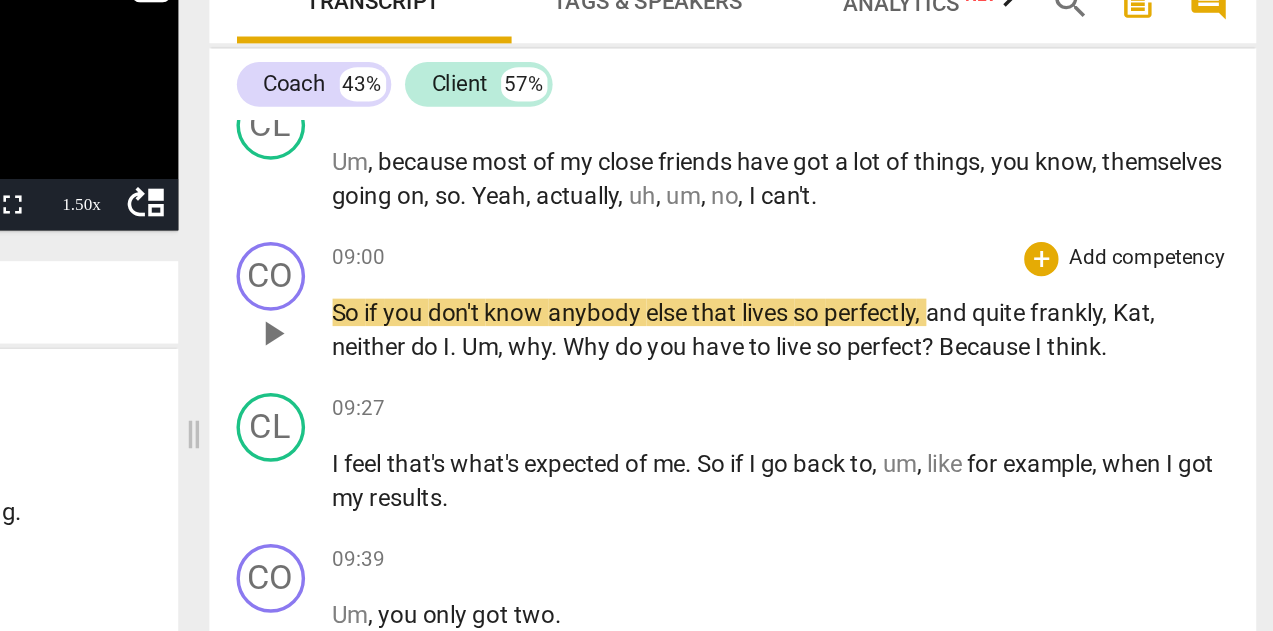 scroll, scrollTop: 3944, scrollLeft: 0, axis: vertical 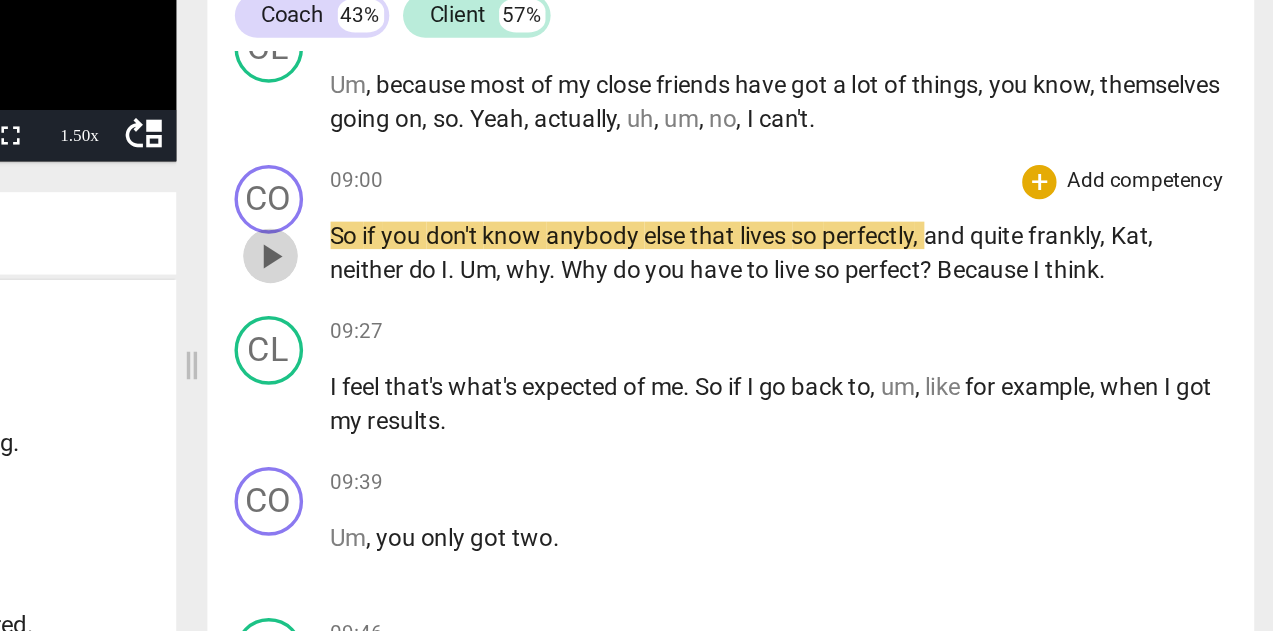 click on "play_arrow" at bounding box center [684, 276] 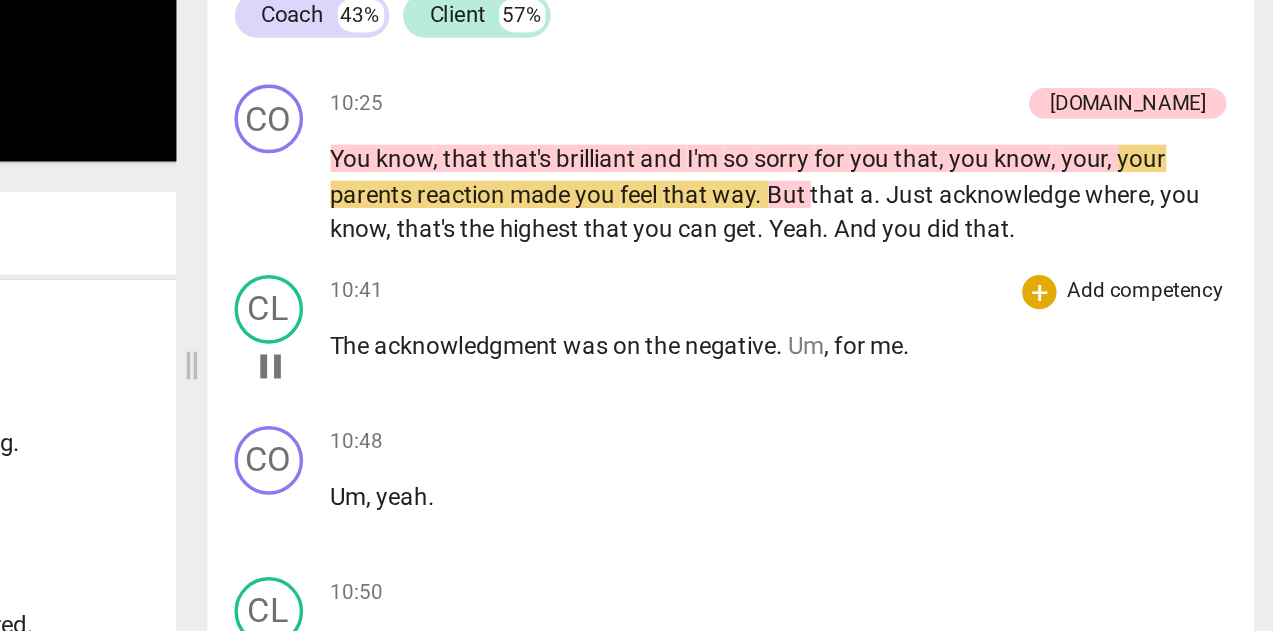 scroll, scrollTop: 4714, scrollLeft: 0, axis: vertical 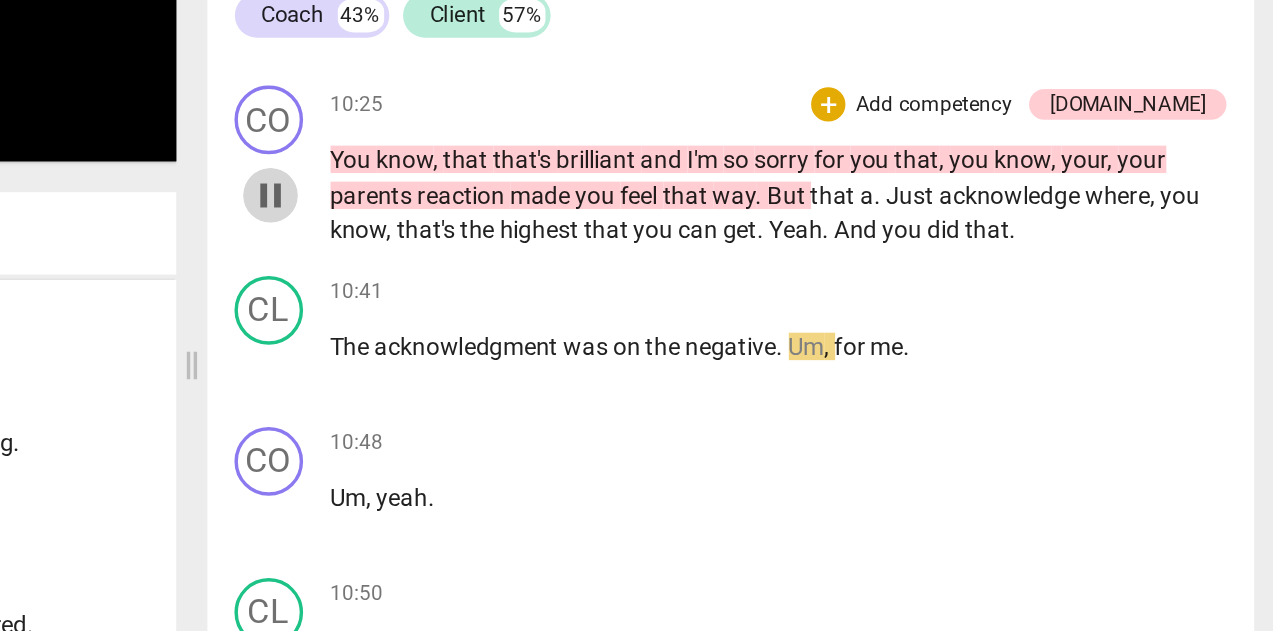 click on "pause" at bounding box center [684, 241] 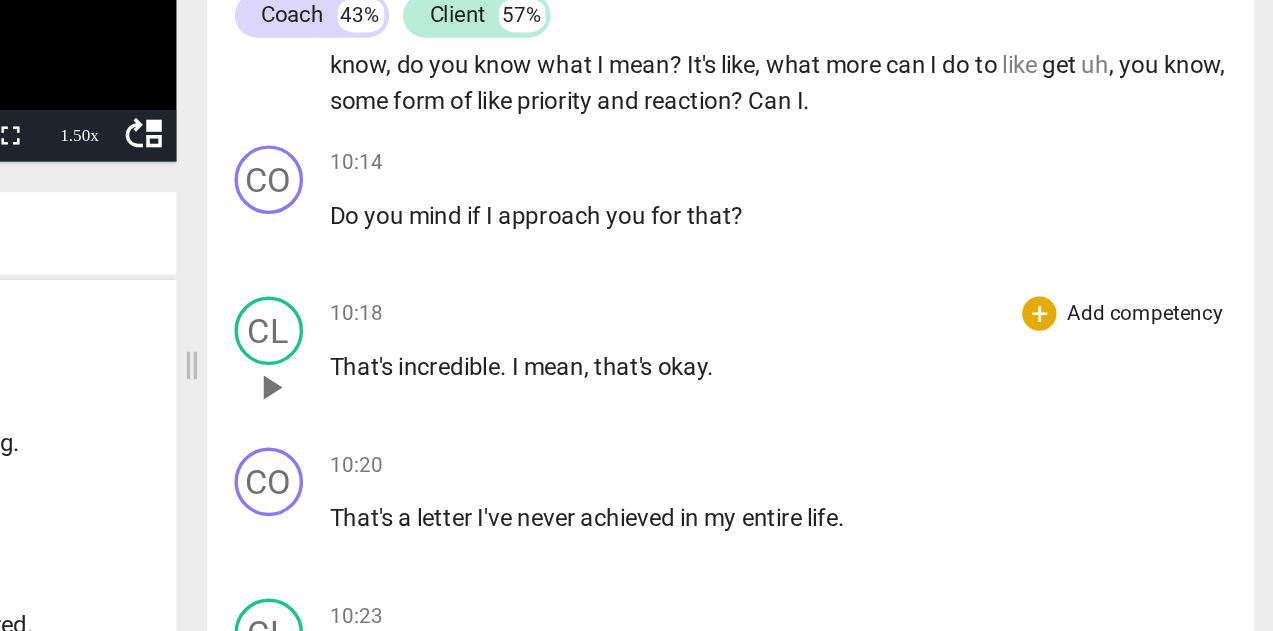 scroll, scrollTop: 4315, scrollLeft: 0, axis: vertical 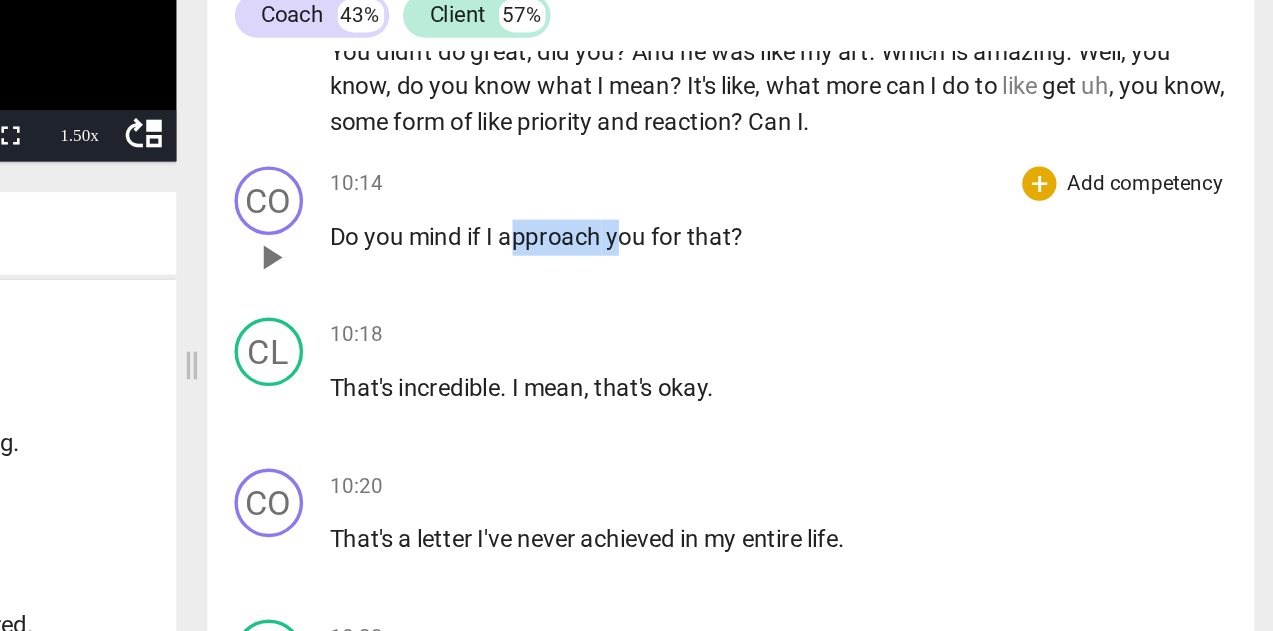 drag, startPoint x: 299, startPoint y: 139, endPoint x: 359, endPoint y: 139, distance: 60 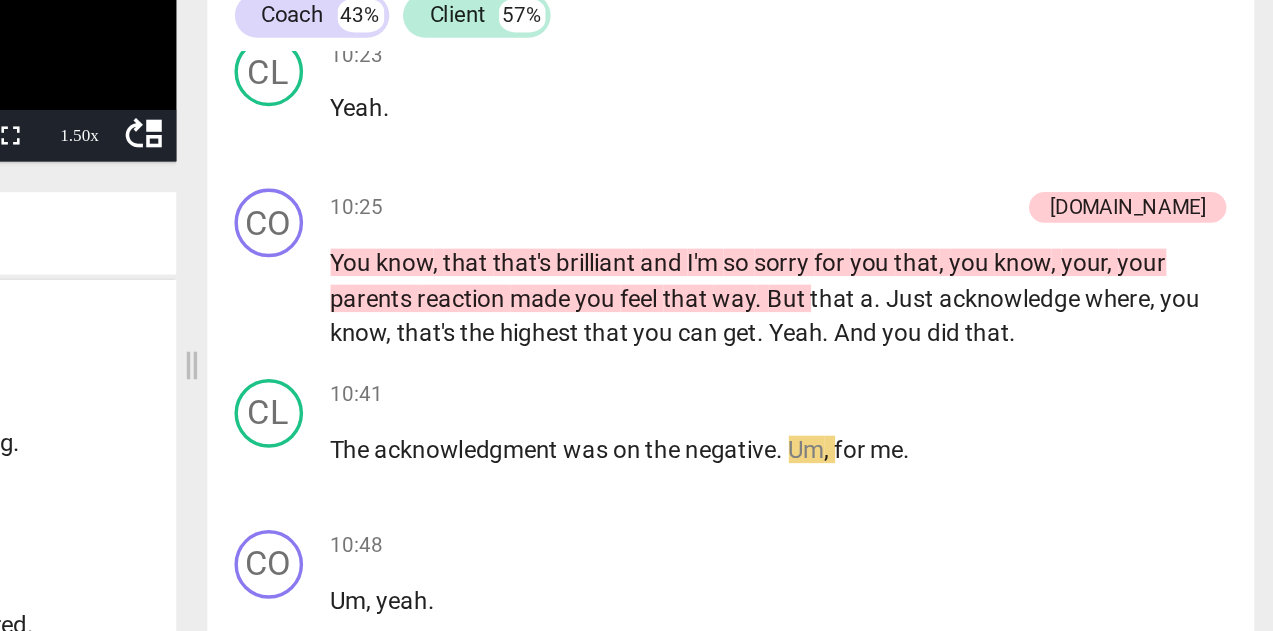 scroll, scrollTop: 4688, scrollLeft: 0, axis: vertical 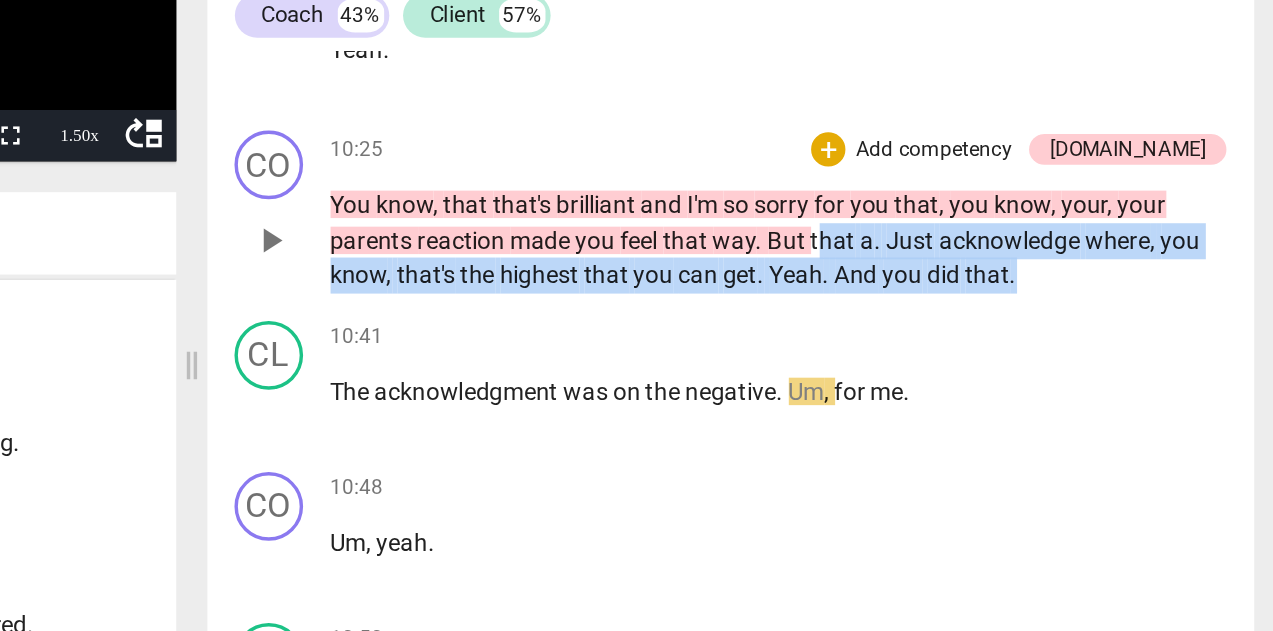 drag, startPoint x: 476, startPoint y: 134, endPoint x: 666, endPoint y: 145, distance: 190.31816 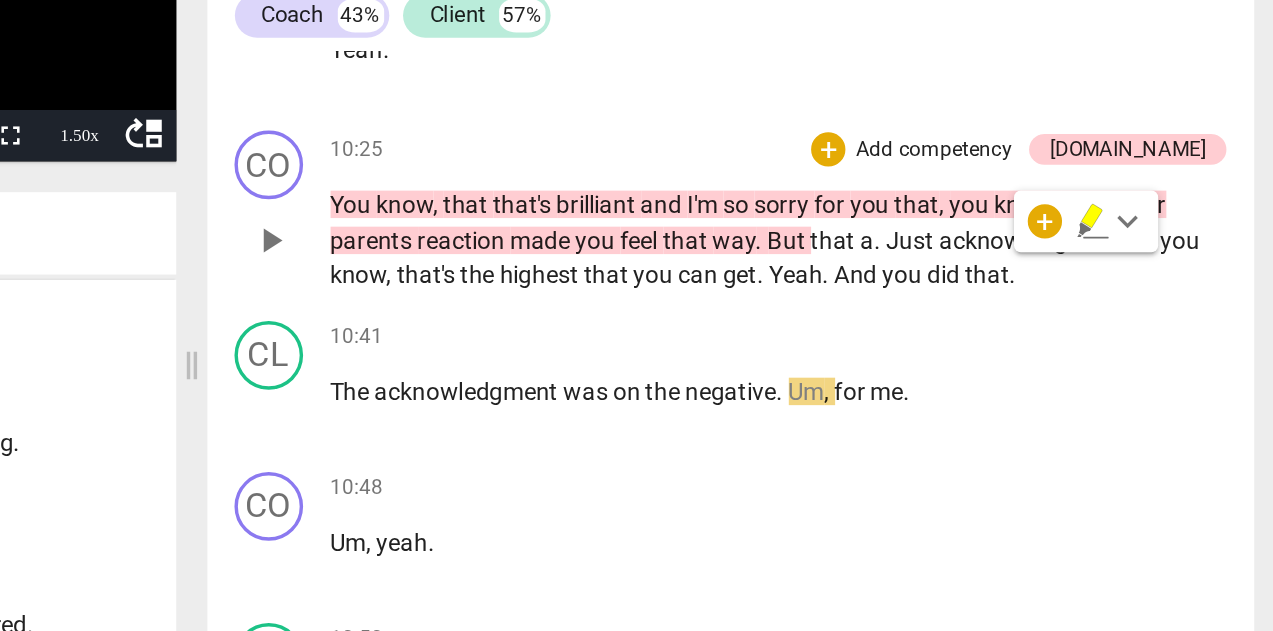 click on "You   know ,   that   that's   brilliant   and   I'm   so   sorry   for   you   that ,   you   know ,   your ,   your   parents   reaction   made   you   feel   that   way .   But   that   a .   Just   acknowledge   where ,   you   know ,   that's   the   highest   that   you   can   get .   Yeah .   And   you   did   that ." at bounding box center (980, 267) 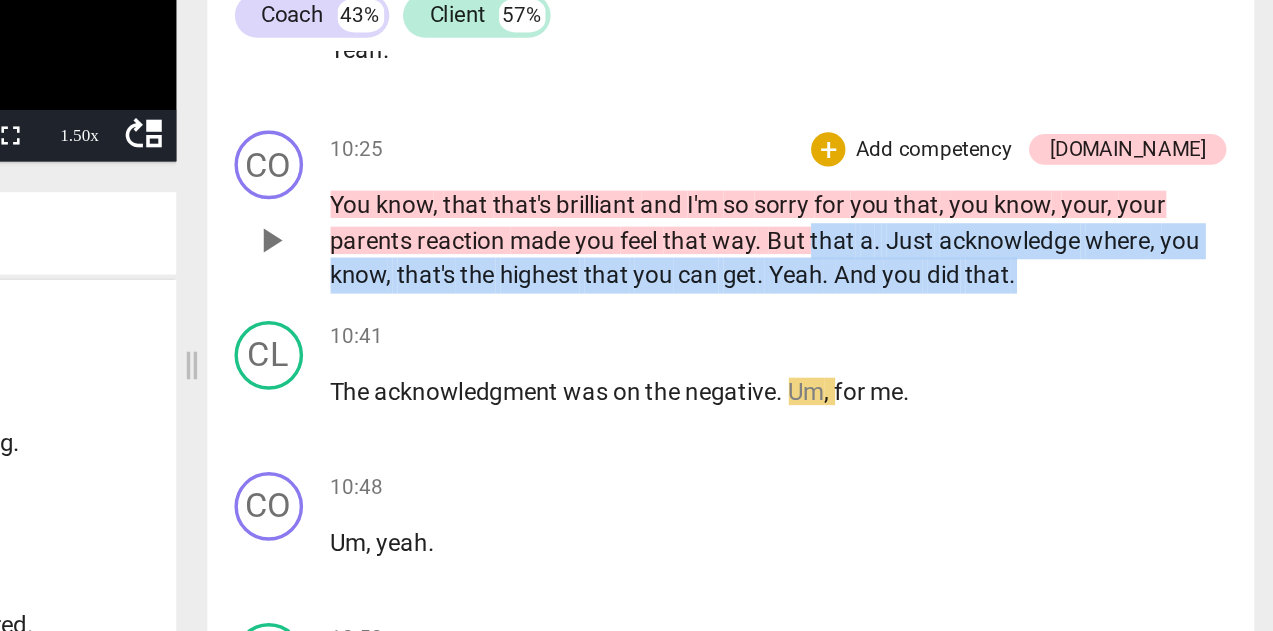 drag, startPoint x: 608, startPoint y: 159, endPoint x: 471, endPoint y: 138, distance: 138.60014 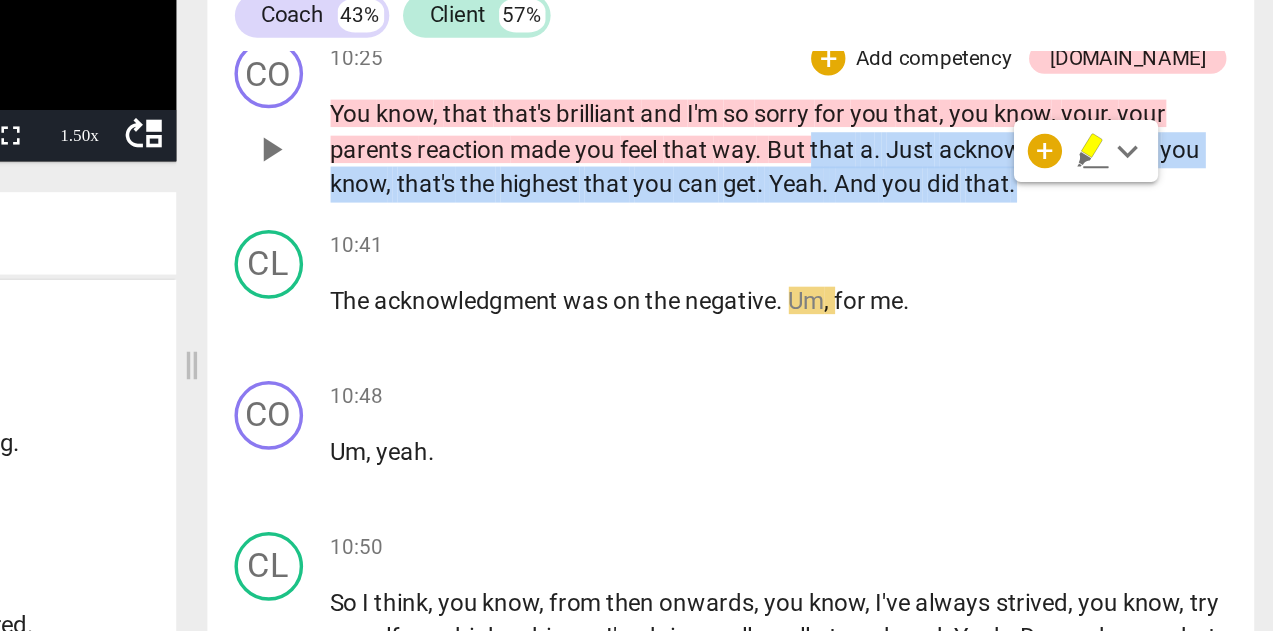 scroll, scrollTop: 4747, scrollLeft: 0, axis: vertical 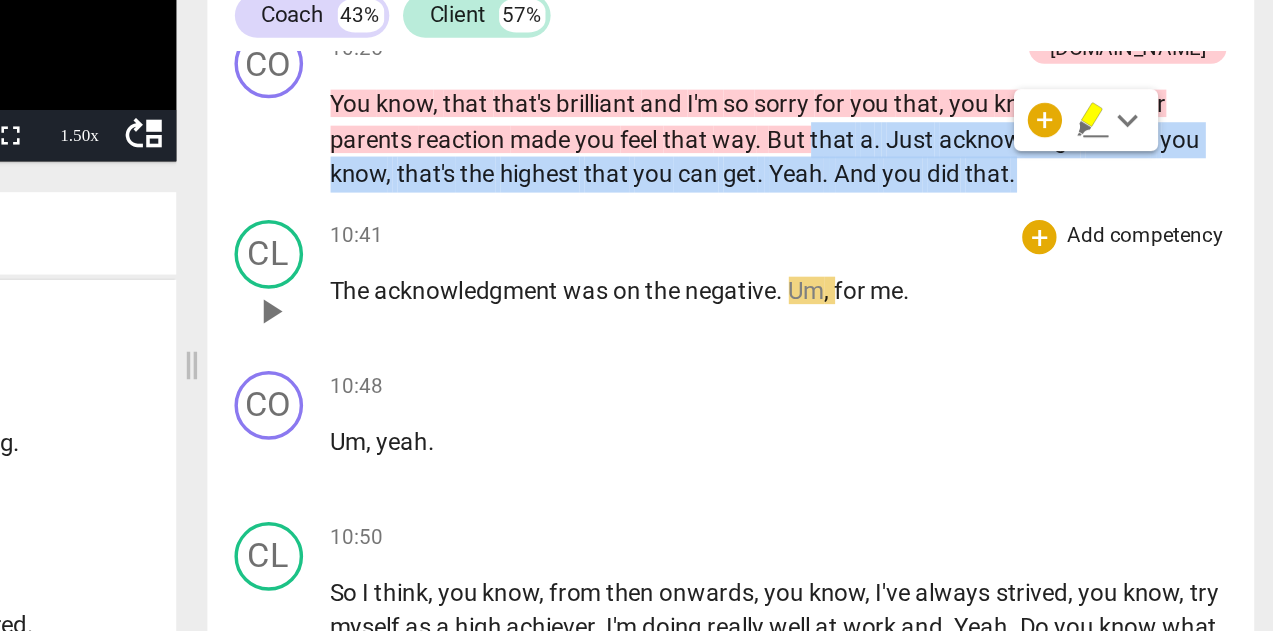 click on "play_arrow" at bounding box center [684, 308] 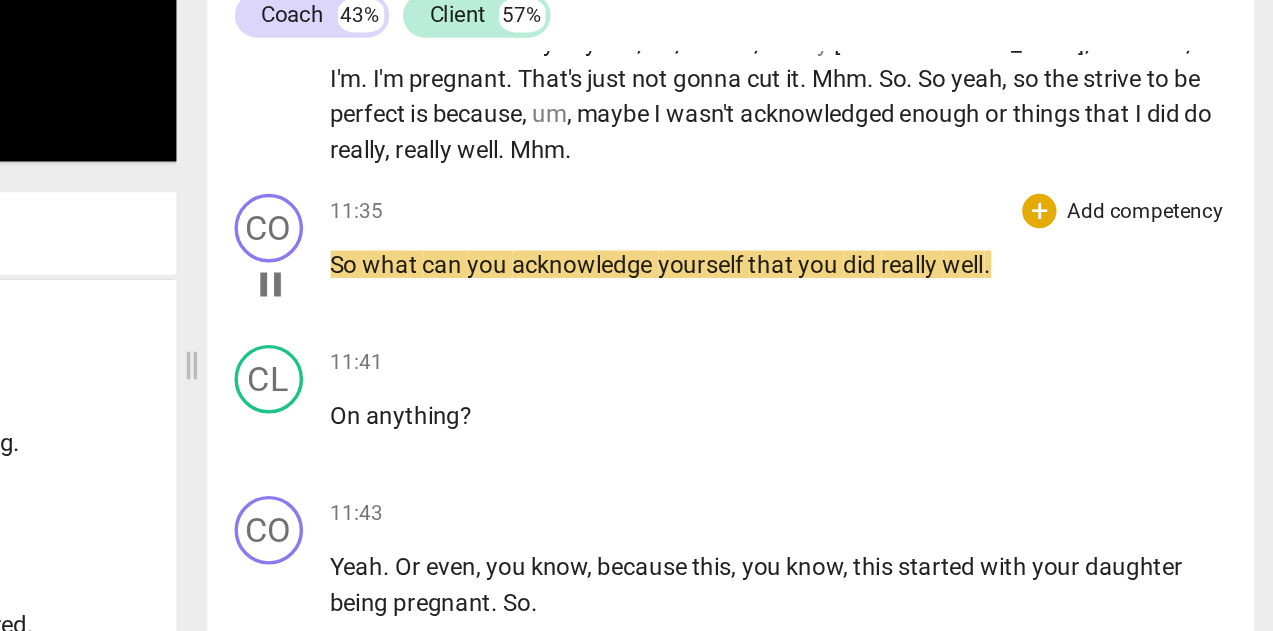 scroll, scrollTop: 5316, scrollLeft: 0, axis: vertical 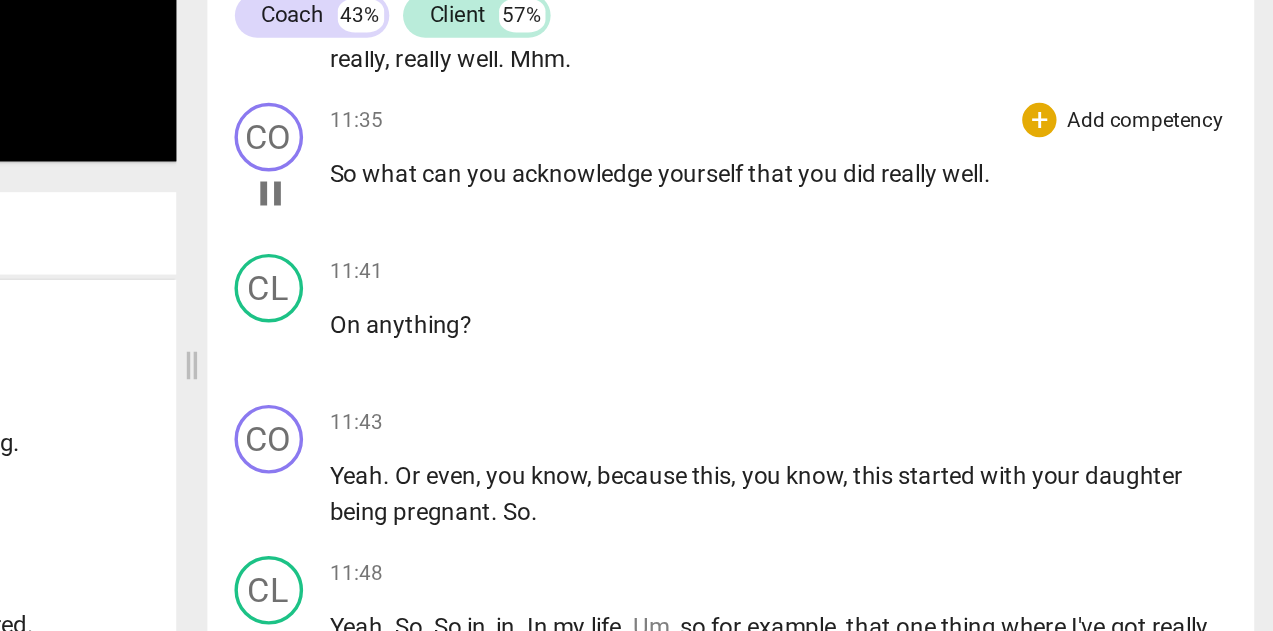 click on "pause" at bounding box center [684, 240] 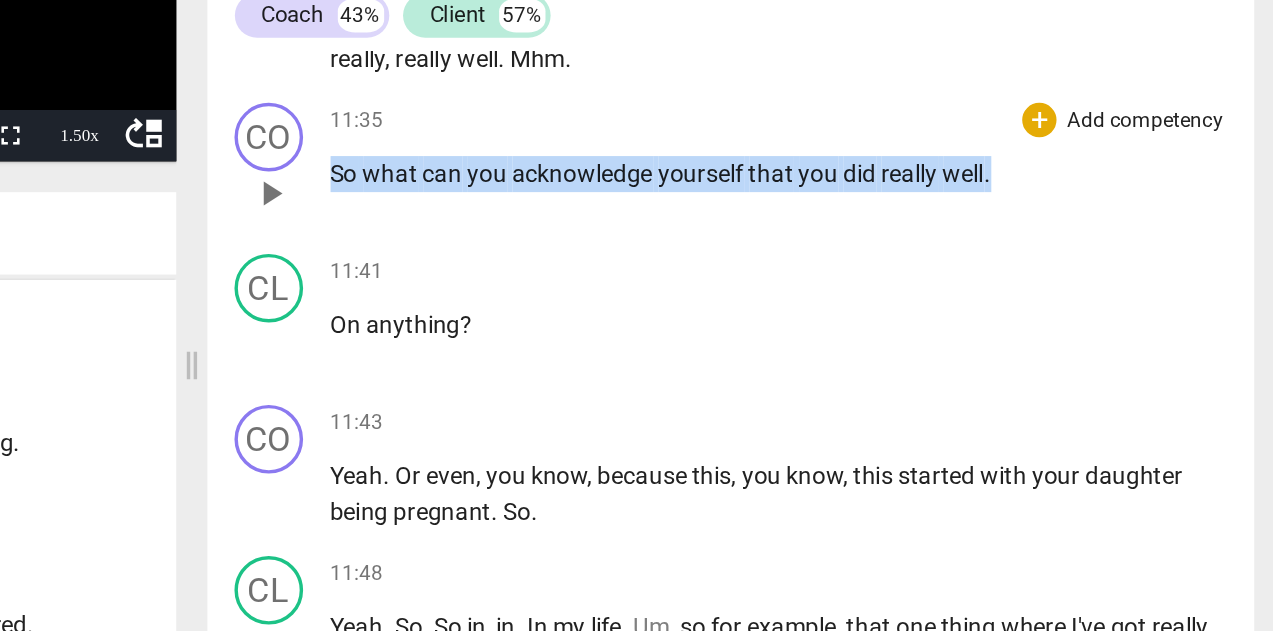 drag, startPoint x: 194, startPoint y: 91, endPoint x: 540, endPoint y: 110, distance: 346.52127 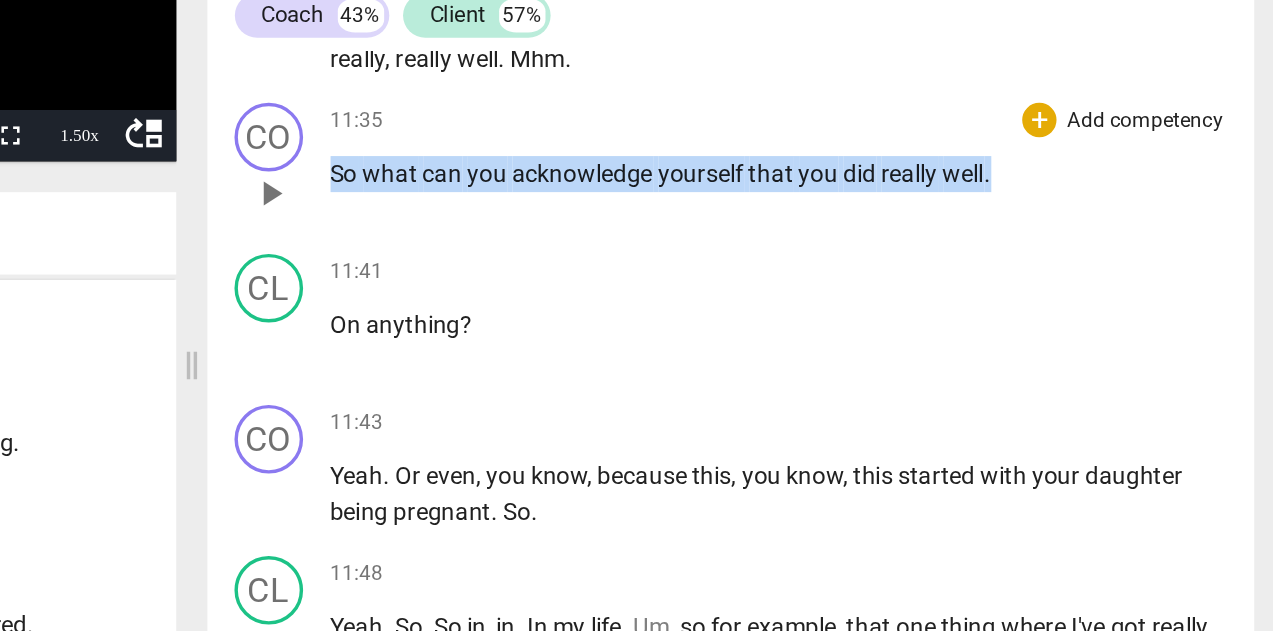 click on "11:35 + Add competency keyboard_arrow_right So   what   can   you   acknowledge   yourself   that   you   did   really   well ." at bounding box center [980, 223] 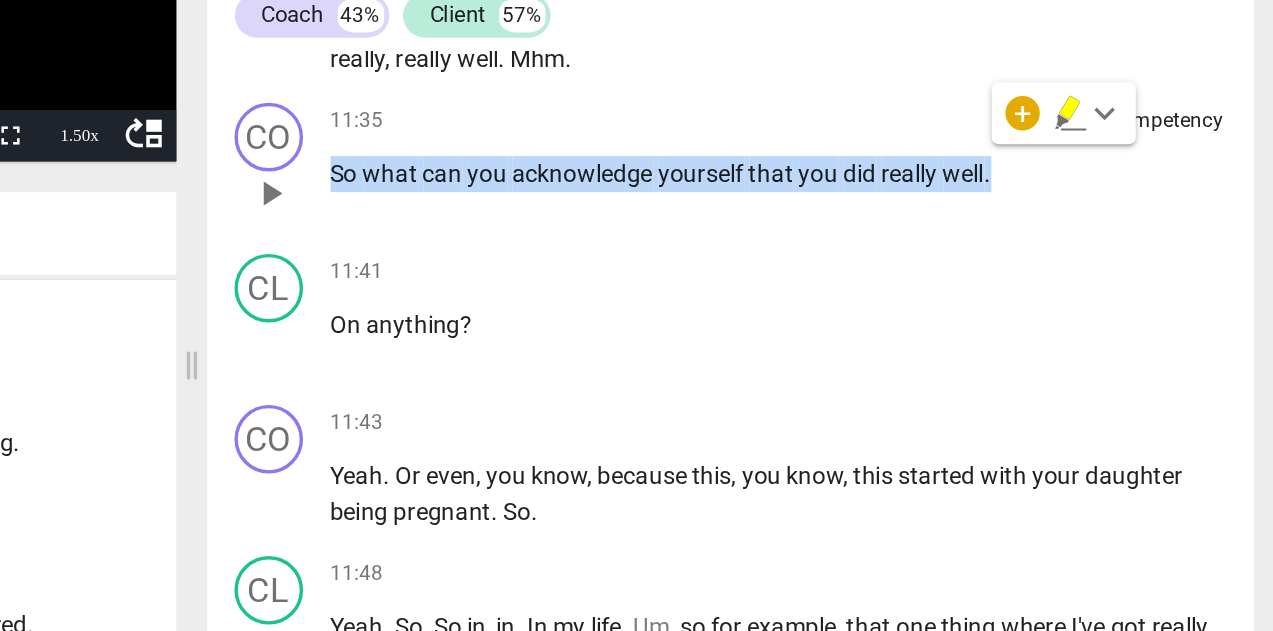 click on "can" at bounding box center (786, 228) 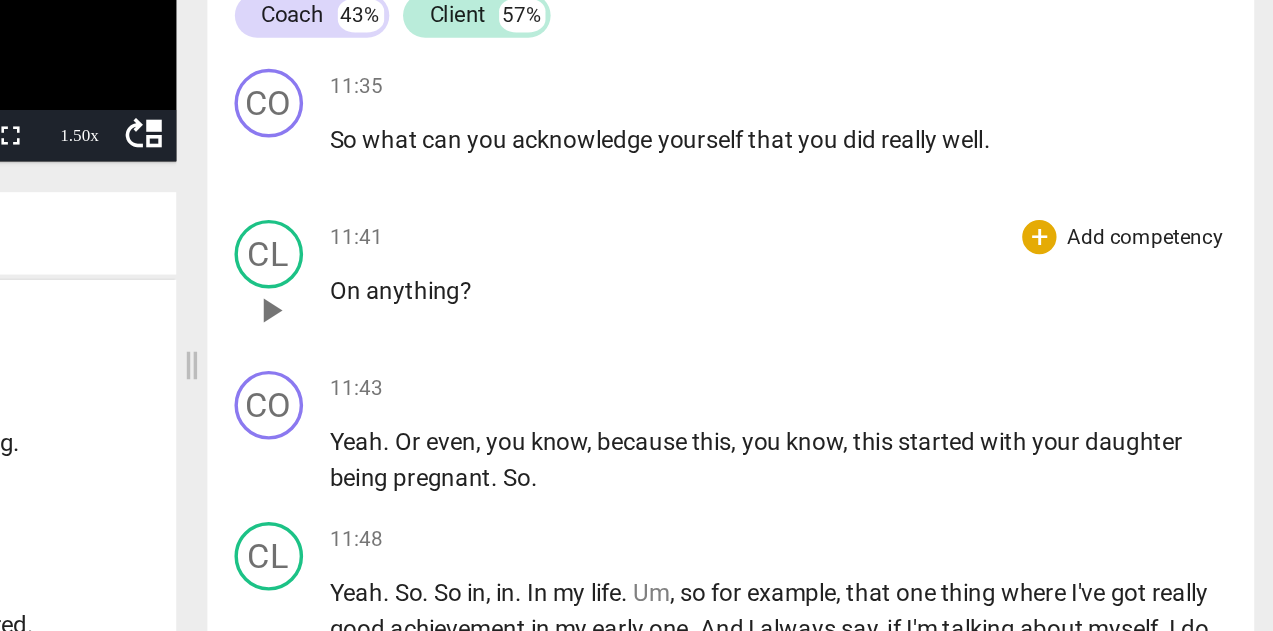 scroll, scrollTop: 5332, scrollLeft: 0, axis: vertical 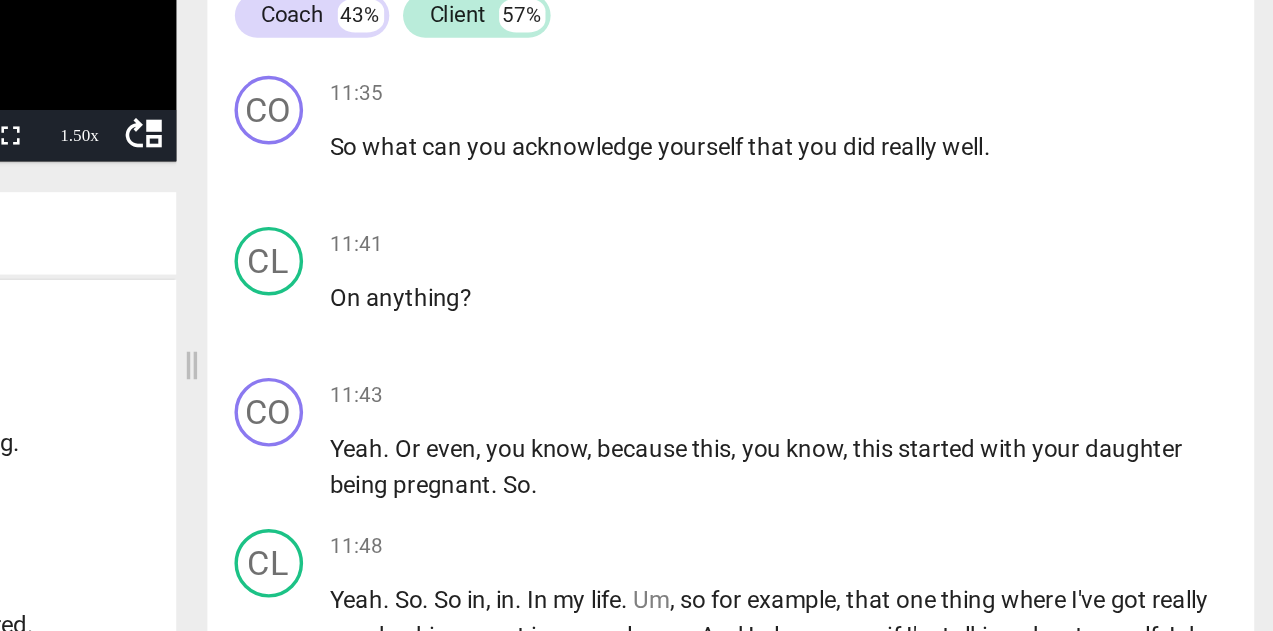click on "Play Video move_up Play Current Time  11:39 / Duration Time  36:41 Loaded : 0% Progress :  31.75% Non-Fullscreen Playback Rate 1.50 x cloud_download Outcomes Markers Scores ICF PCC Markers (2020) visibility 1. Demonstrates Ethical Practice Understands and consistently applies coaching ethics and standards of coaching. 1. 1. Familiar with Code of Ethics Demonstrates familiarity with the ICF Code of Ethics and its application. 2. Embodies a Coaching Mindset Develops and maintains a mindset that is open, curious, flexible and client-centered. 2. 1. Embodies a coaching mindset Embodying a coaching mindset - a mindset that is open, curious, flexible and client-centered. 3. Establishes and Maintains Agreements Partners with the client and relevant stakeholders to create clear agreements about the coaching relationship, process, plans and goals. Establishes agreements for the overall coaching engagement as well as those for each coaching session. 3. 1. Identifies what to accomplish 3. 3. 3. 4. 4. 4. 4. 5. 5. 5. 5." at bounding box center (636, 339) 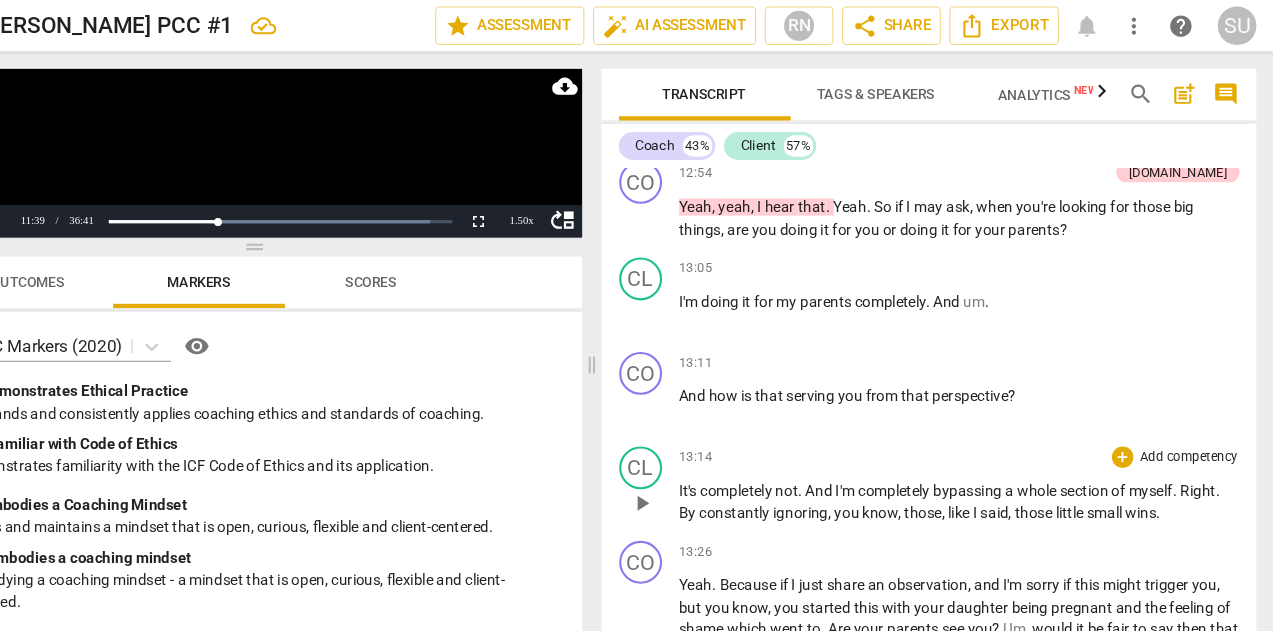 scroll, scrollTop: 5945, scrollLeft: 0, axis: vertical 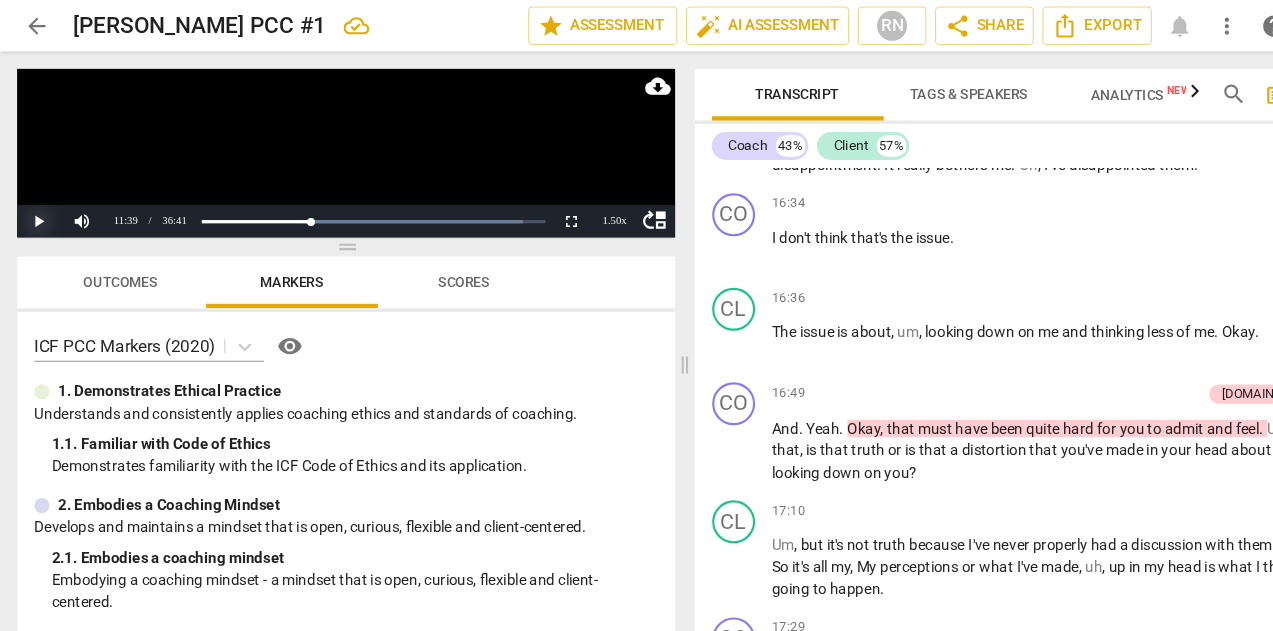 click on "Play" at bounding box center (36, 206) 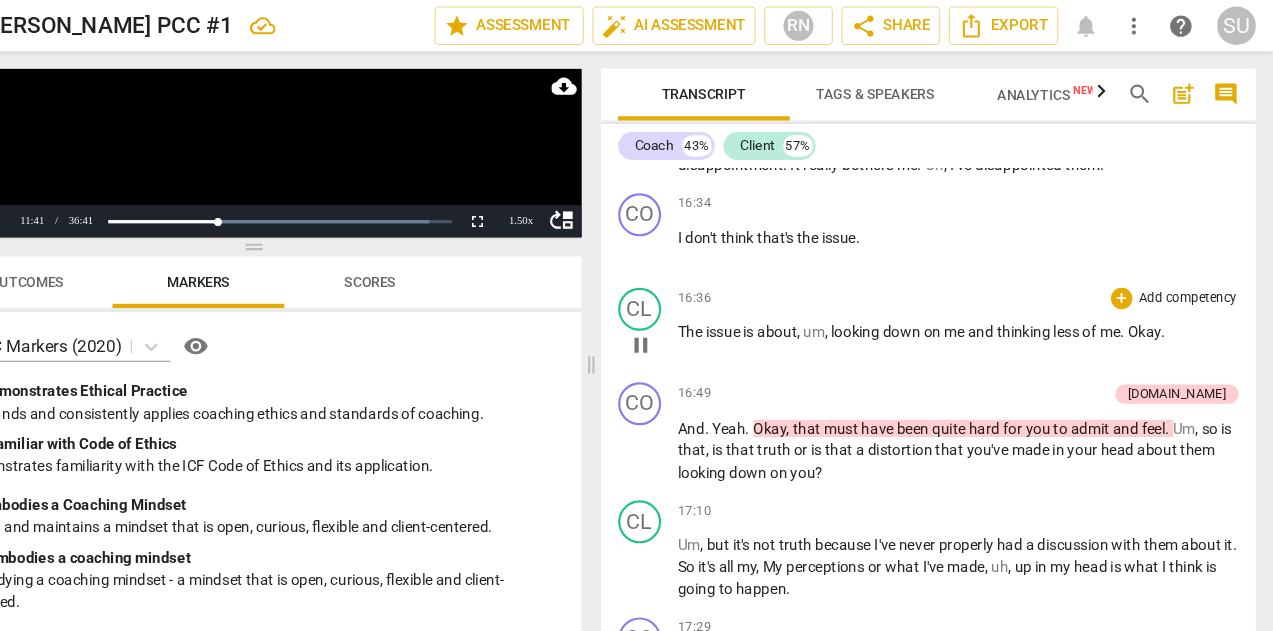 scroll, scrollTop: 0, scrollLeft: 0, axis: both 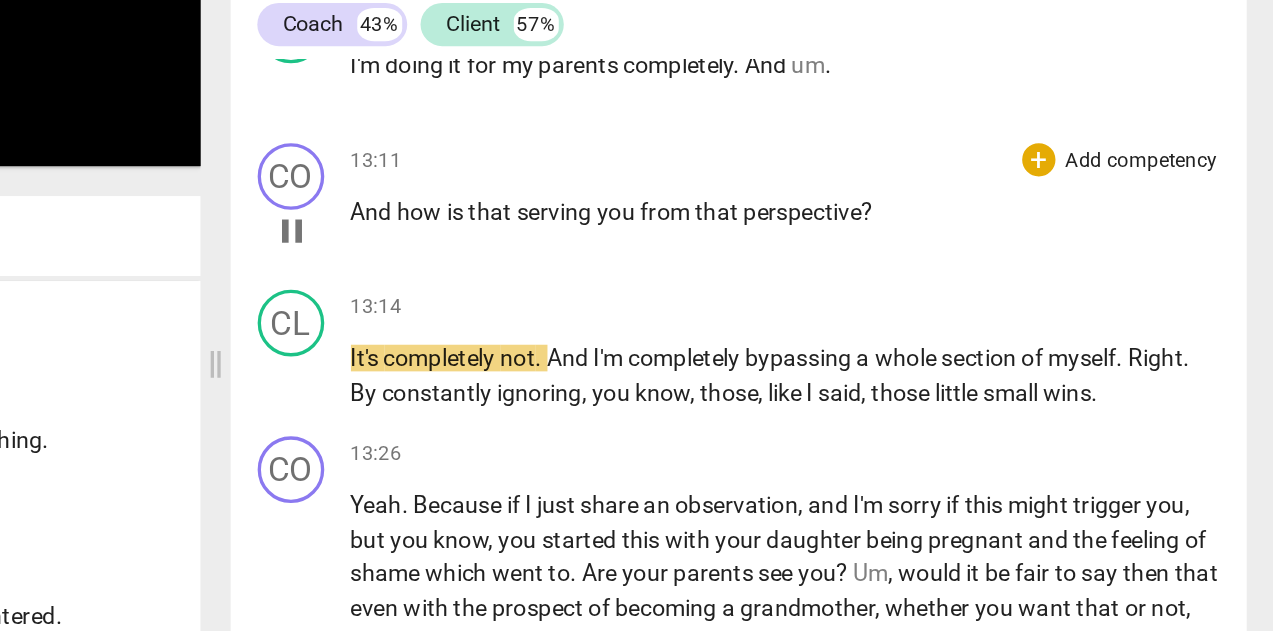 click on "pause" at bounding box center (684, 260) 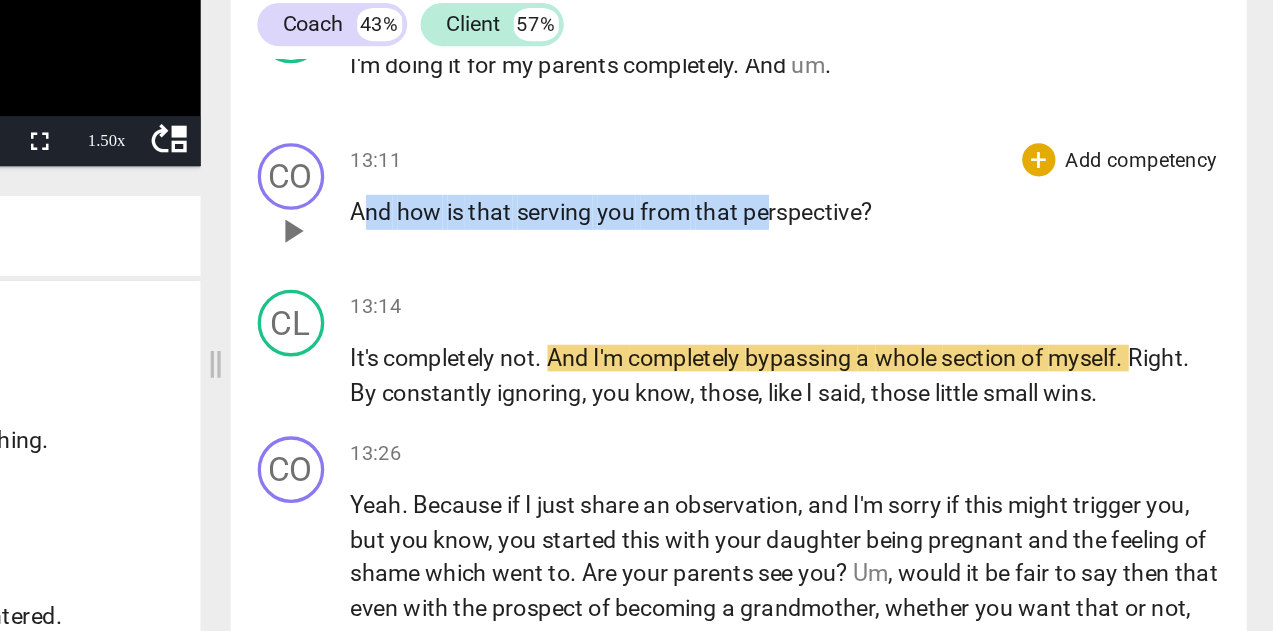 drag, startPoint x: 216, startPoint y: 111, endPoint x: 456, endPoint y: 107, distance: 240.03333 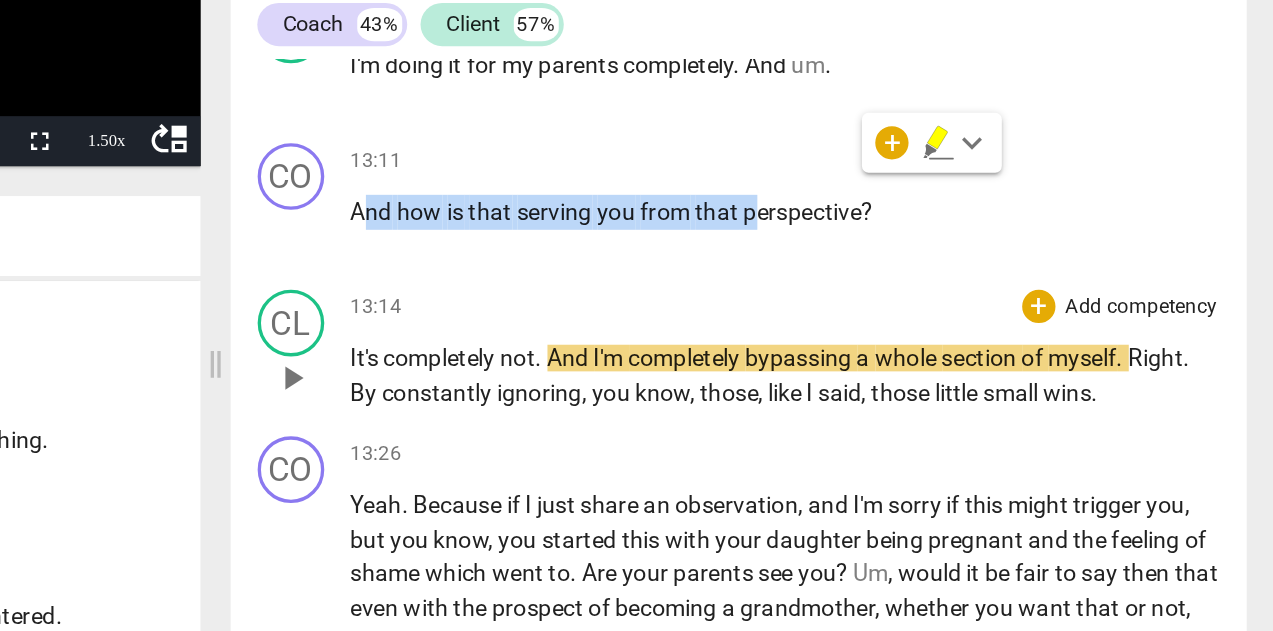 click on "play_arrow" at bounding box center [684, 348] 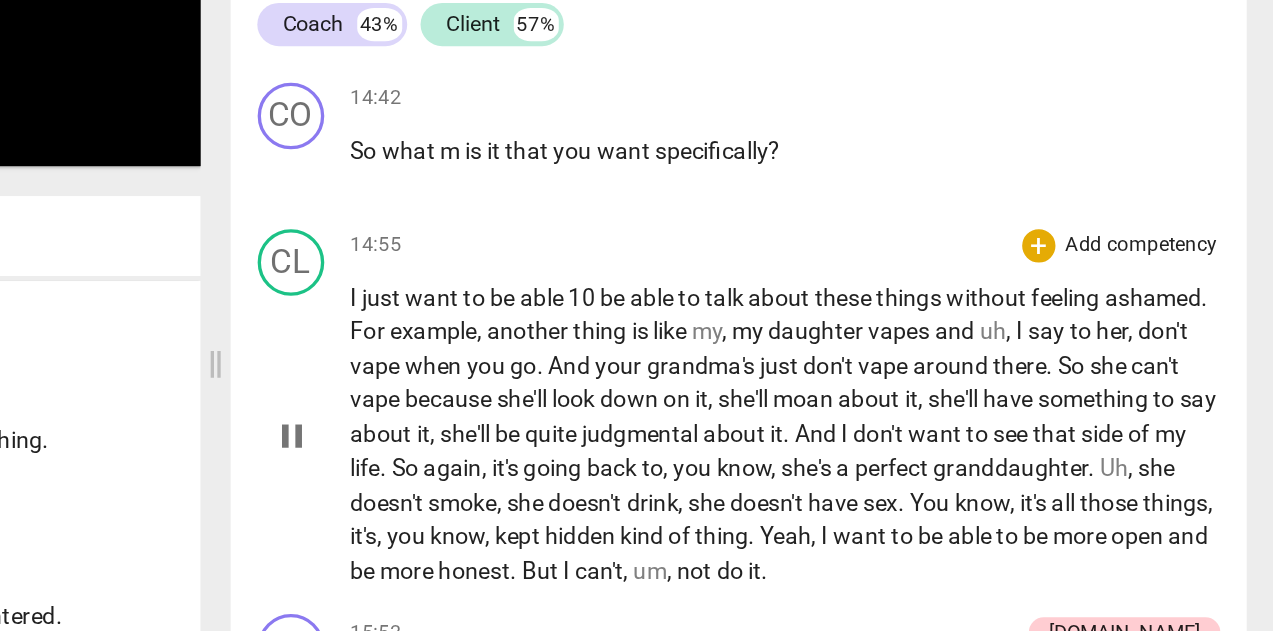 scroll, scrollTop: 7001, scrollLeft: 0, axis: vertical 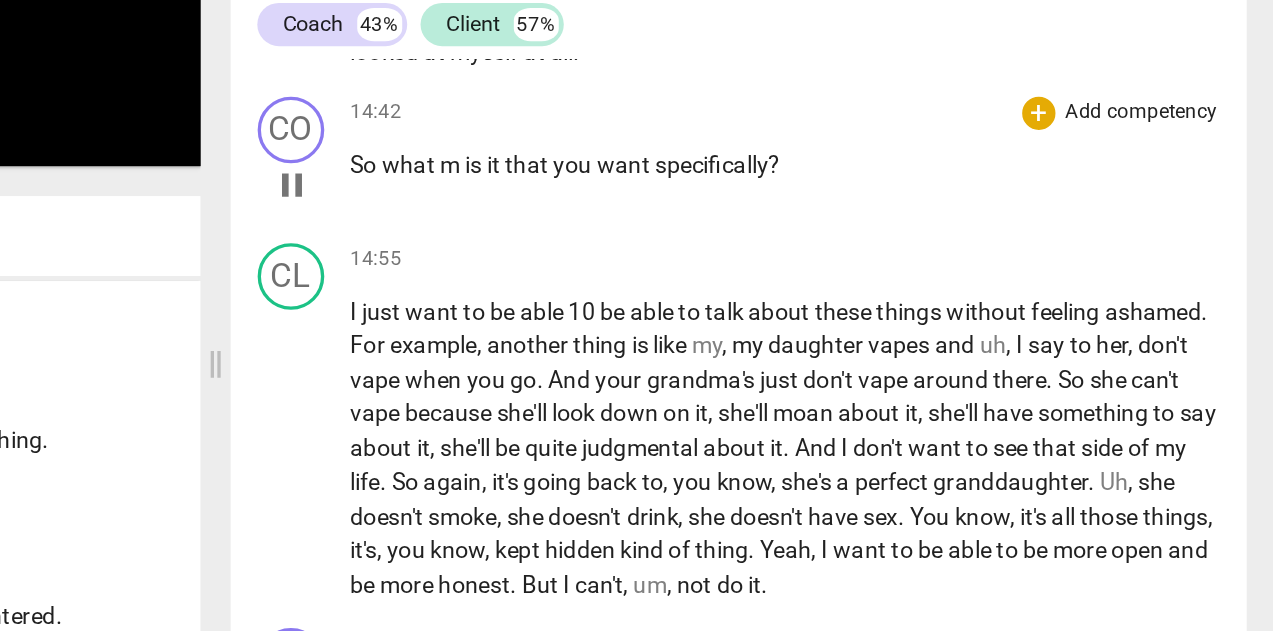 click on "pause" at bounding box center (684, 232) 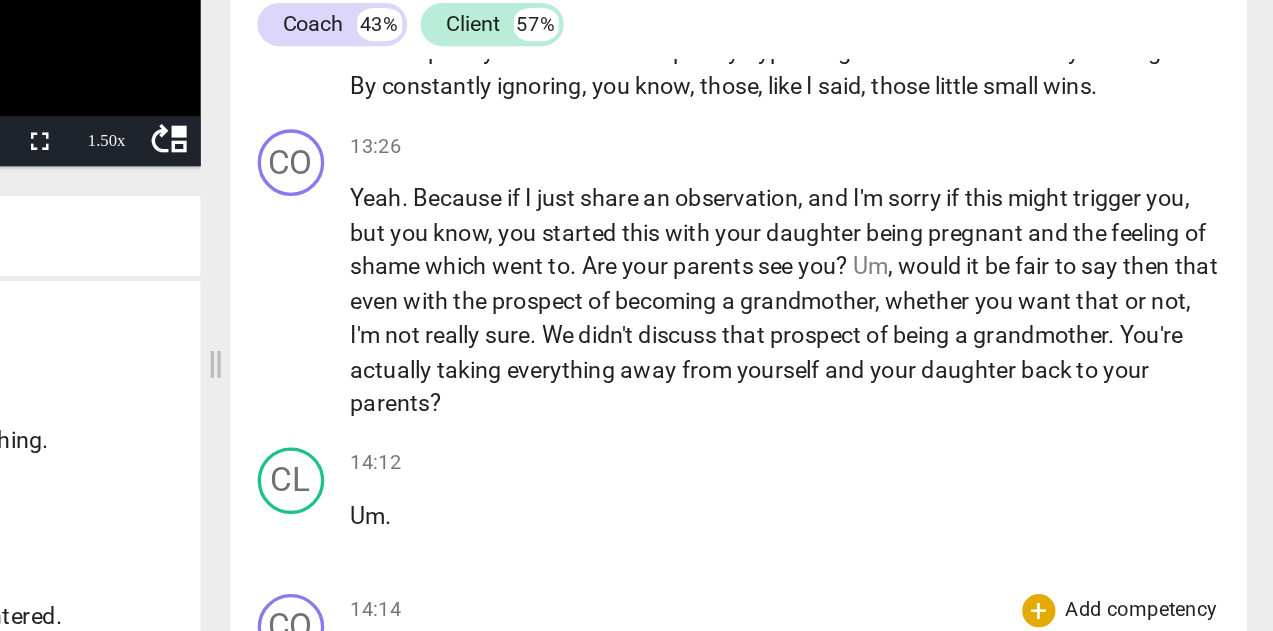 scroll, scrollTop: 6304, scrollLeft: 0, axis: vertical 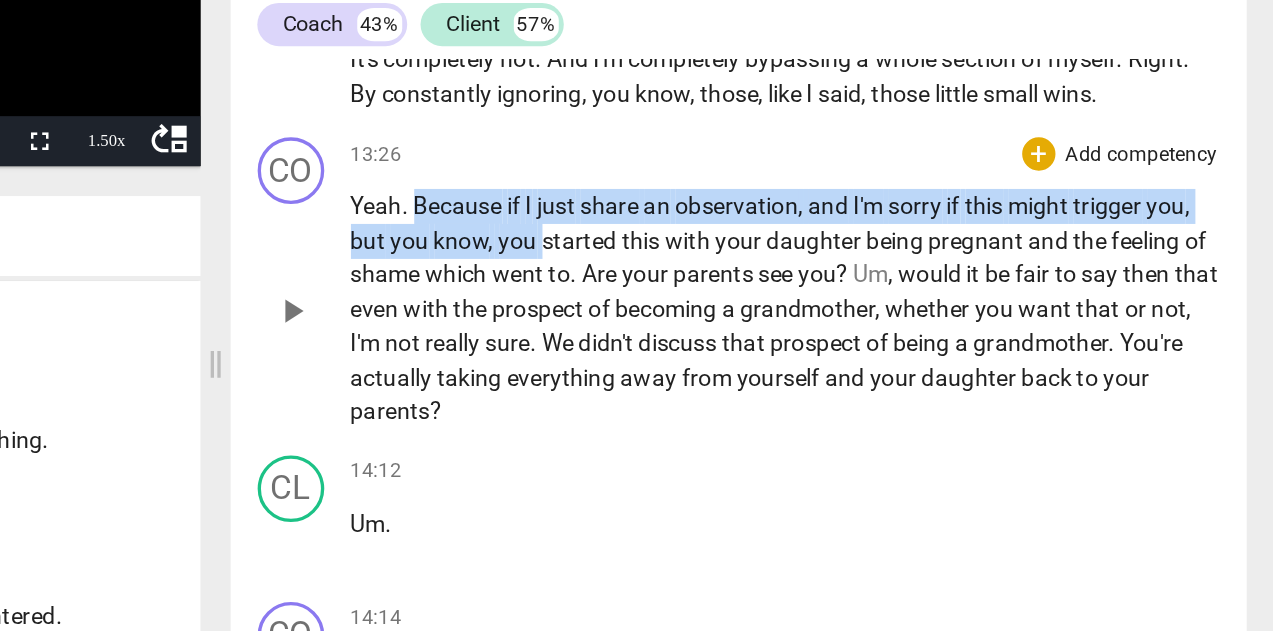 drag, startPoint x: 249, startPoint y: 107, endPoint x: 326, endPoint y: 126, distance: 79.30952 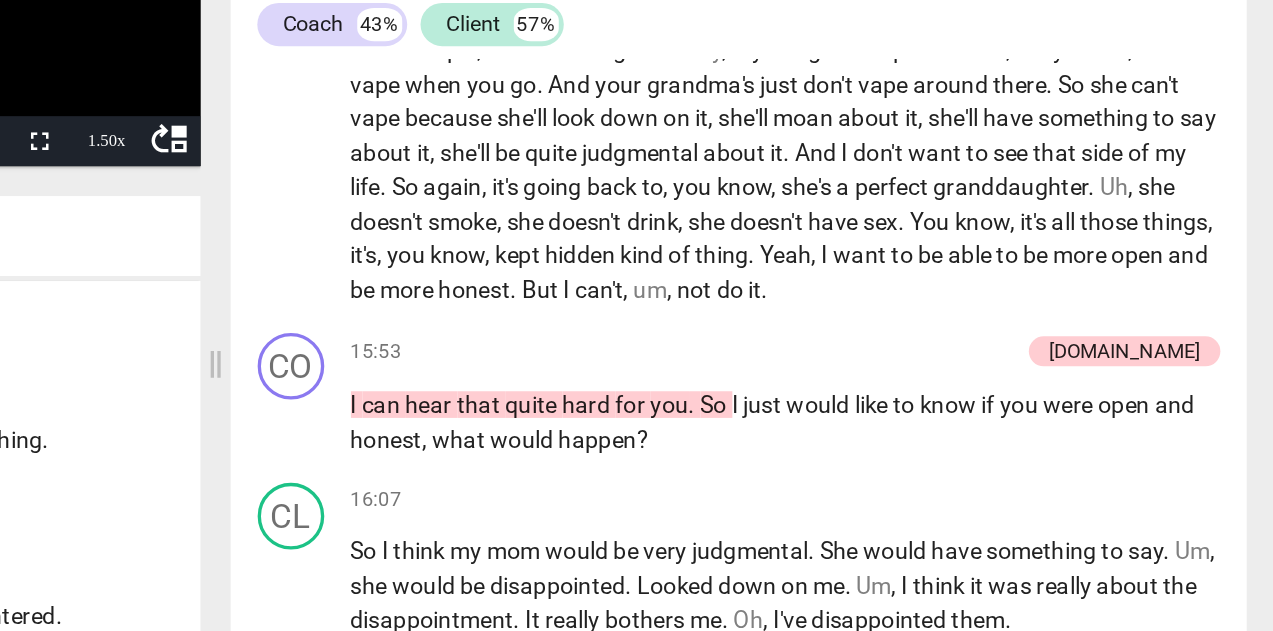 scroll, scrollTop: 7211, scrollLeft: 0, axis: vertical 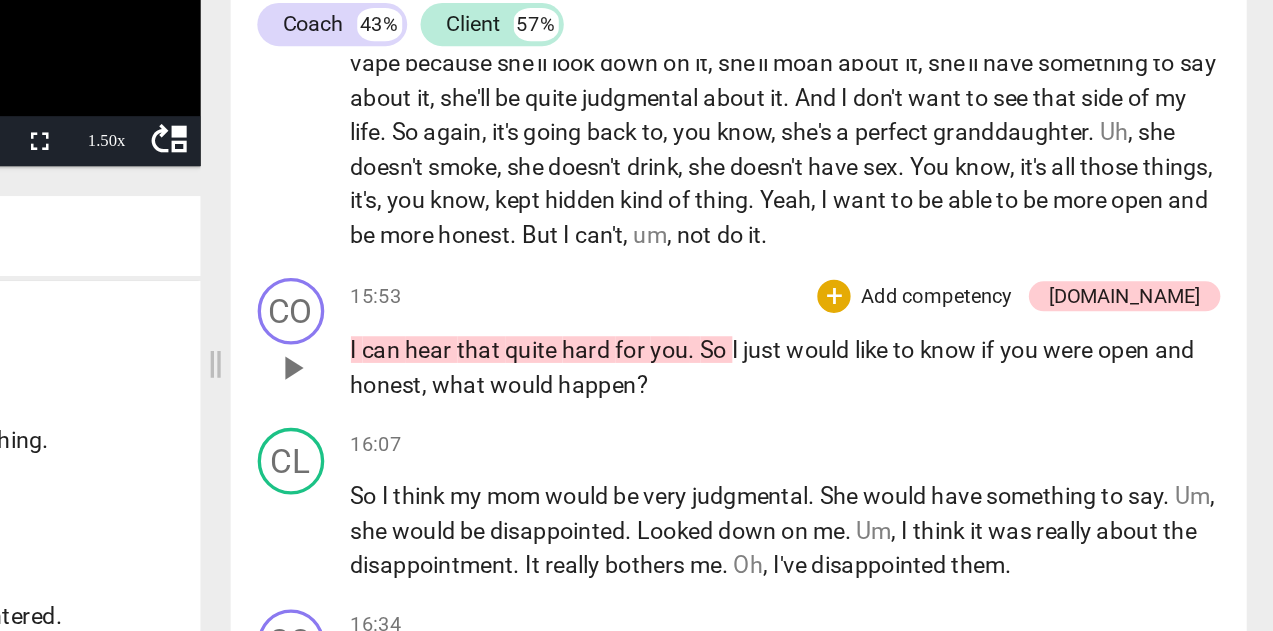 click on "play_arrow" at bounding box center (684, 342) 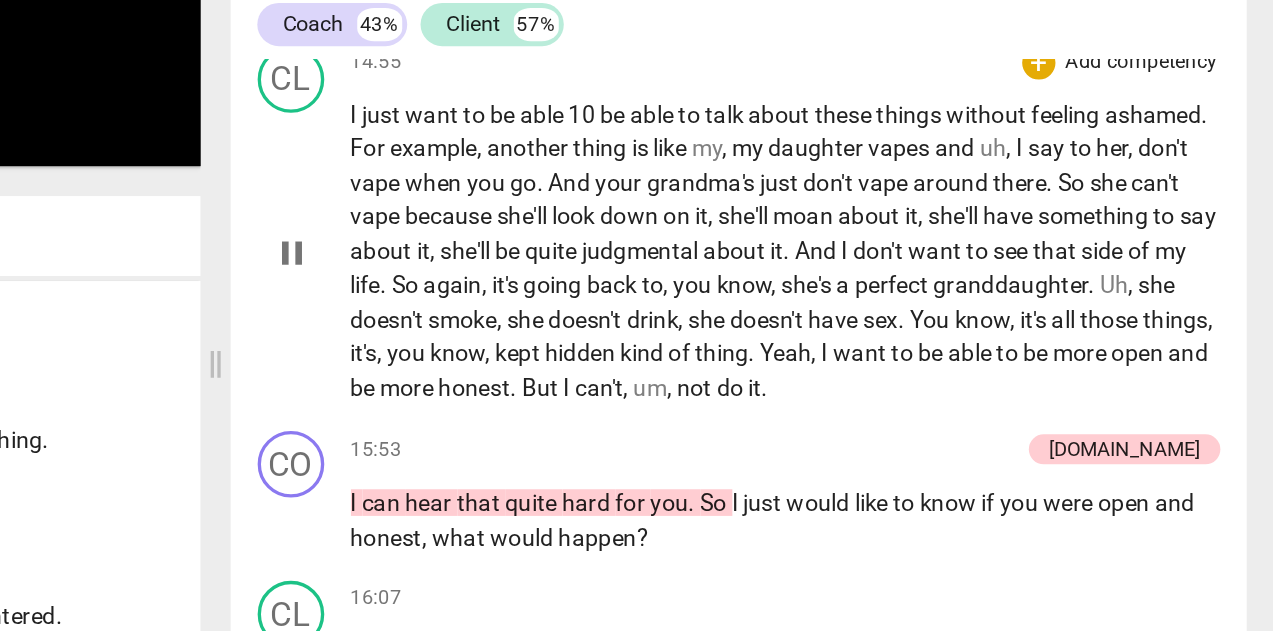 scroll, scrollTop: 7097, scrollLeft: 0, axis: vertical 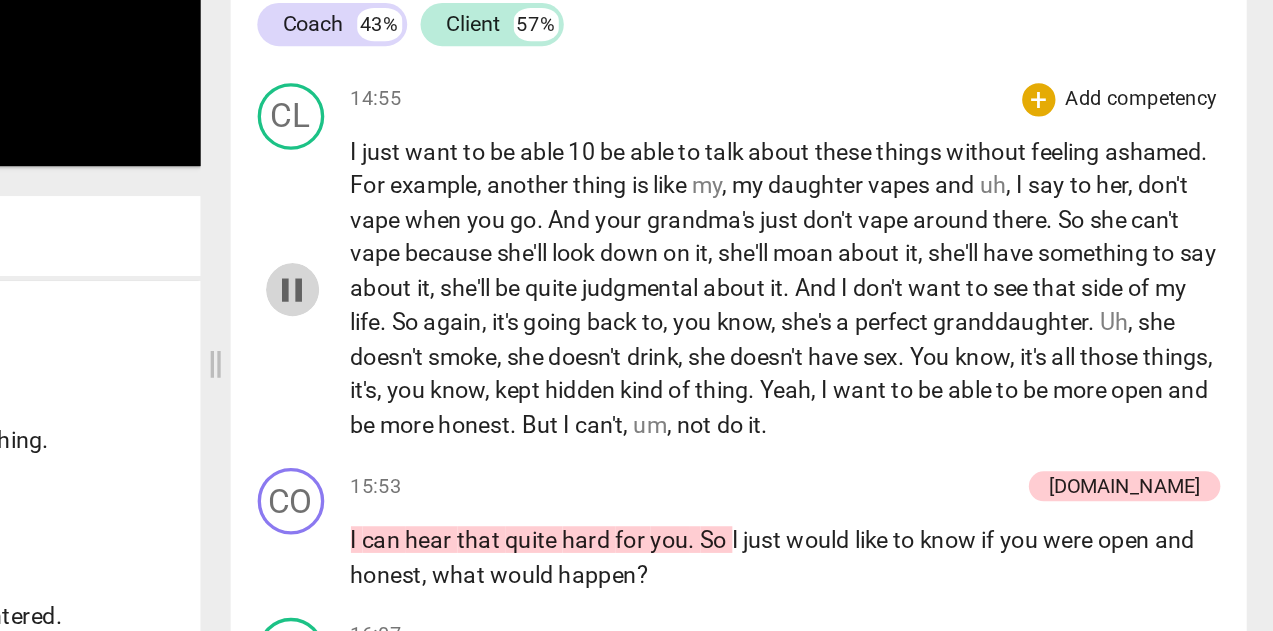 click on "pause" at bounding box center (684, 295) 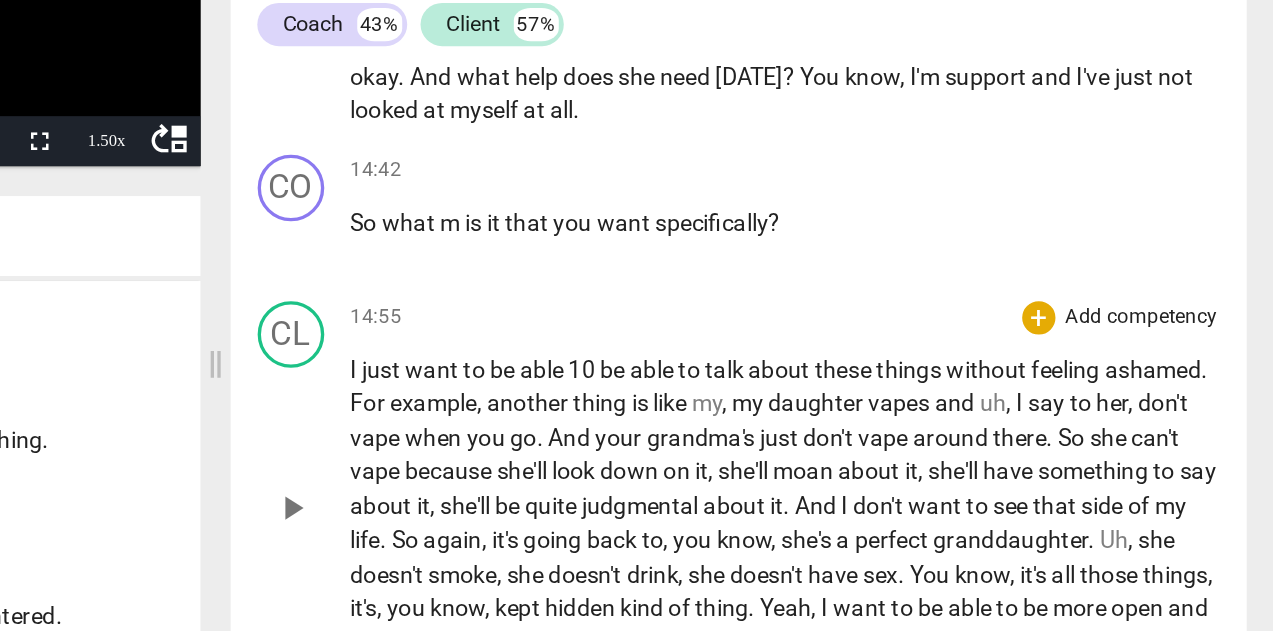 scroll, scrollTop: 6968, scrollLeft: 0, axis: vertical 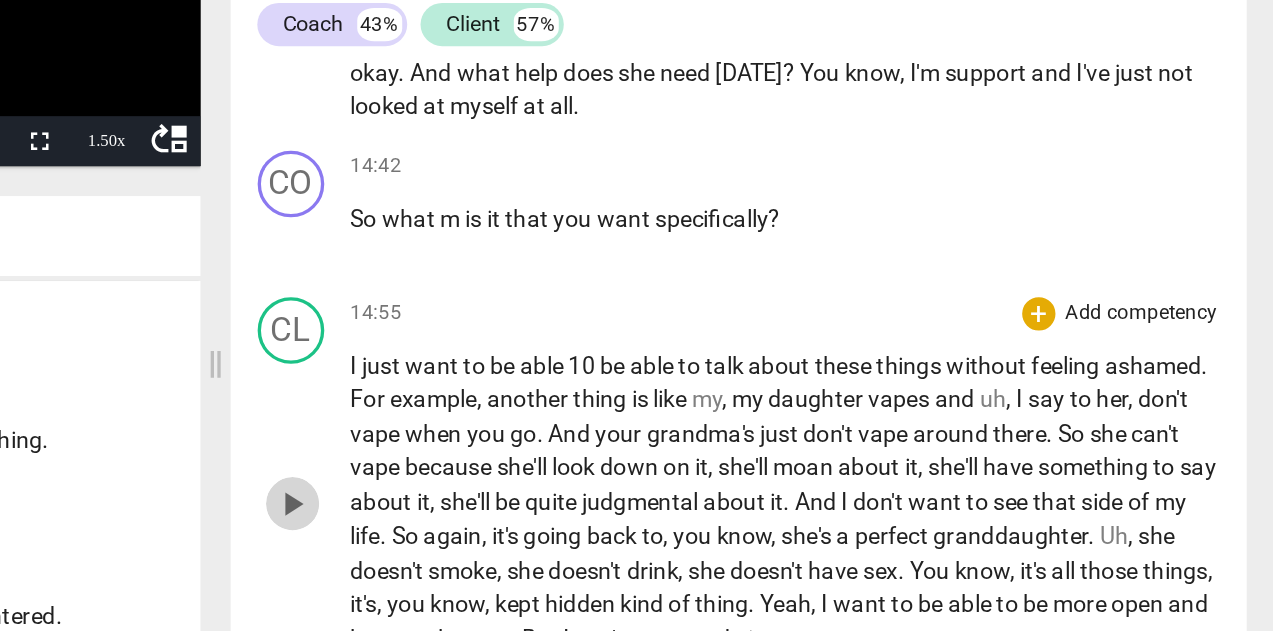 click on "play_arrow" at bounding box center (684, 424) 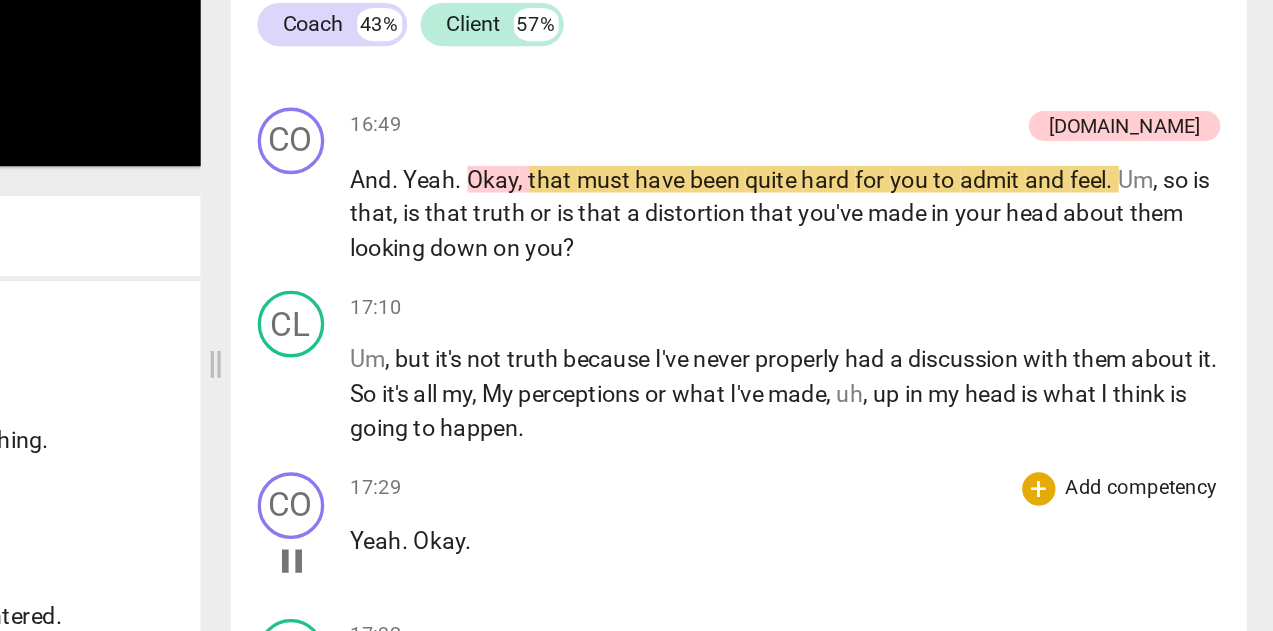 scroll, scrollTop: 7687, scrollLeft: 0, axis: vertical 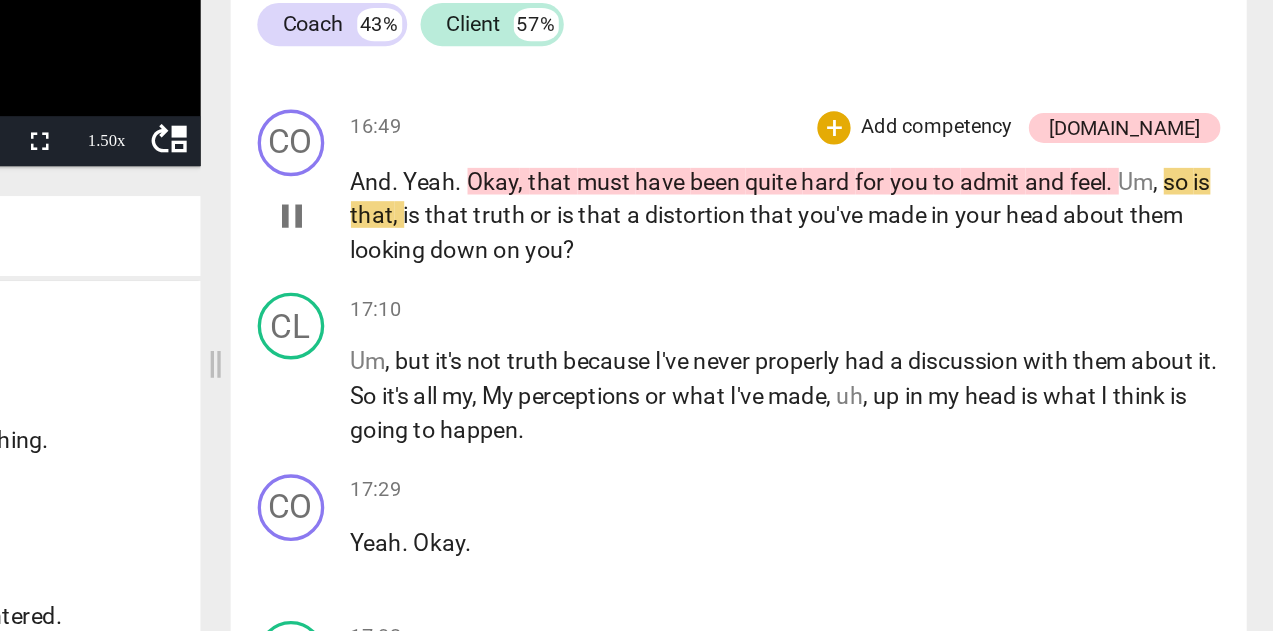 click on "pause" at bounding box center [684, 251] 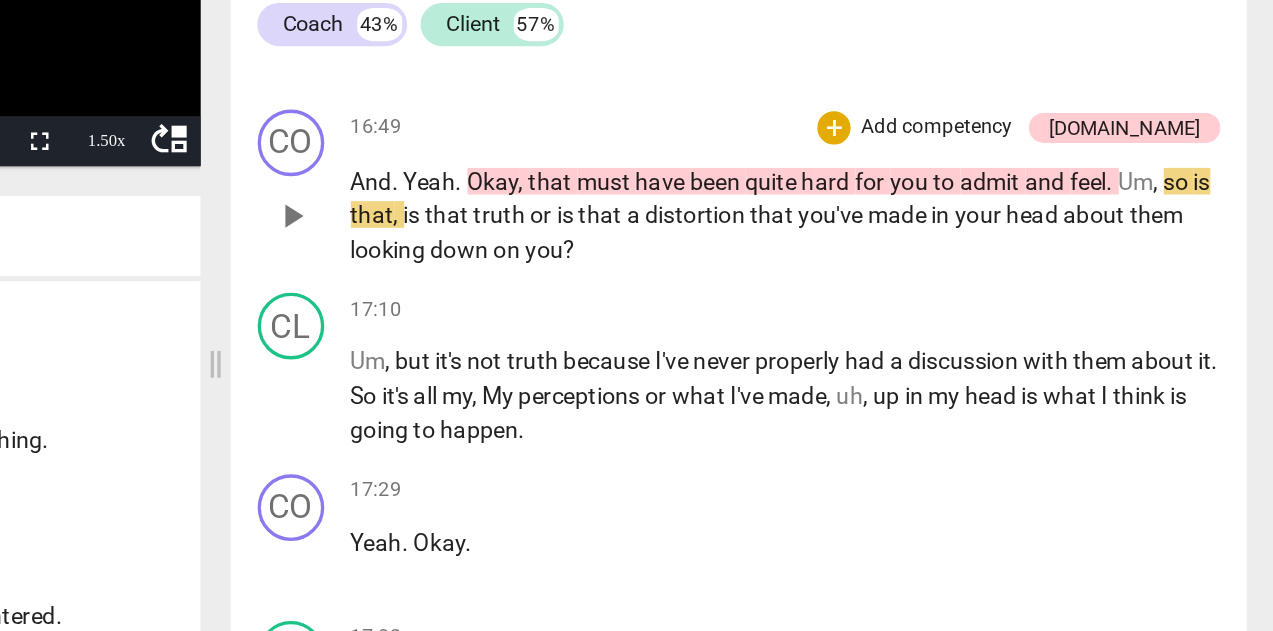 click on "play_arrow" at bounding box center (684, 251) 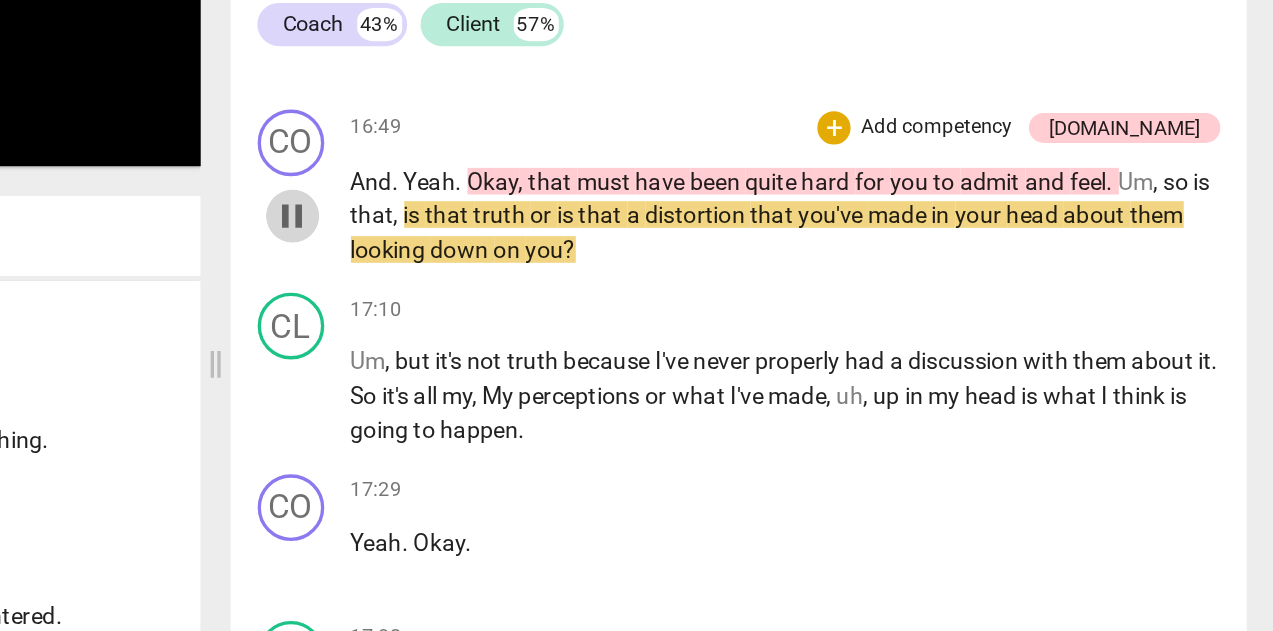 click on "pause" at bounding box center (684, 251) 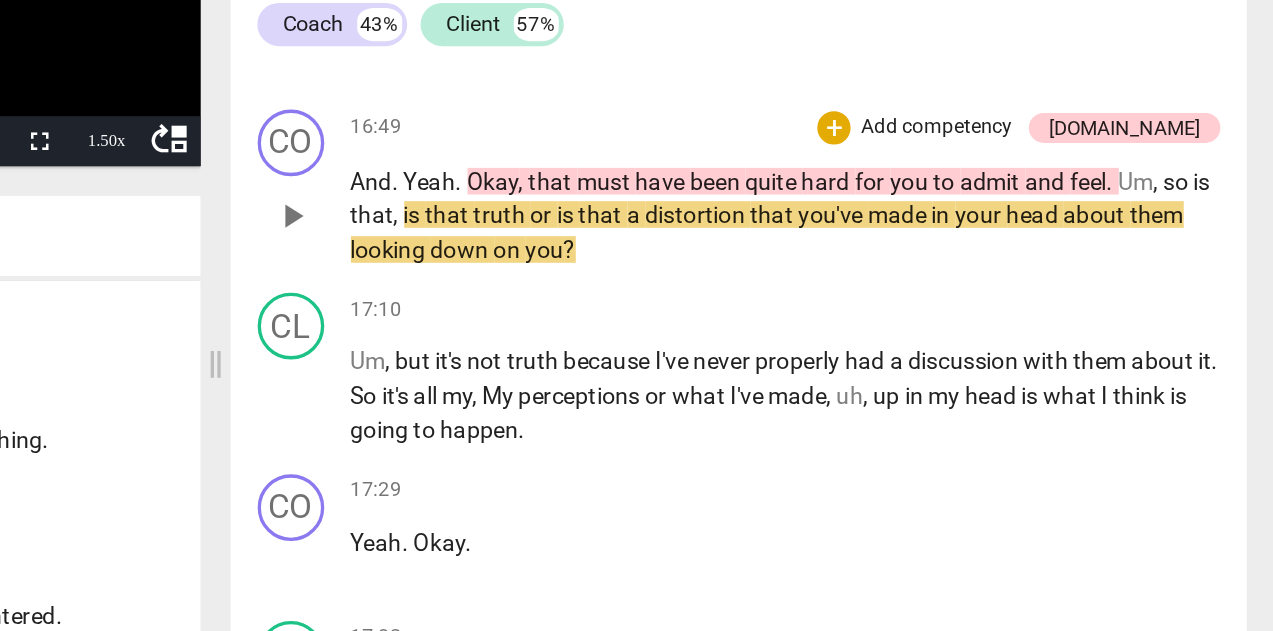 click on "play_arrow" at bounding box center [684, 251] 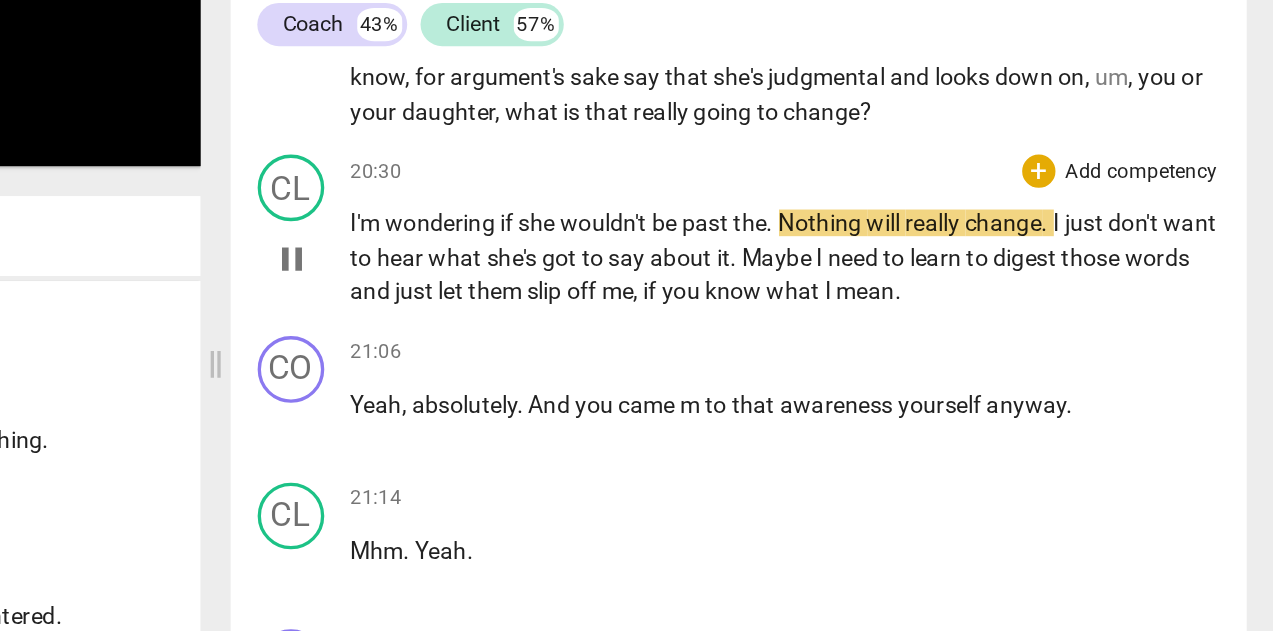 scroll, scrollTop: 9252, scrollLeft: 0, axis: vertical 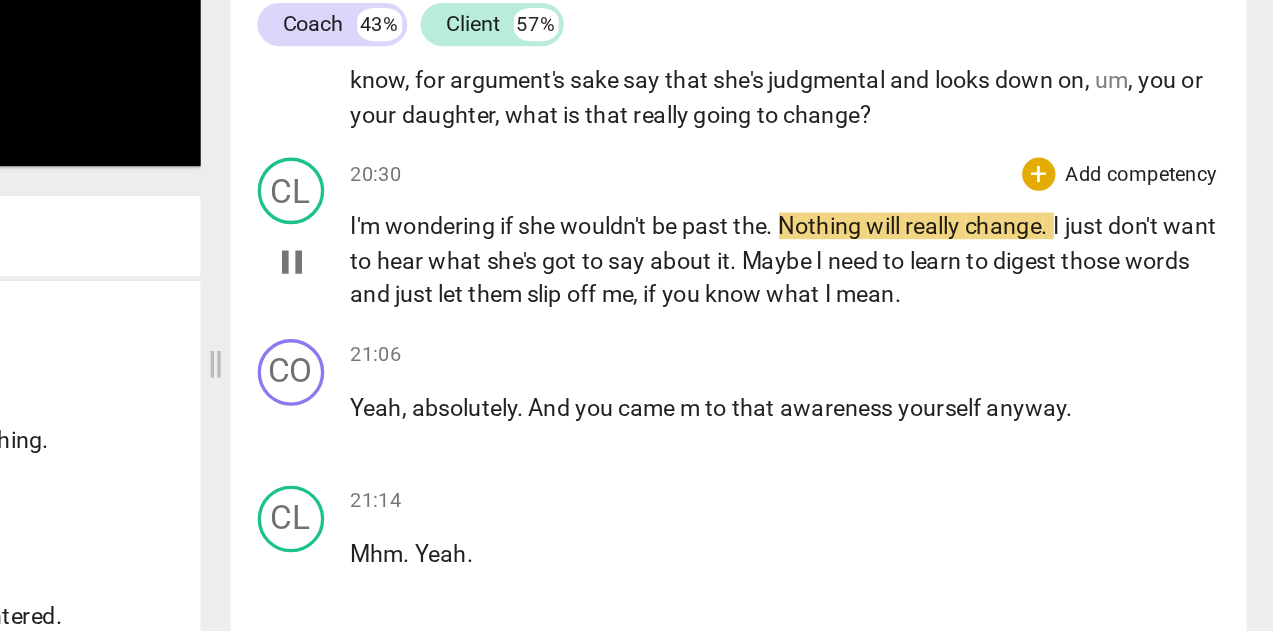 click on "pause" at bounding box center (684, 279) 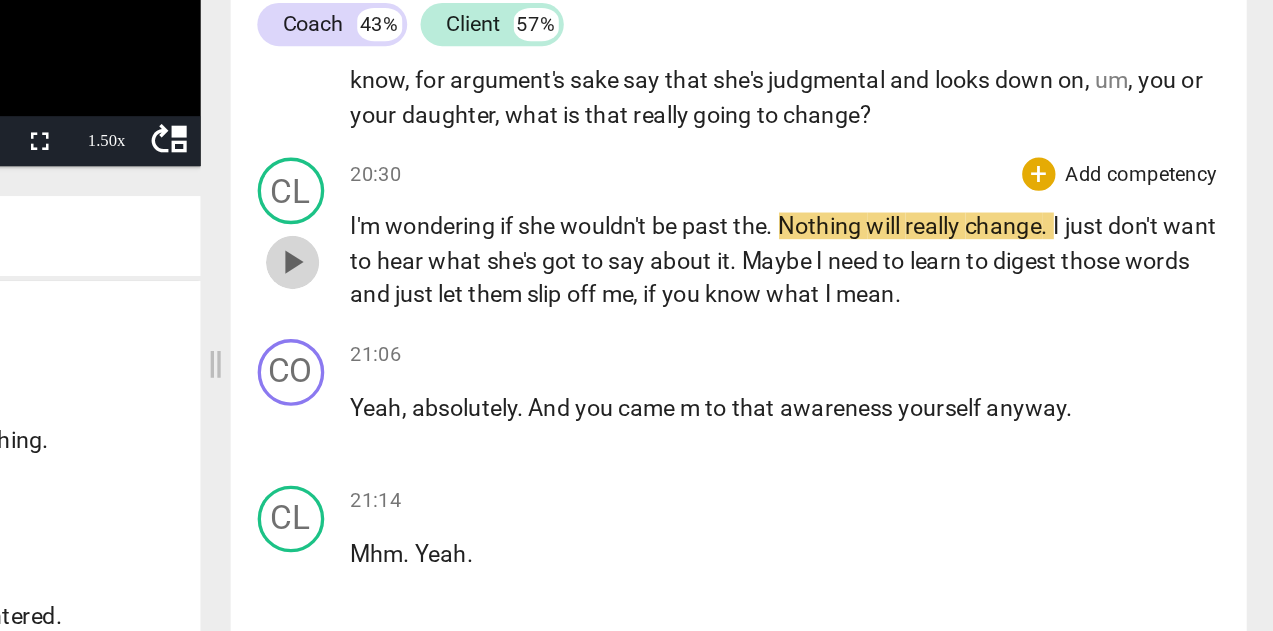 click on "play_arrow" at bounding box center (684, 279) 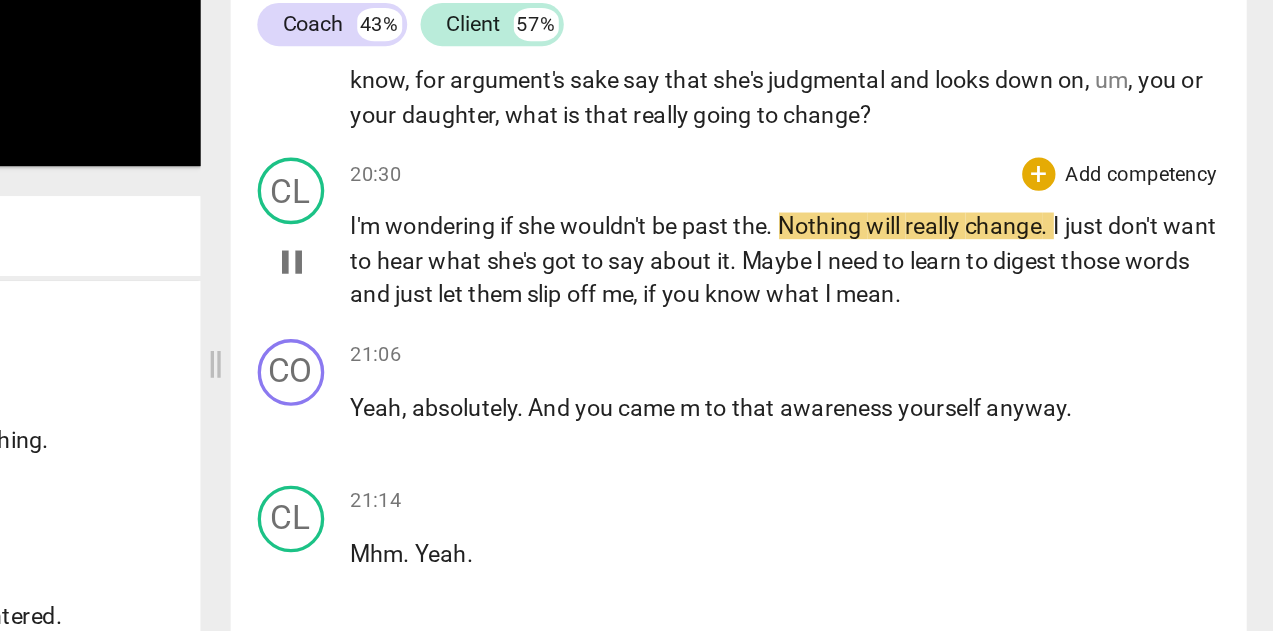 click on "pause" at bounding box center (684, 279) 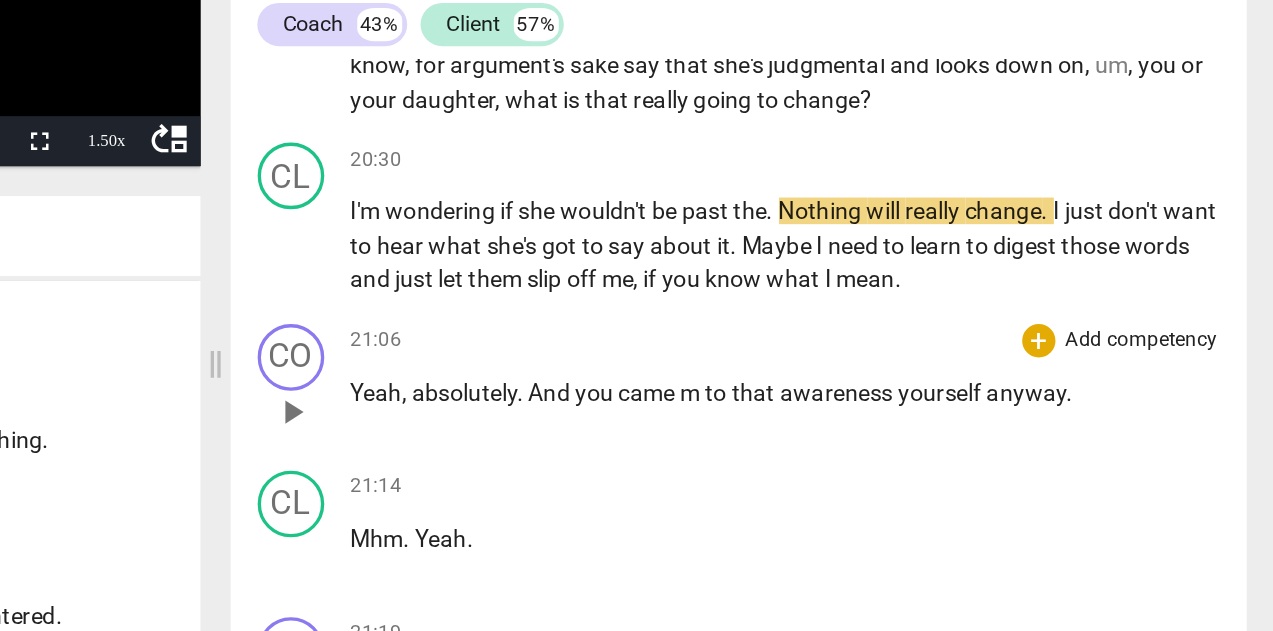 scroll, scrollTop: 9259, scrollLeft: 0, axis: vertical 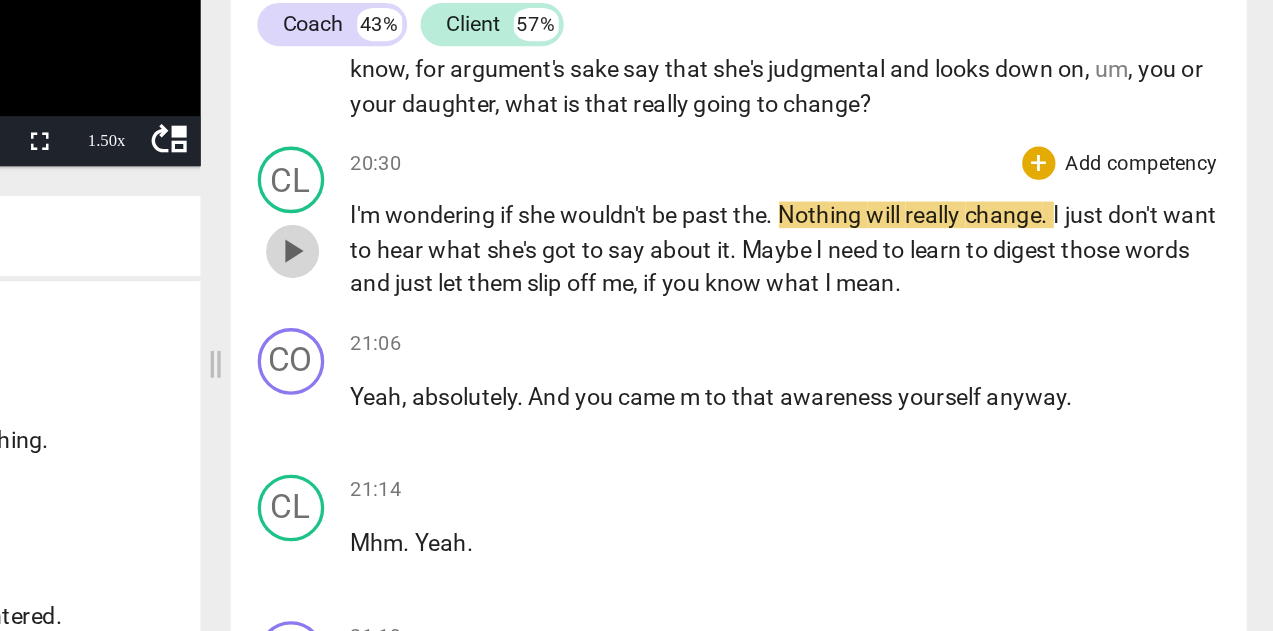 click on "play_arrow" at bounding box center [684, 272] 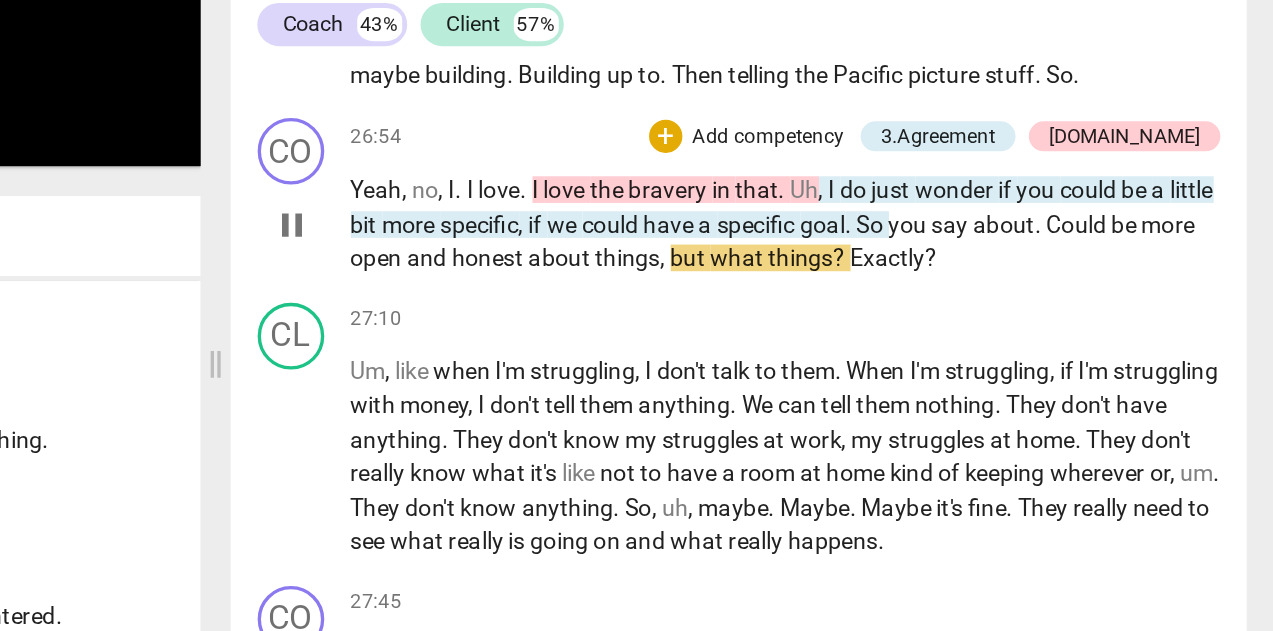 scroll, scrollTop: 13332, scrollLeft: 0, axis: vertical 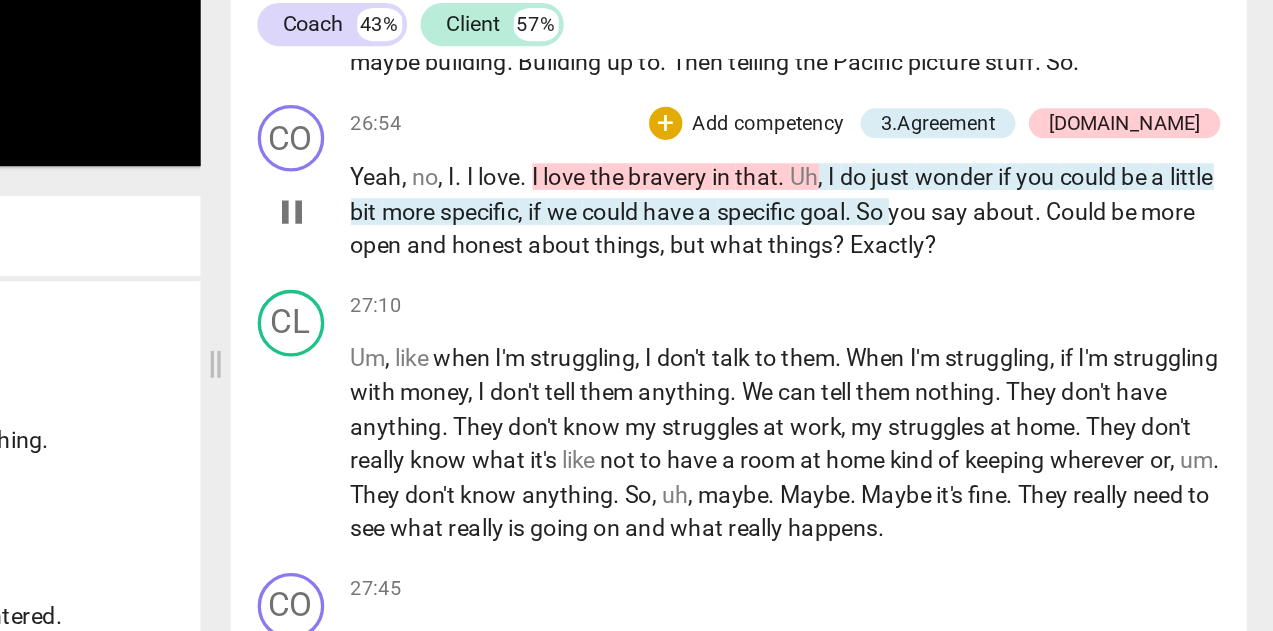 click on "pause" at bounding box center (684, 248) 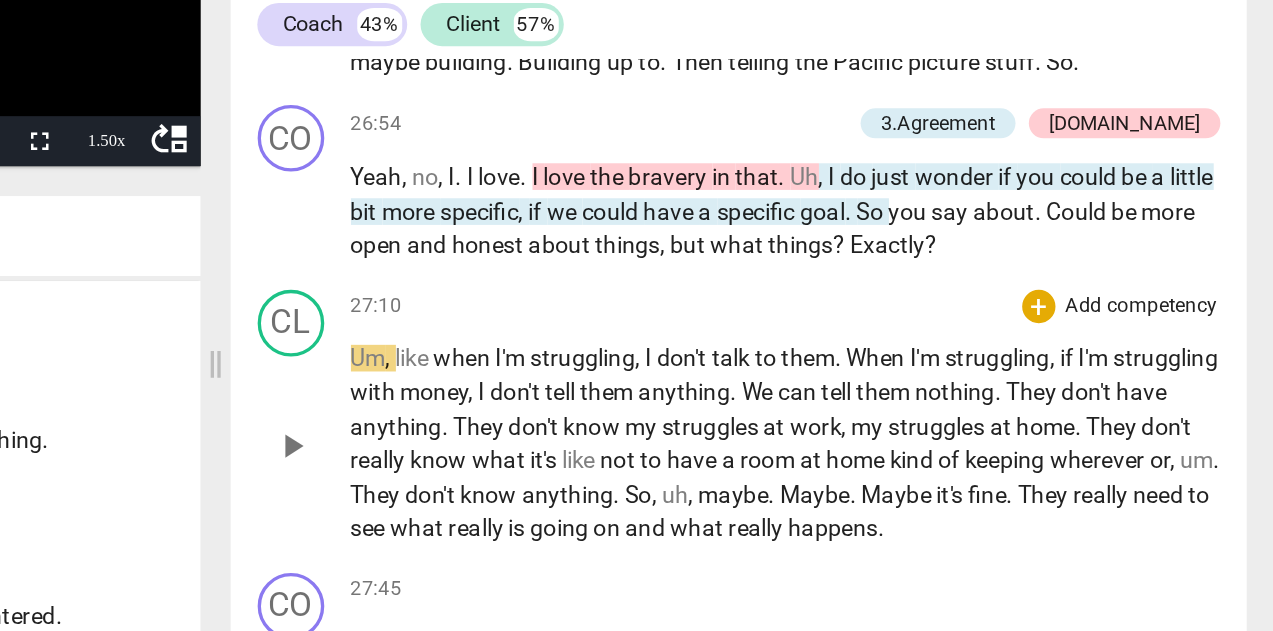 click on "play_arrow" at bounding box center (684, 389) 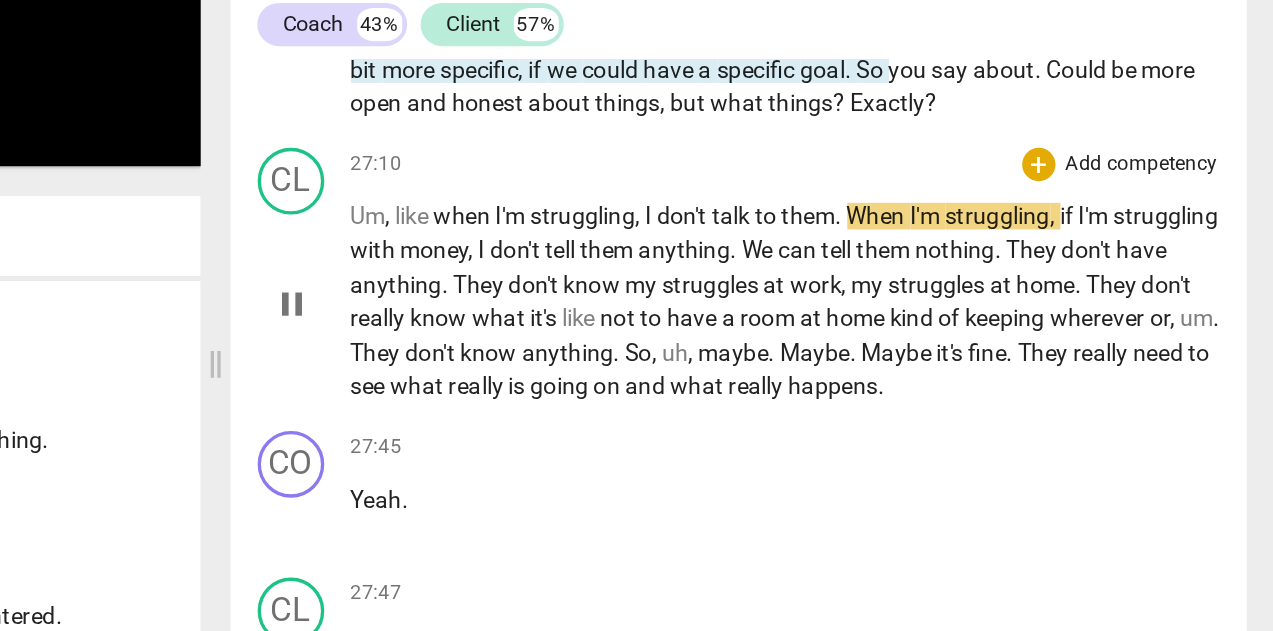 scroll, scrollTop: 13416, scrollLeft: 0, axis: vertical 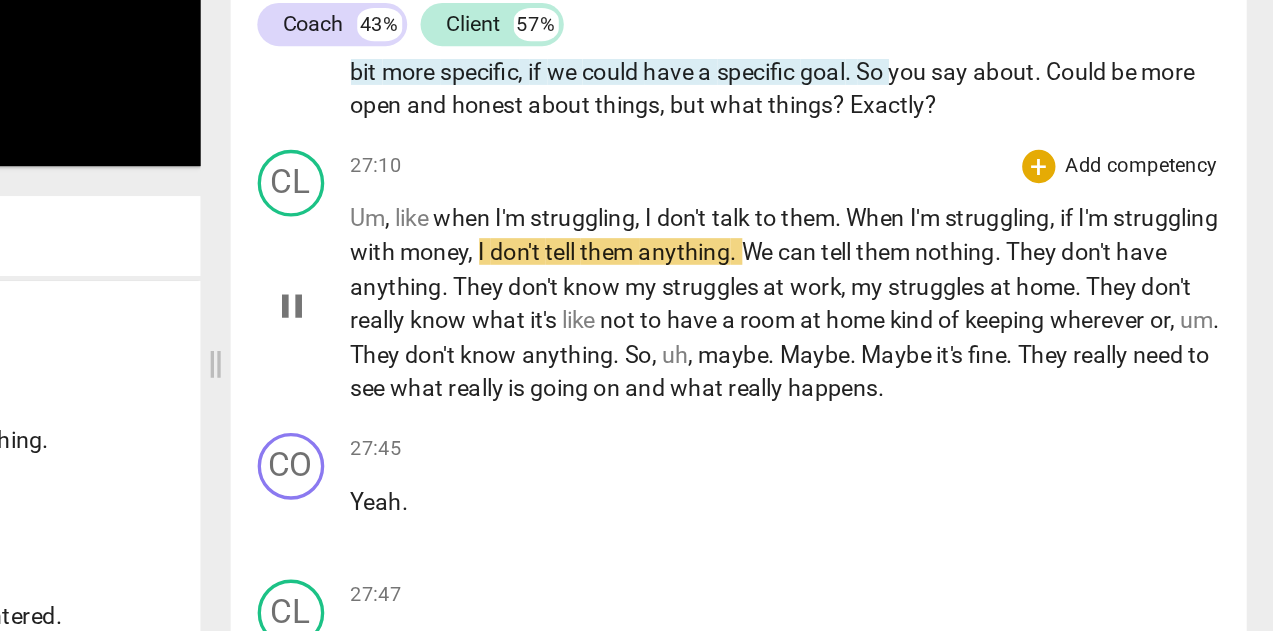 click on "pause" at bounding box center (684, 305) 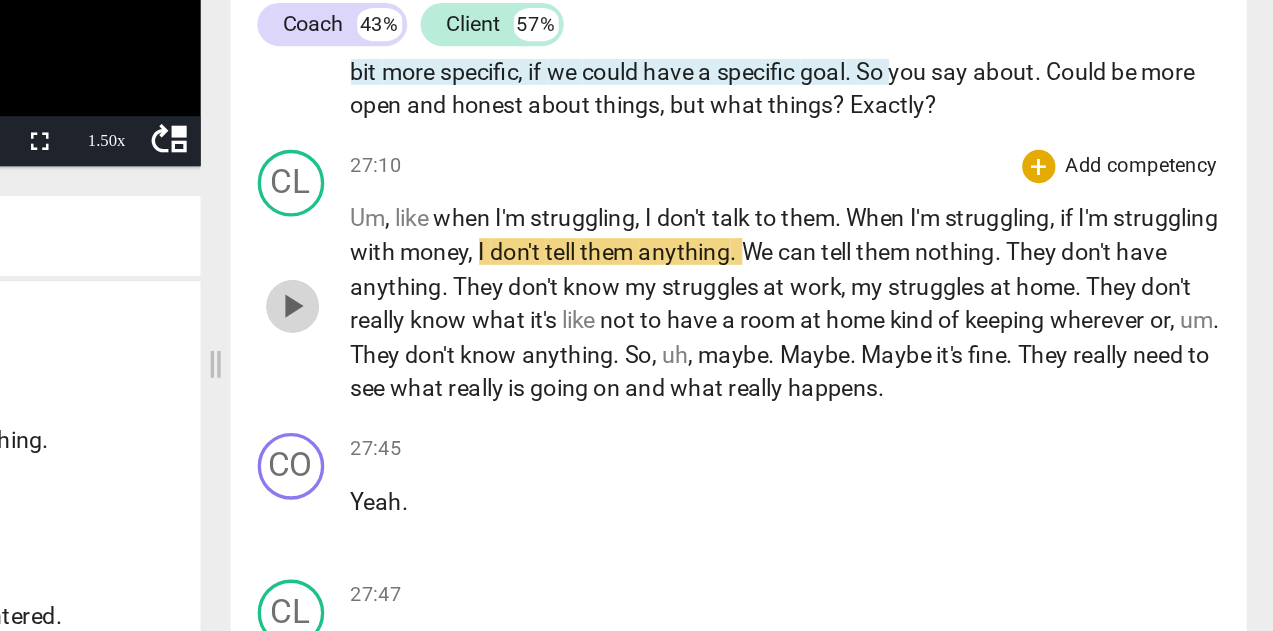 click on "play_arrow" at bounding box center (684, 305) 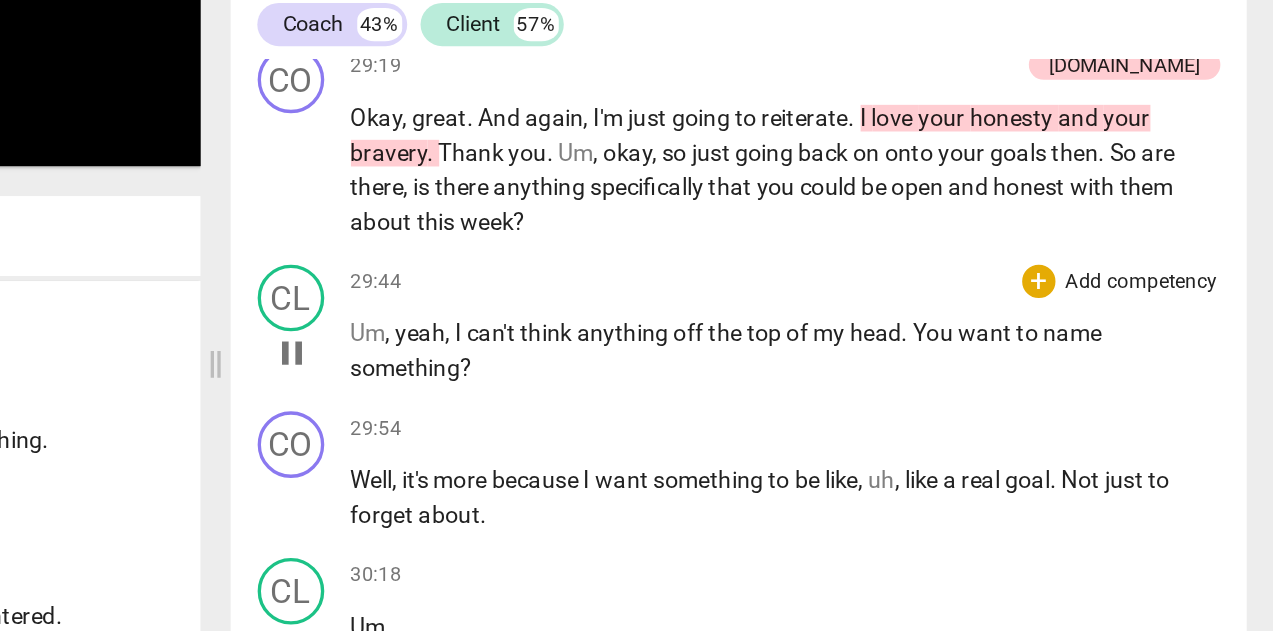 scroll, scrollTop: 14418, scrollLeft: 0, axis: vertical 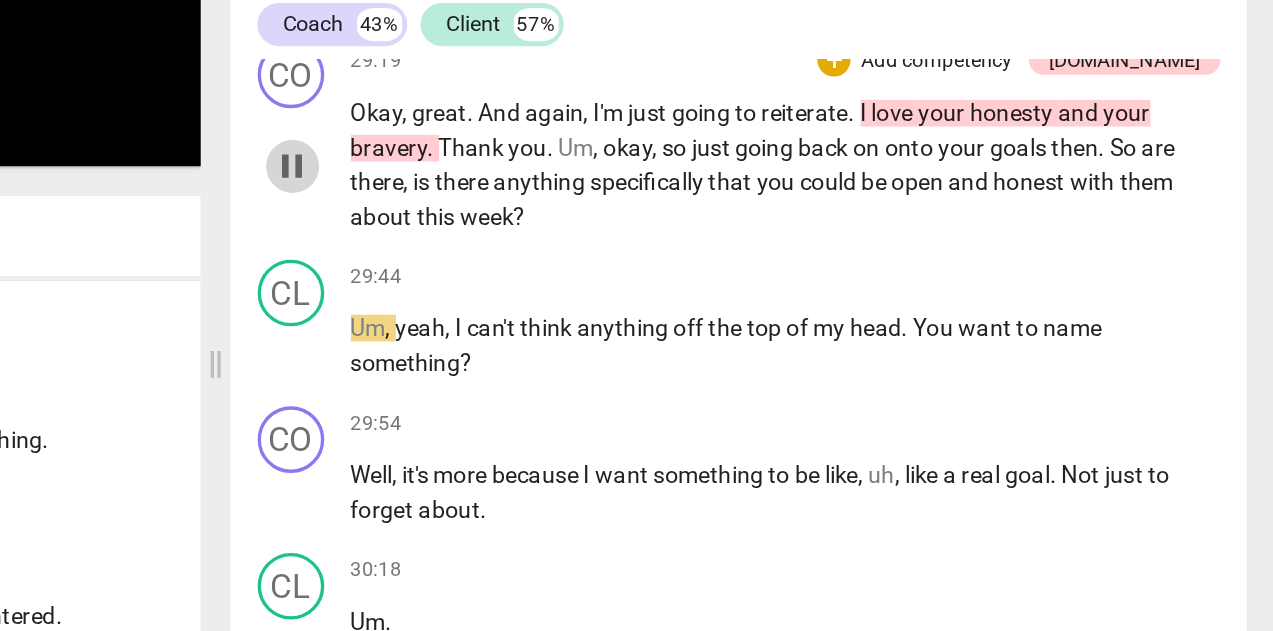 click on "pause" at bounding box center [684, 221] 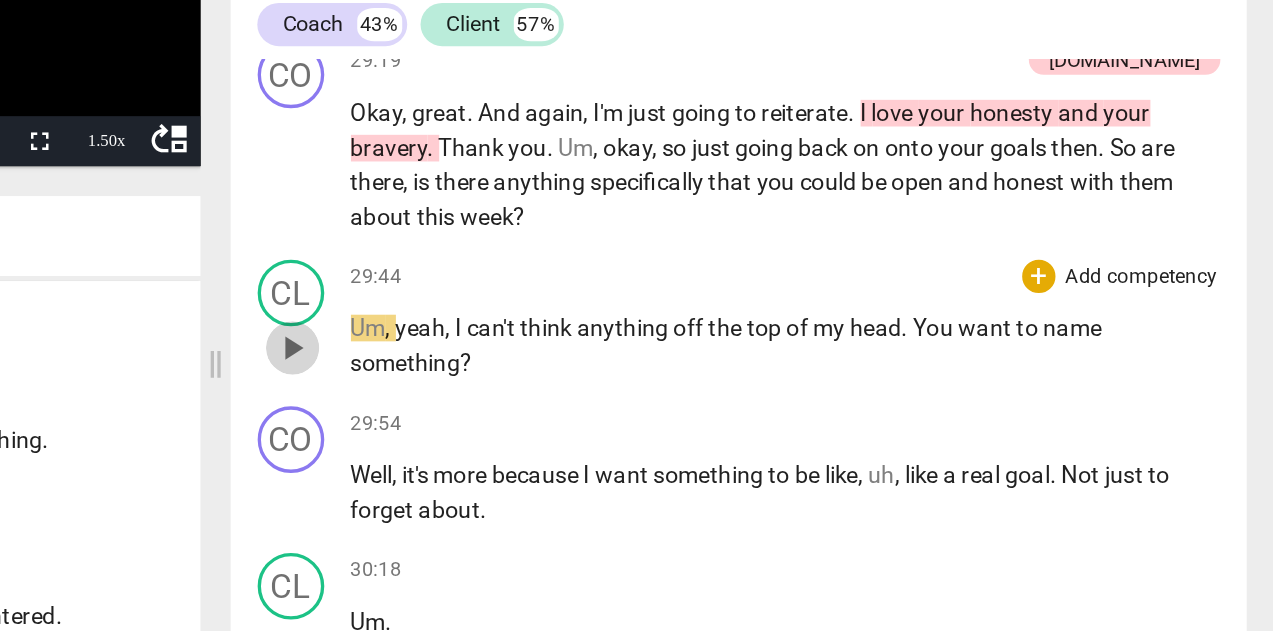 click on "play_arrow" at bounding box center (684, 330) 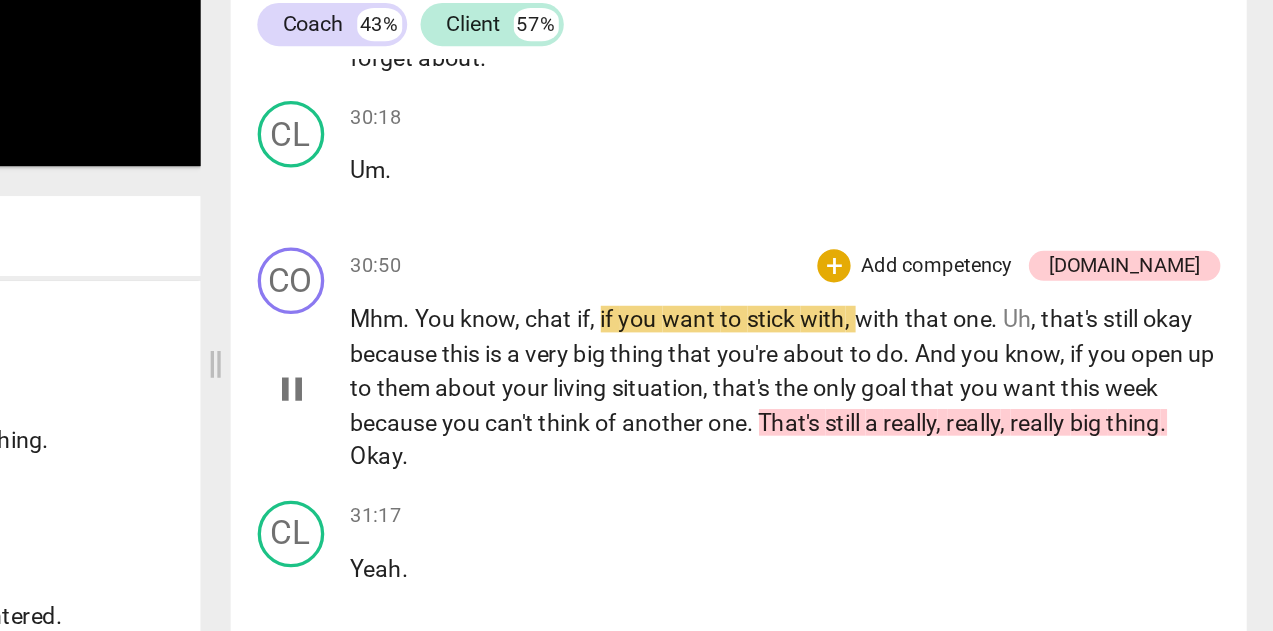 scroll, scrollTop: 14691, scrollLeft: 0, axis: vertical 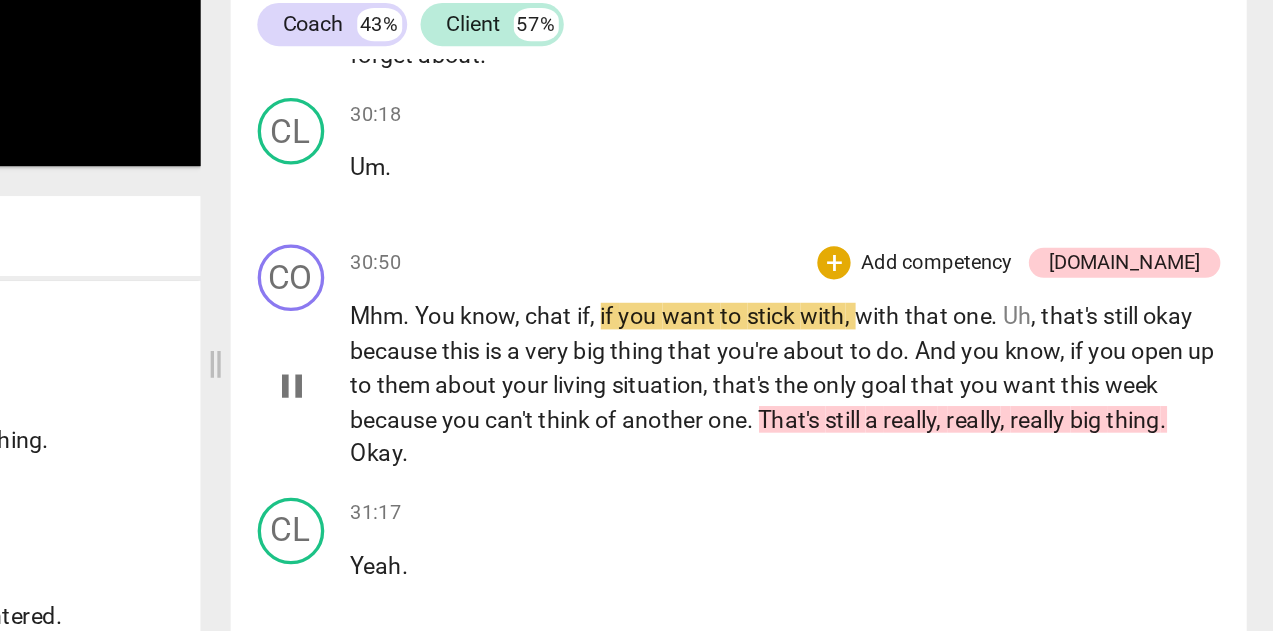 click on "pause" at bounding box center (684, 353) 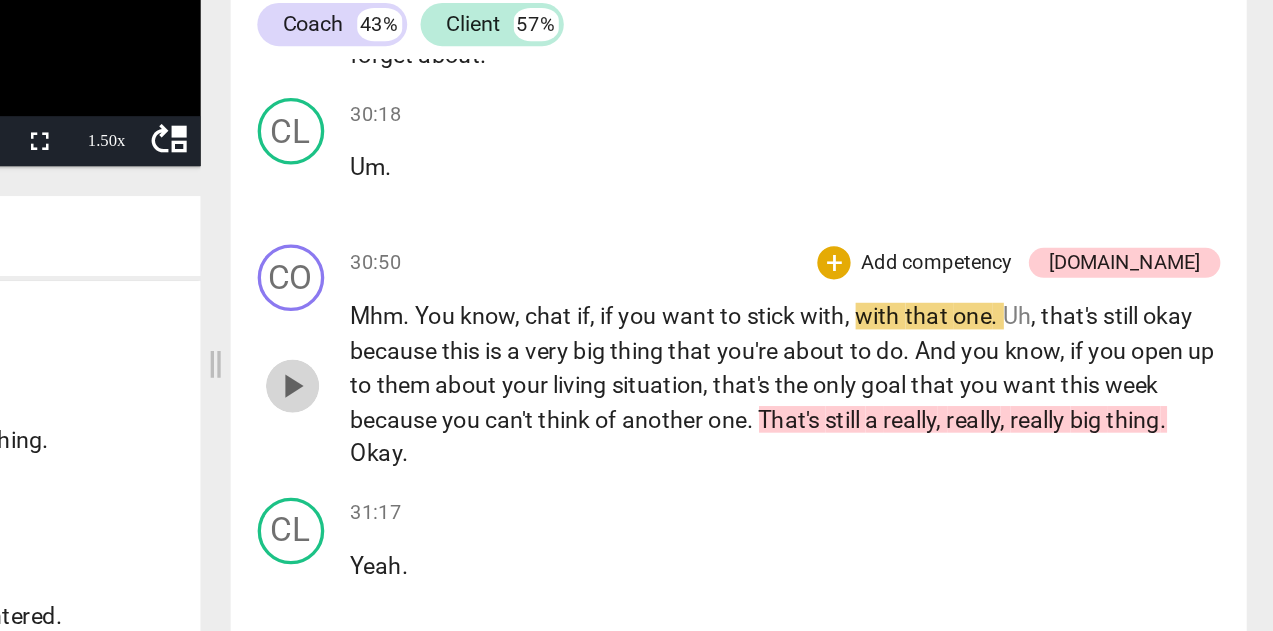click on "play_arrow" at bounding box center [684, 353] 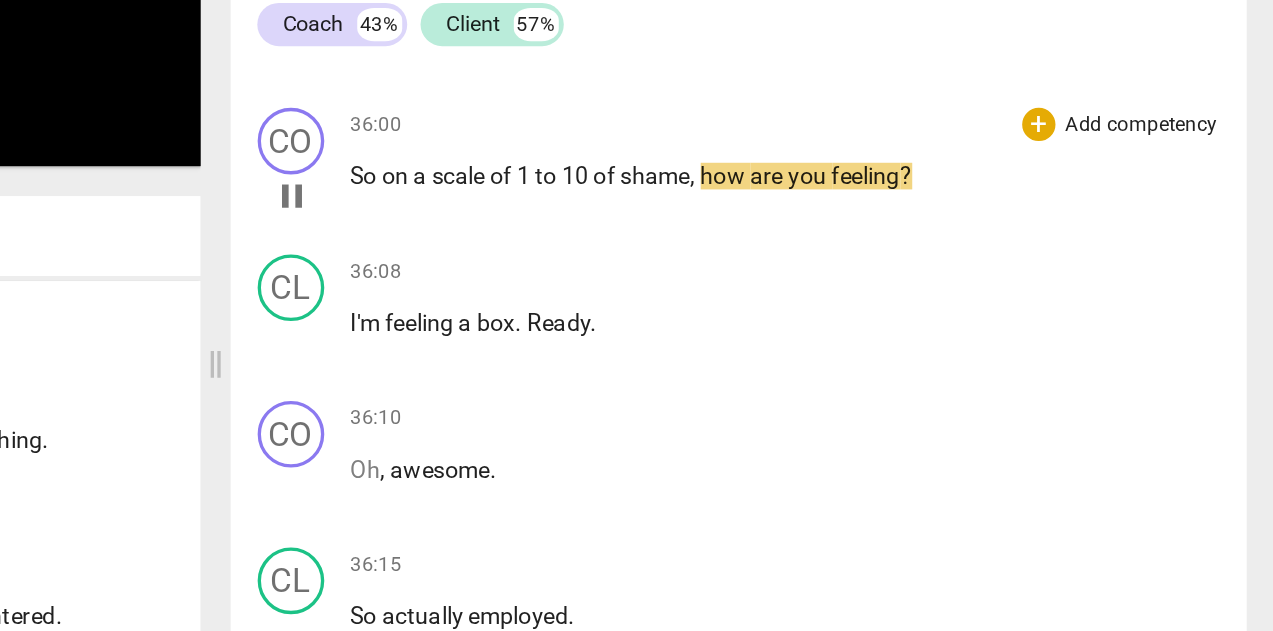 scroll, scrollTop: 17631, scrollLeft: 0, axis: vertical 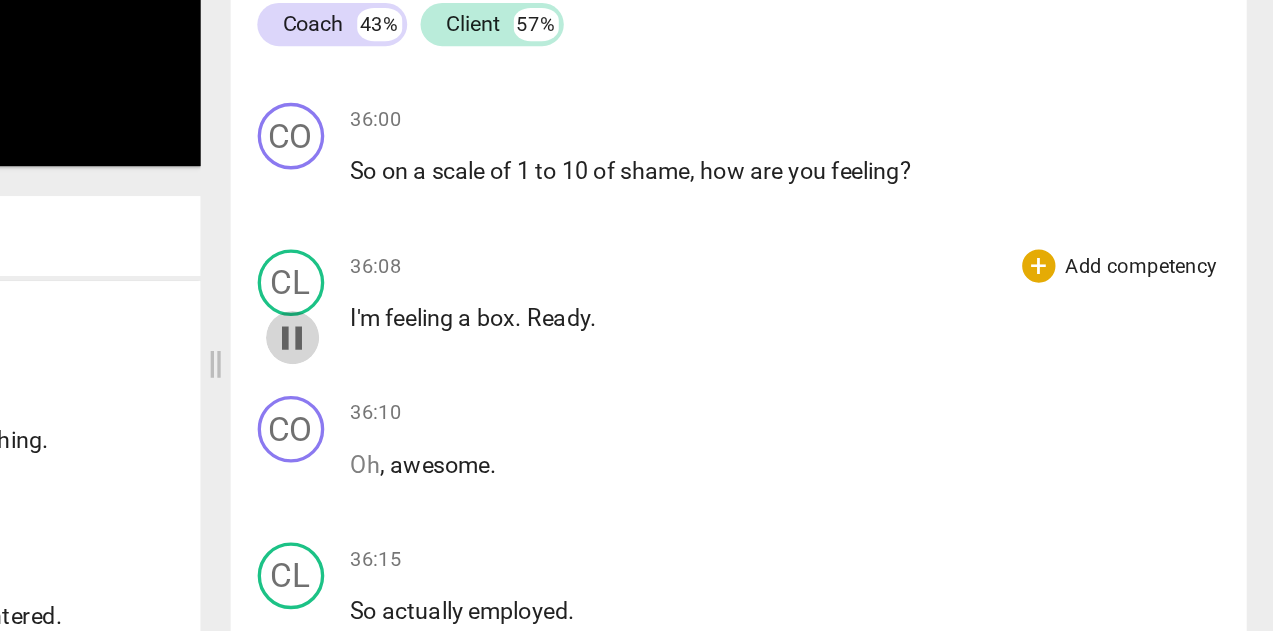 click on "pause" at bounding box center (684, 324) 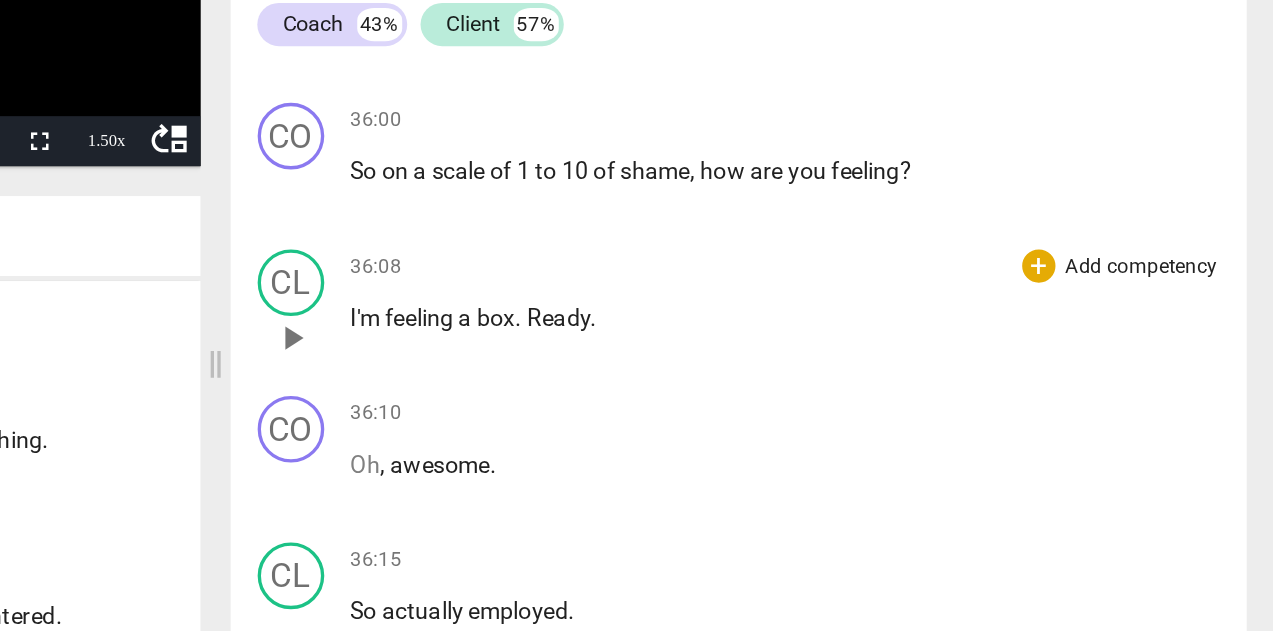 click on "play_arrow" at bounding box center [684, 324] 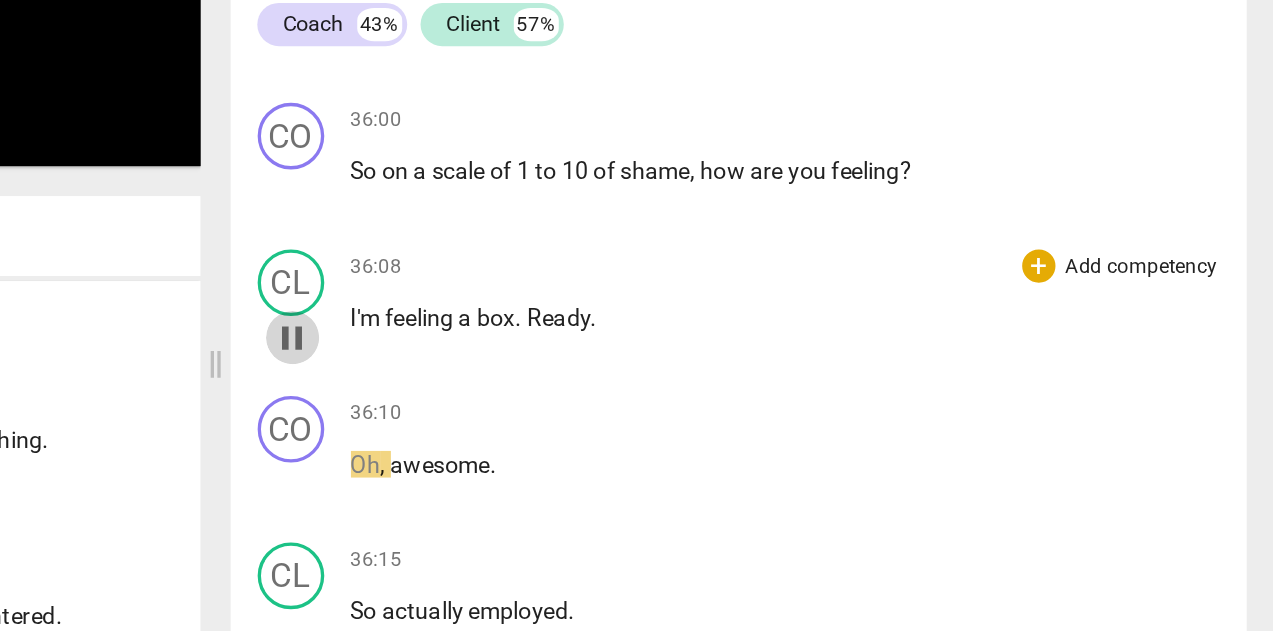 click on "pause" at bounding box center [684, 324] 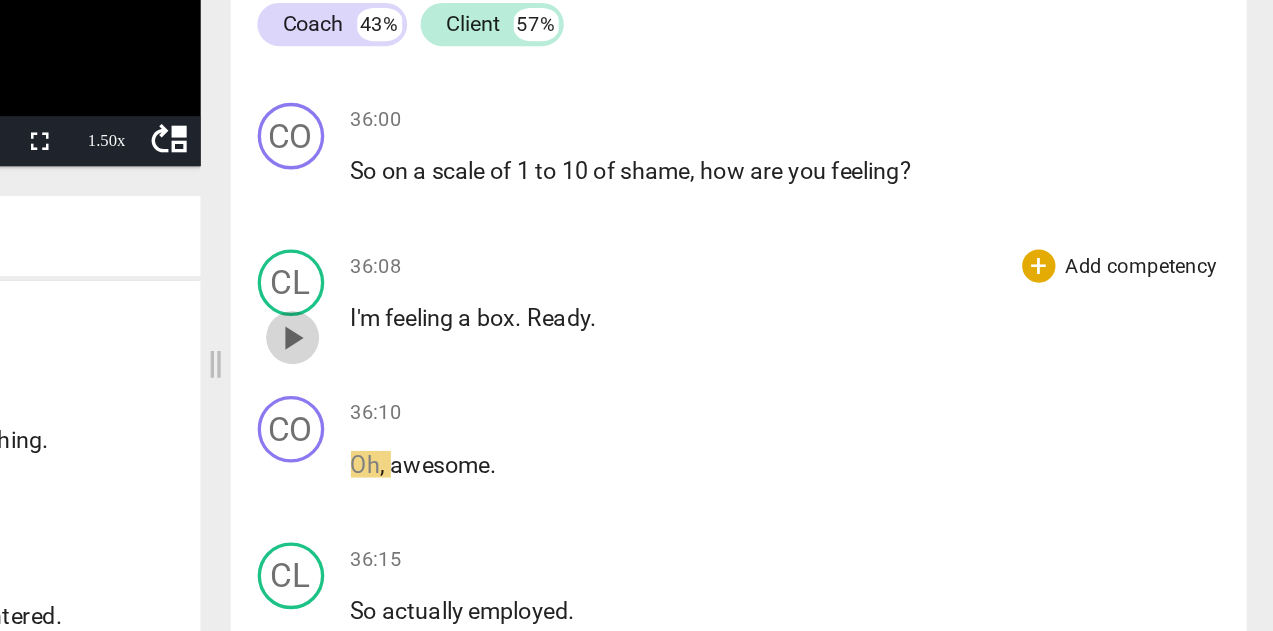 click on "play_arrow" at bounding box center [684, 324] 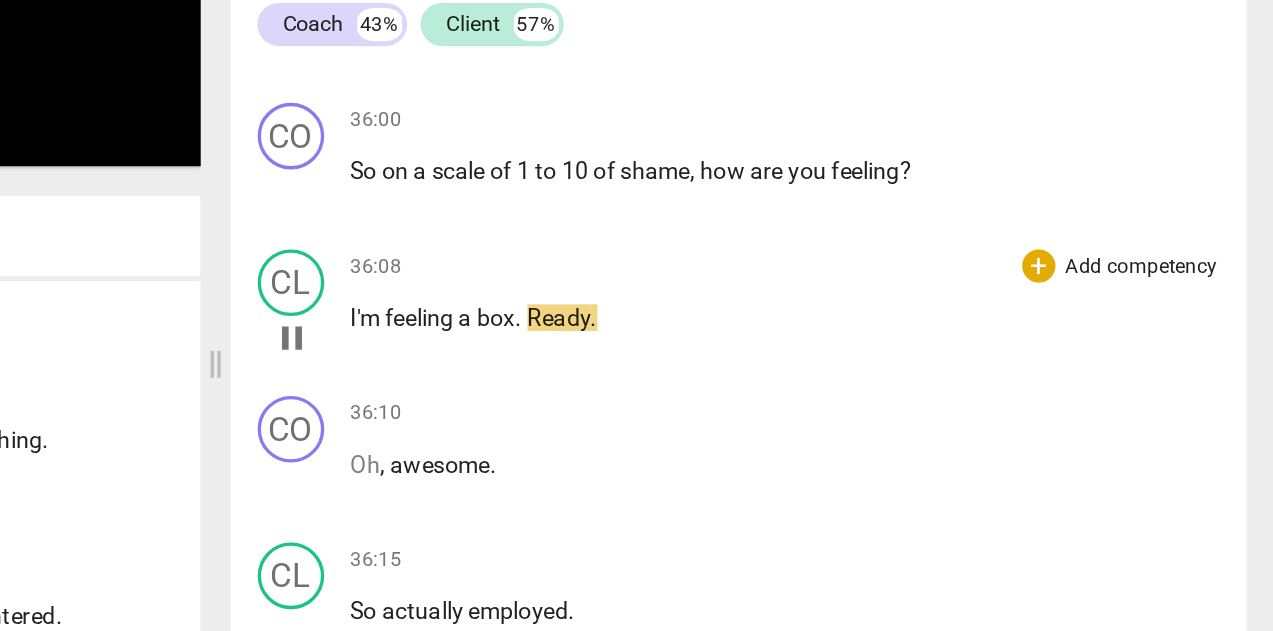 click on "pause" at bounding box center (684, 324) 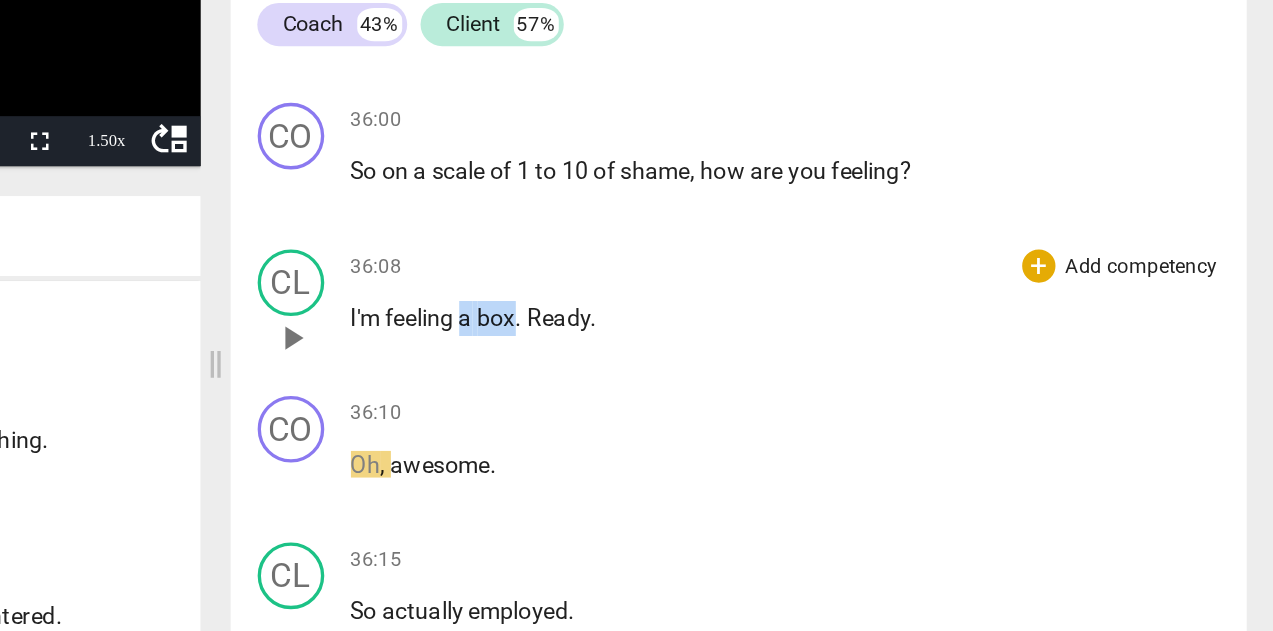 drag, startPoint x: 312, startPoint y: 158, endPoint x: 278, endPoint y: 157, distance: 34.0147 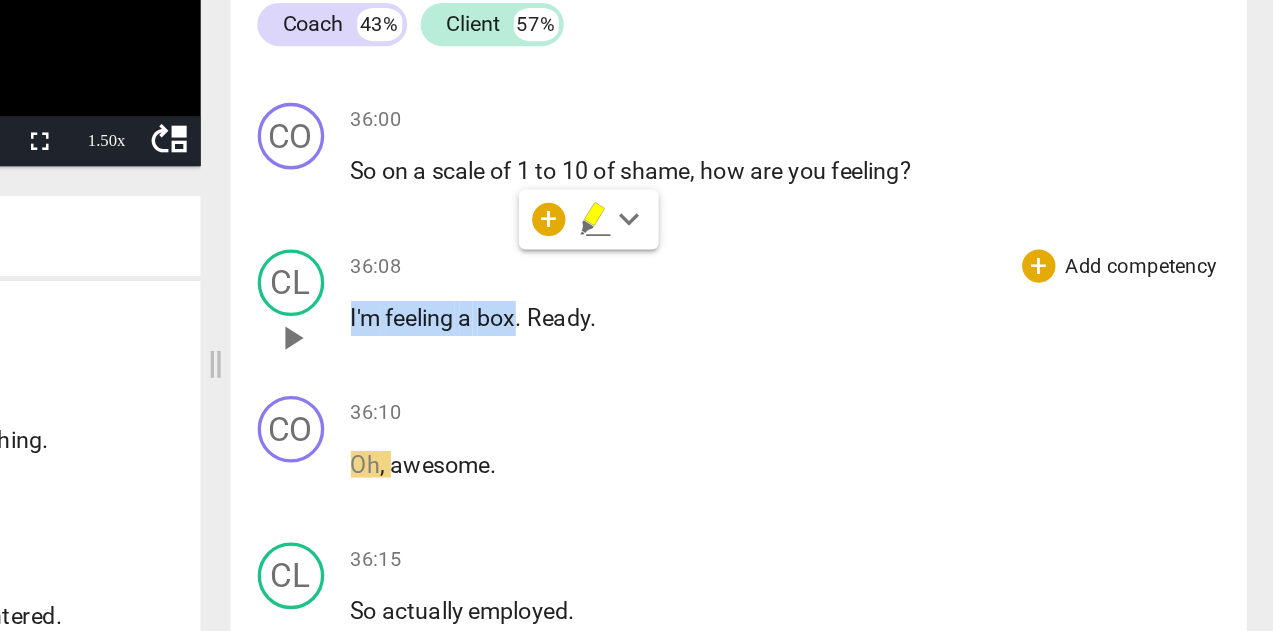 drag, startPoint x: 208, startPoint y: 157, endPoint x: 309, endPoint y: 160, distance: 101.04455 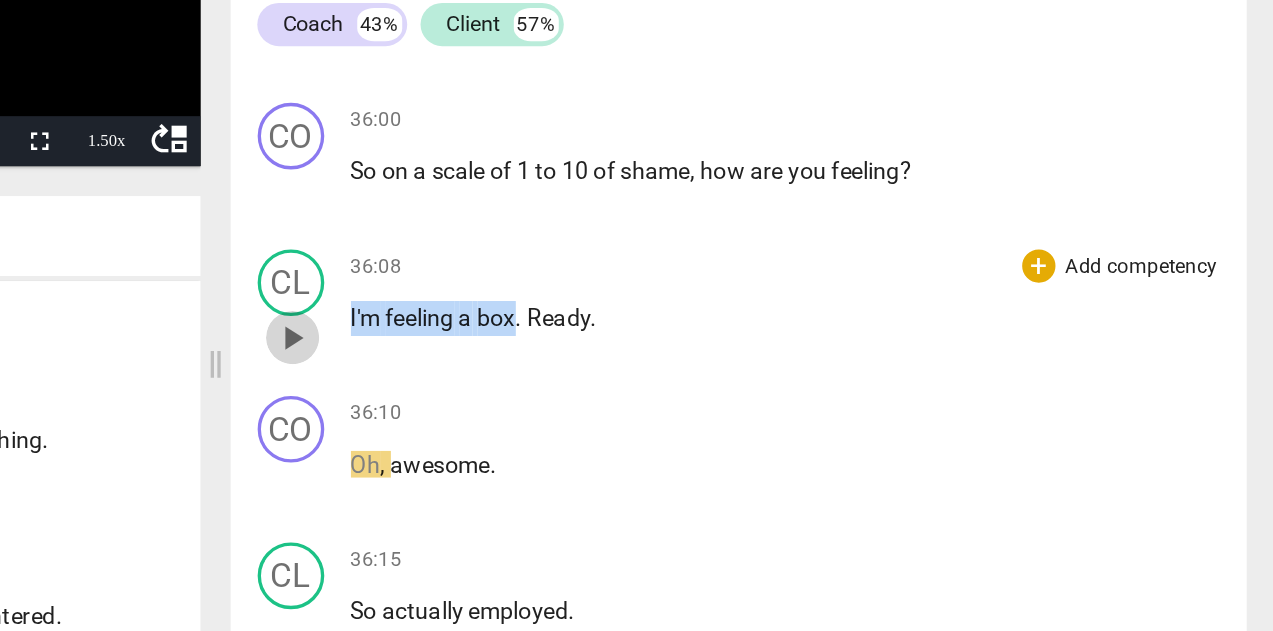 click on "play_arrow" at bounding box center (684, 324) 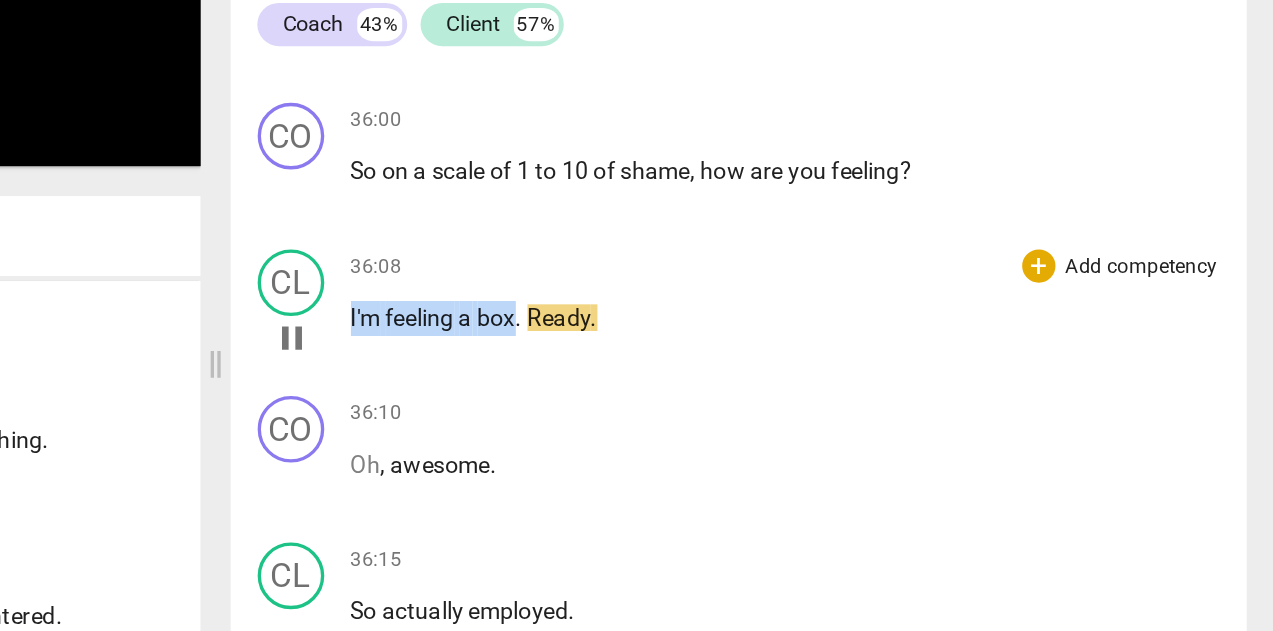 click on "pause" at bounding box center [684, 324] 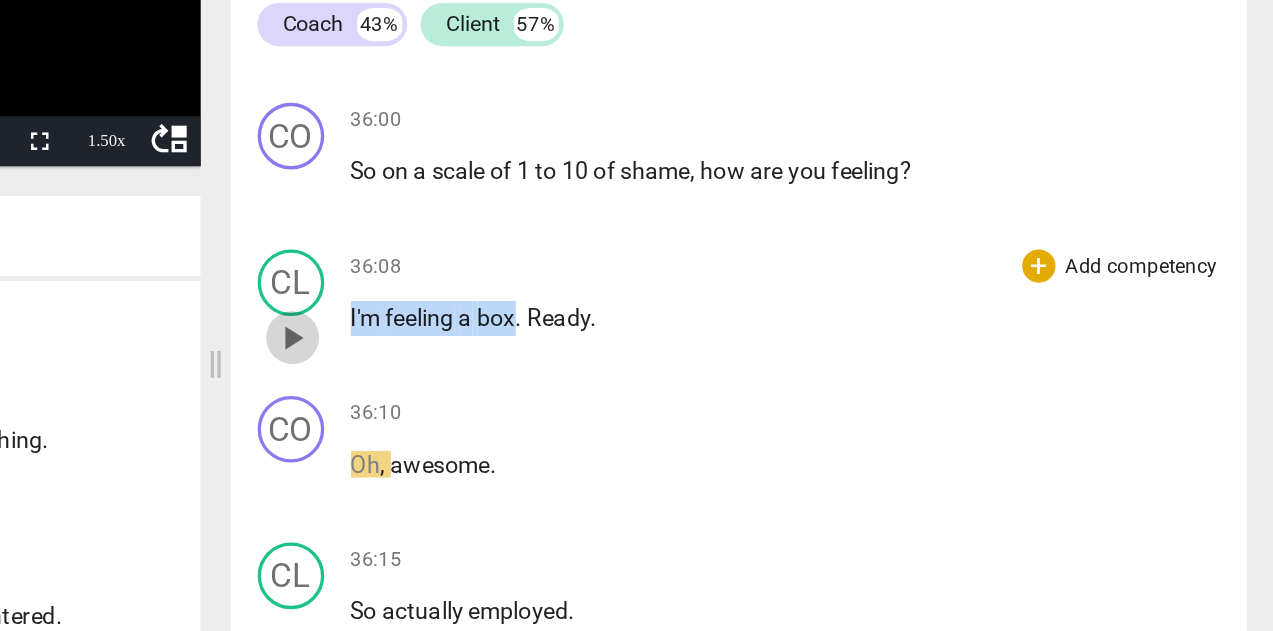 click on "play_arrow" at bounding box center [684, 324] 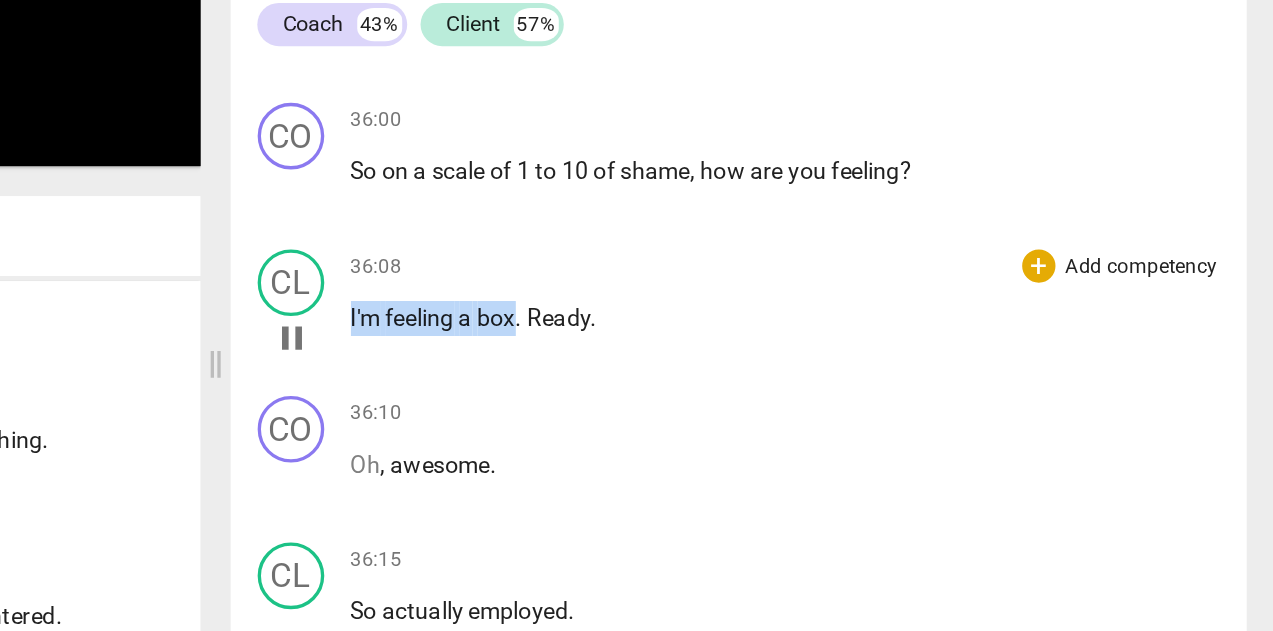 click on "pause" at bounding box center (684, 324) 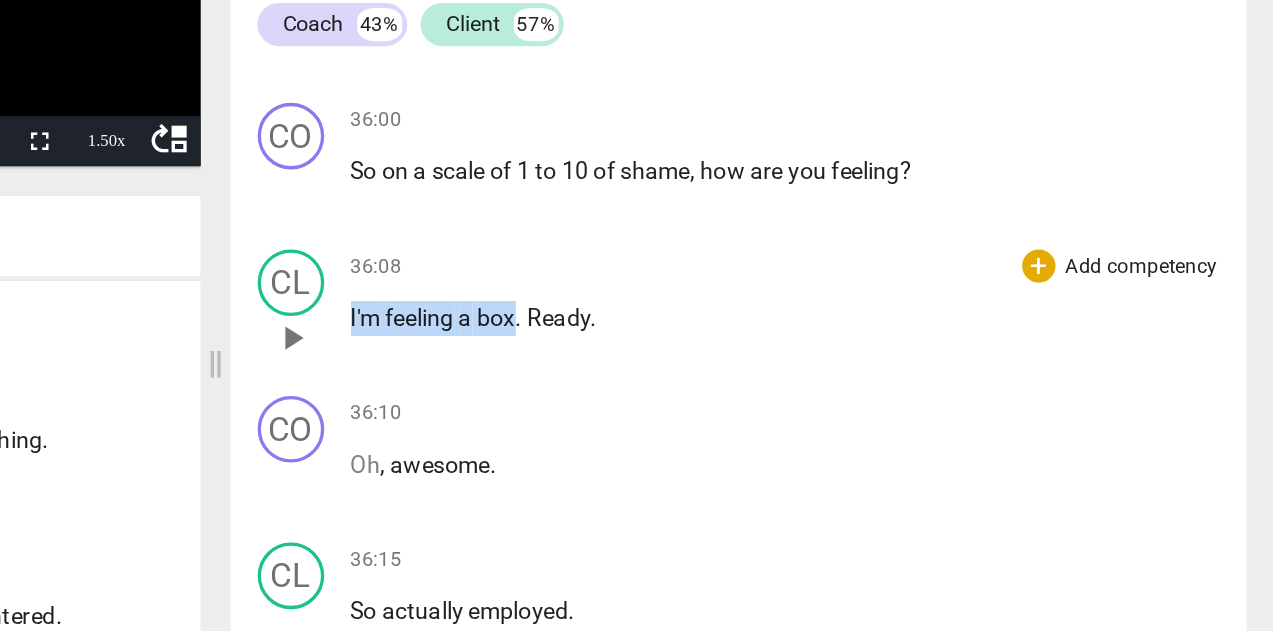 click on "box" at bounding box center [806, 312] 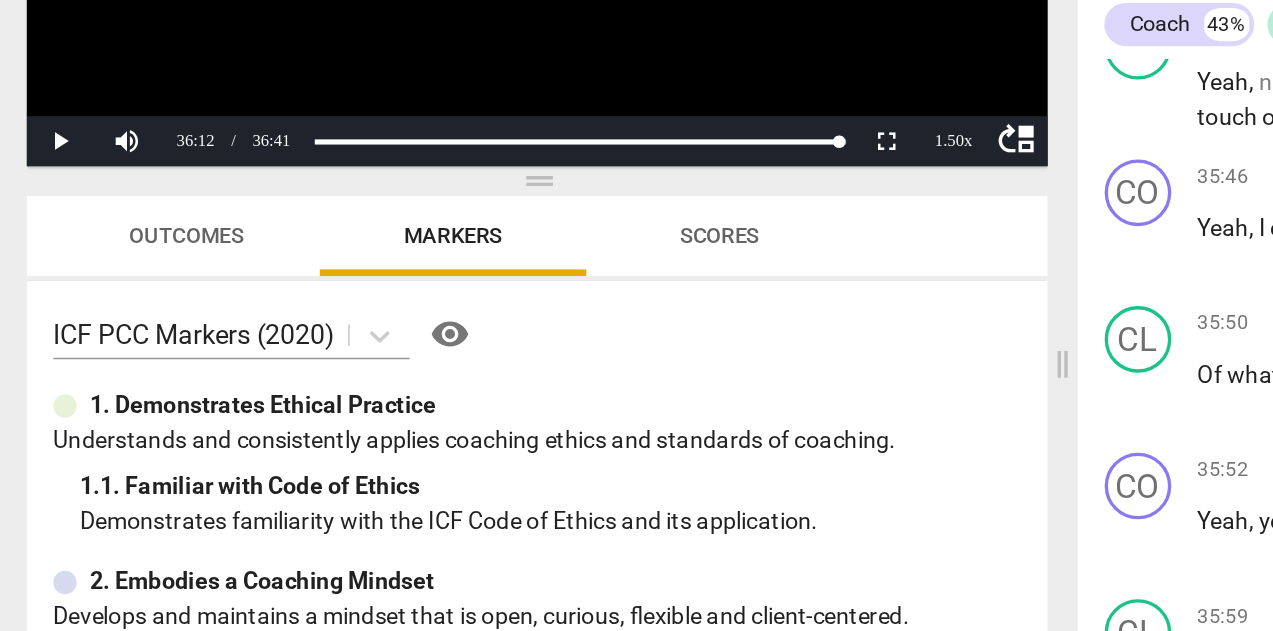scroll, scrollTop: 17259, scrollLeft: 0, axis: vertical 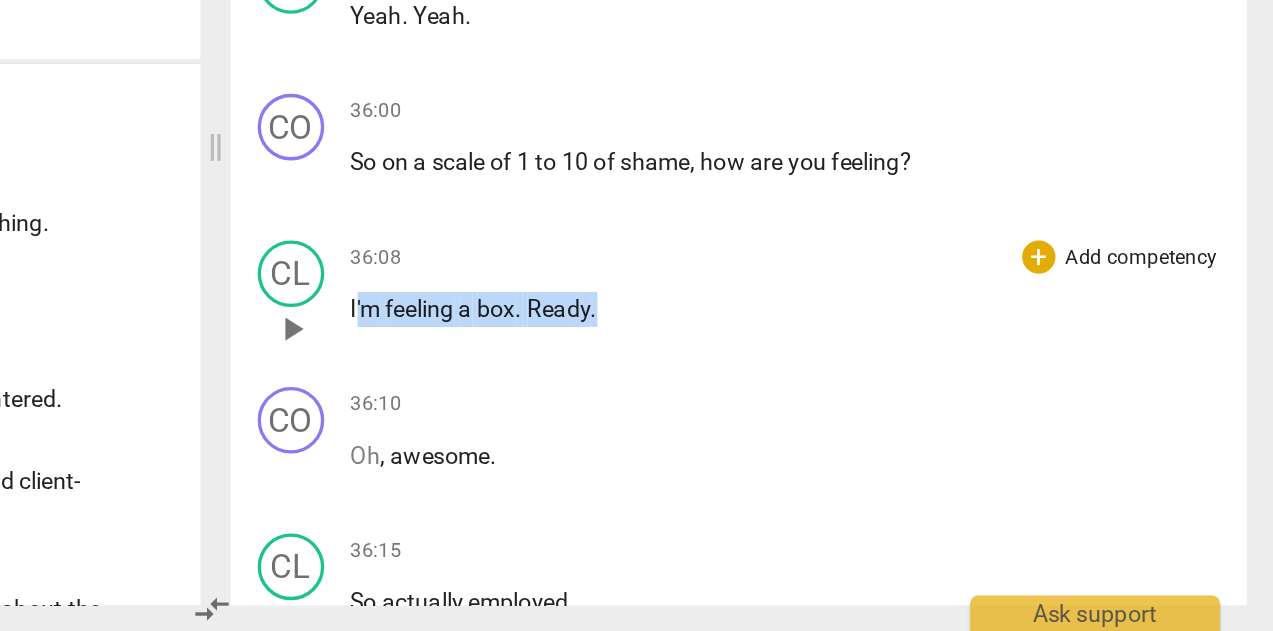 drag, startPoint x: 364, startPoint y: 153, endPoint x: 215, endPoint y: 152, distance: 149.00336 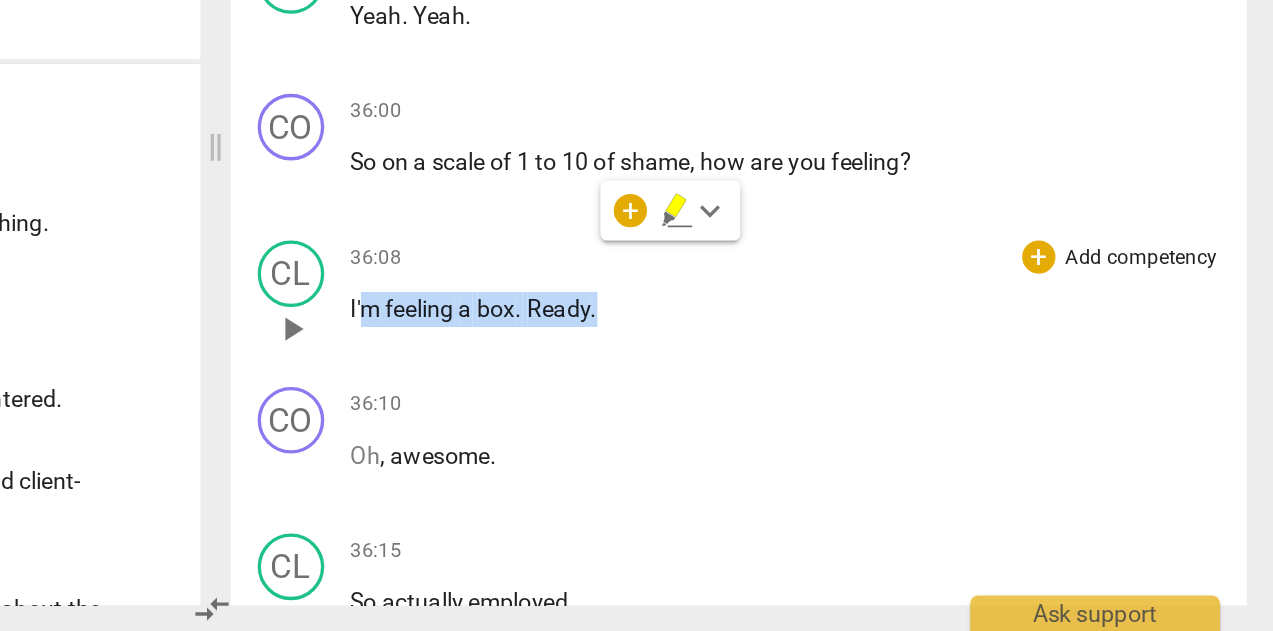 scroll, scrollTop: 17615, scrollLeft: 0, axis: vertical 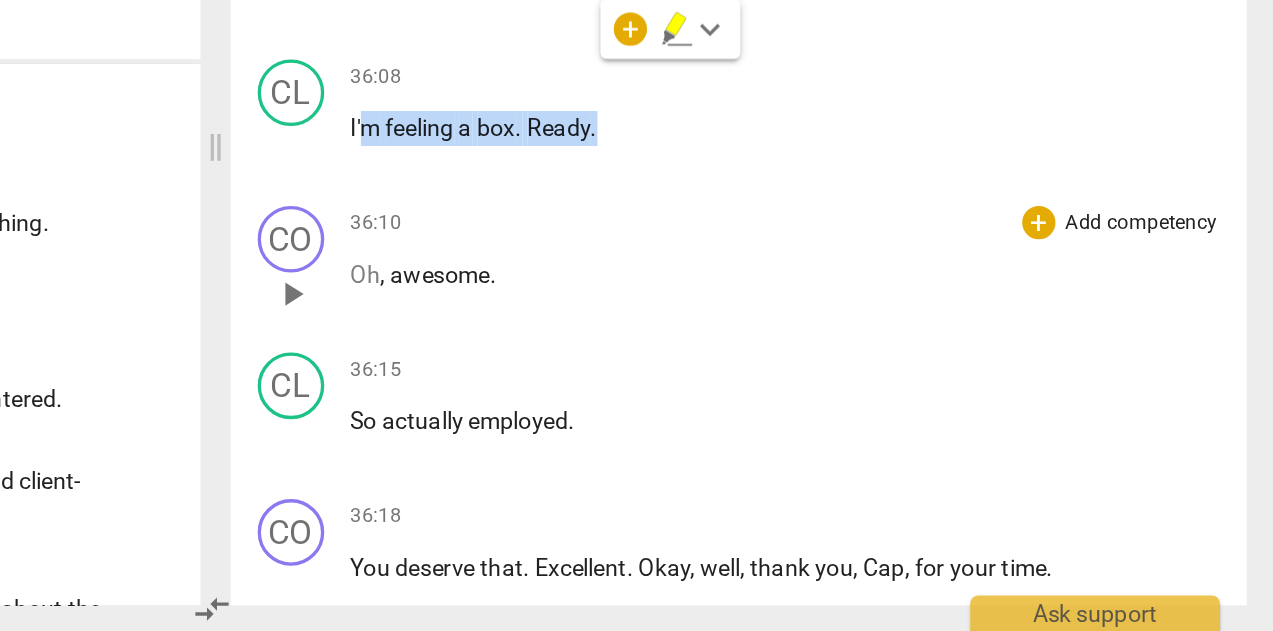 click on "play_arrow" at bounding box center (684, 428) 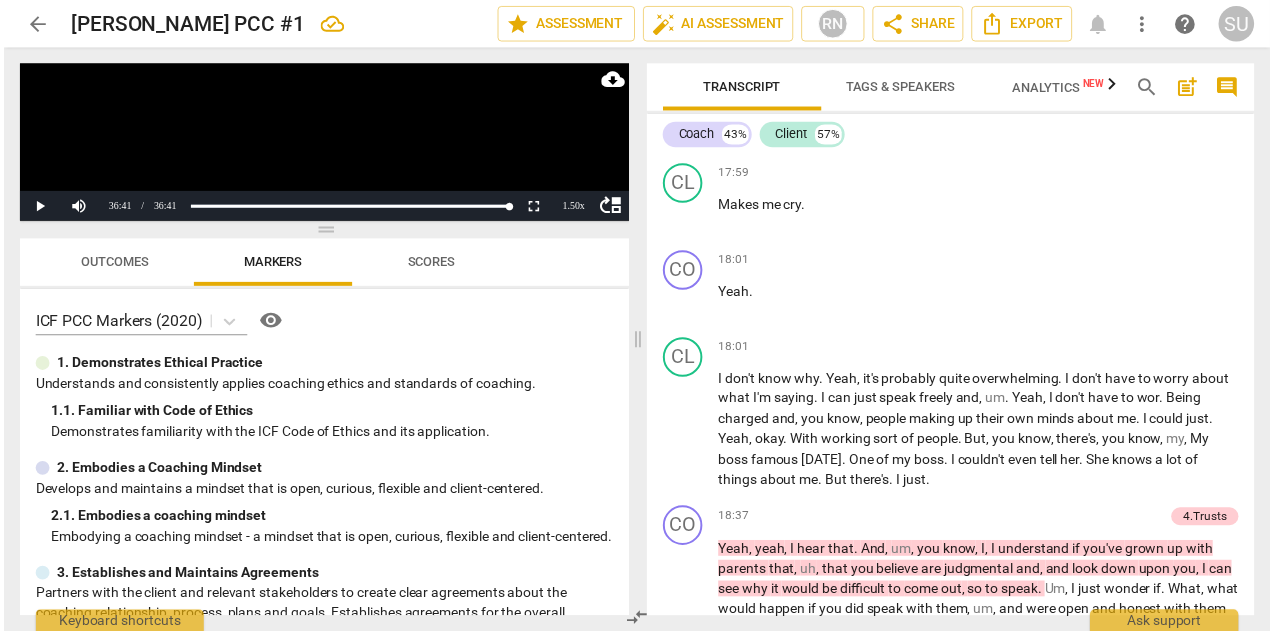 scroll, scrollTop: 8524, scrollLeft: 0, axis: vertical 